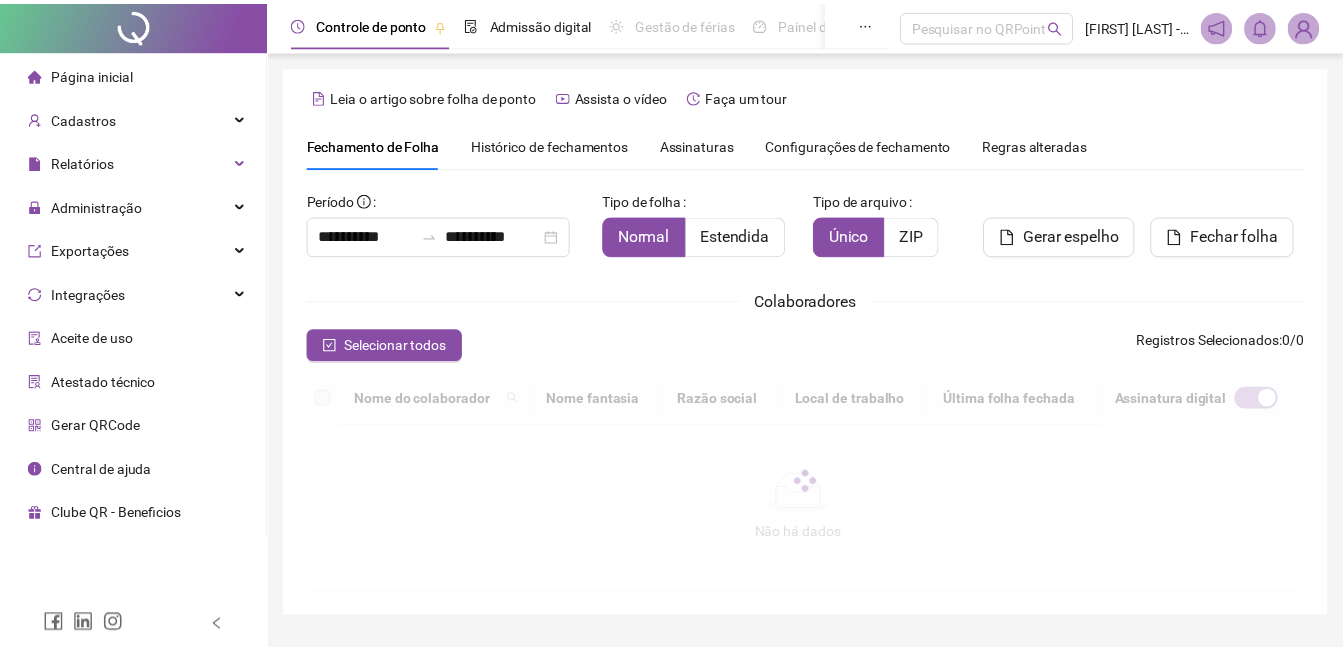 scroll, scrollTop: 0, scrollLeft: 0, axis: both 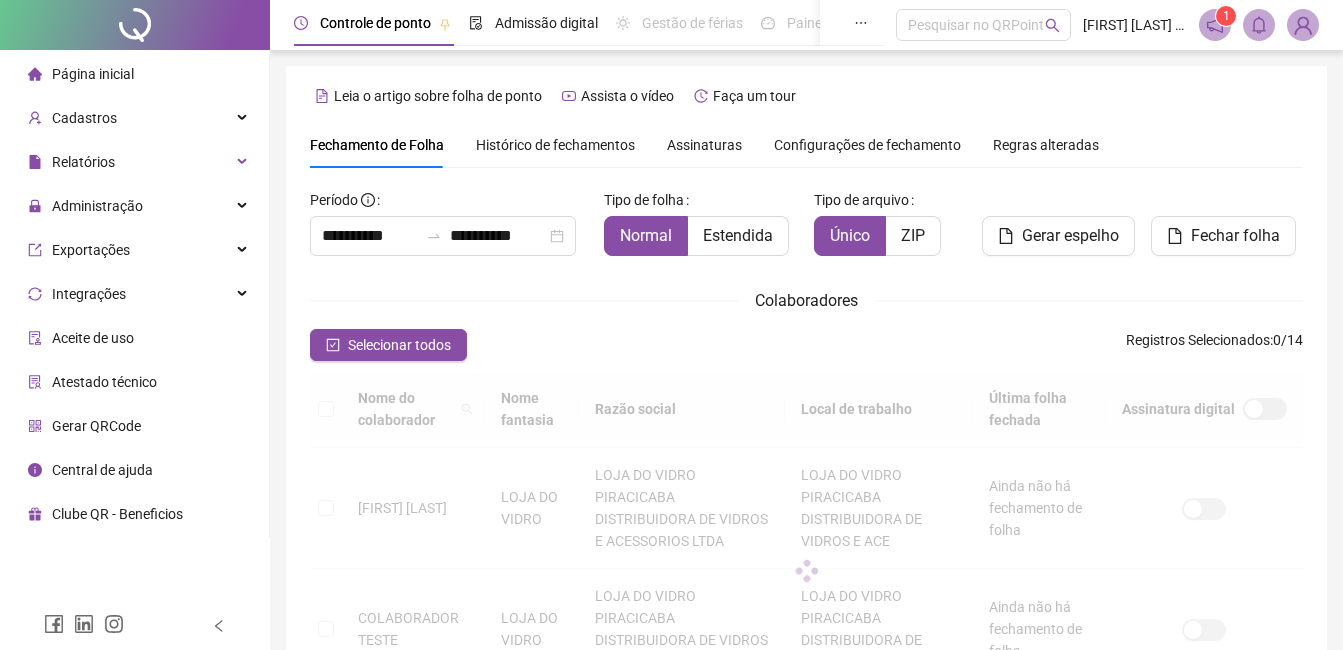 click on "**********" at bounding box center (806, 906) 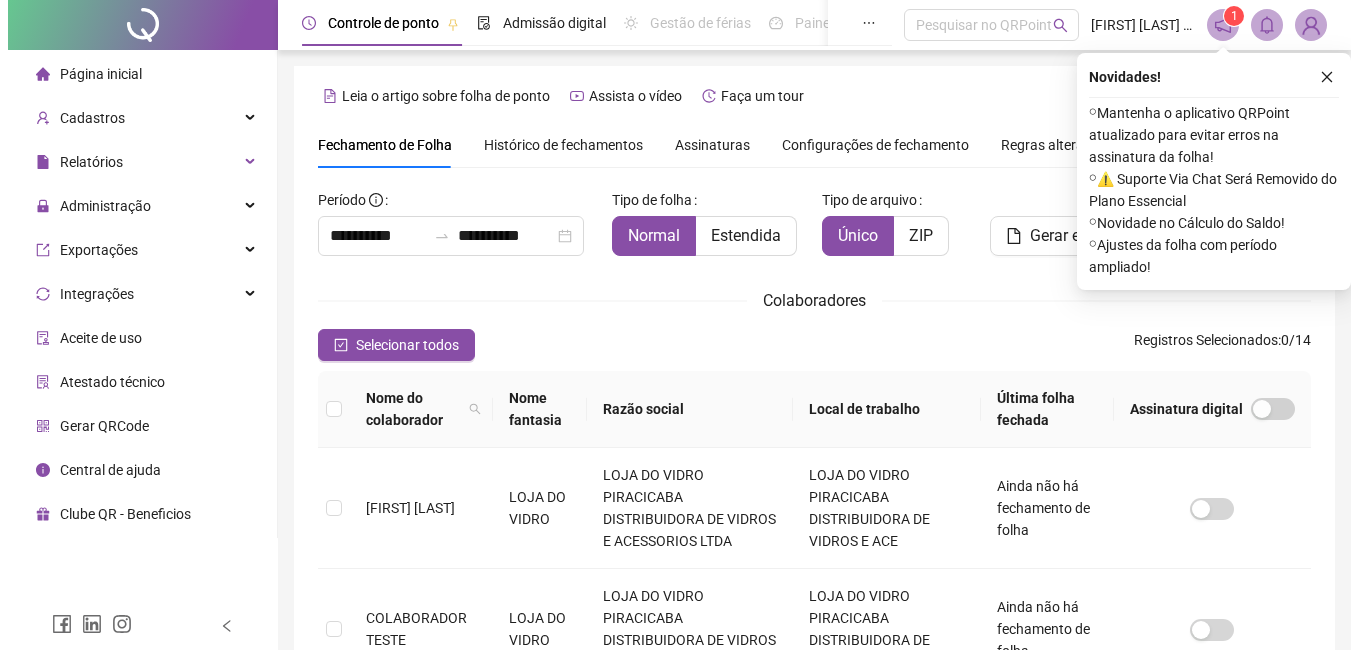 scroll, scrollTop: 85, scrollLeft: 0, axis: vertical 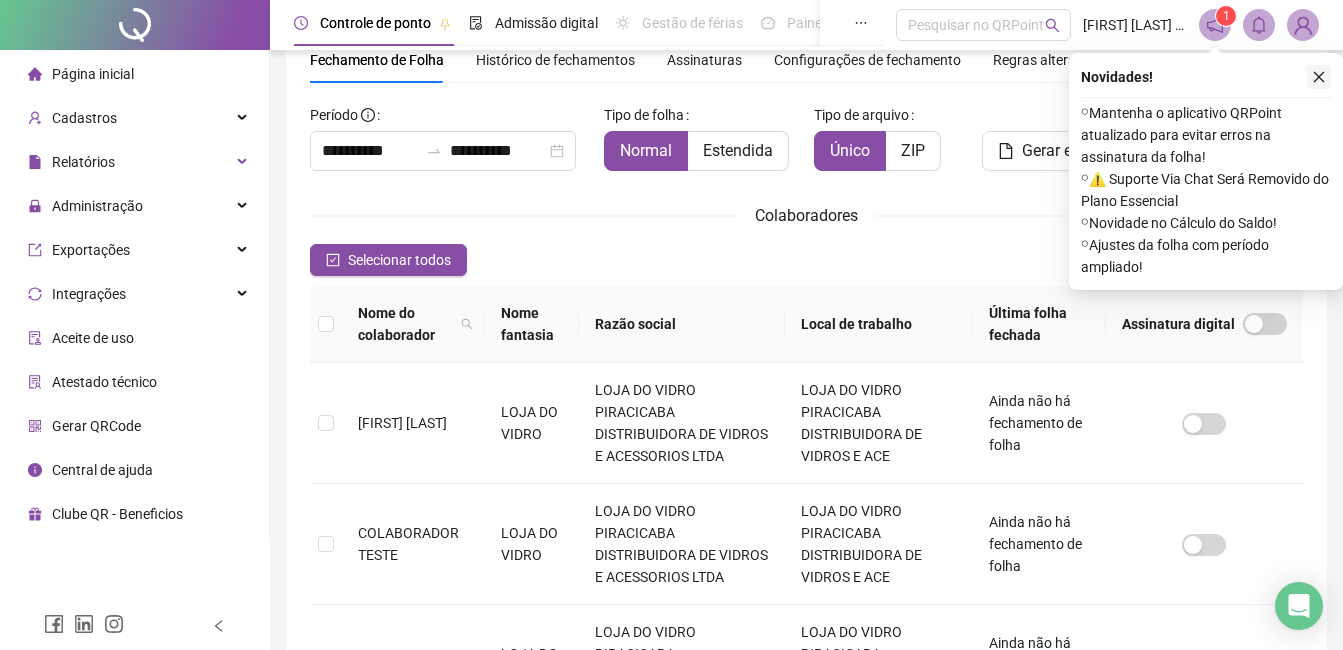 click 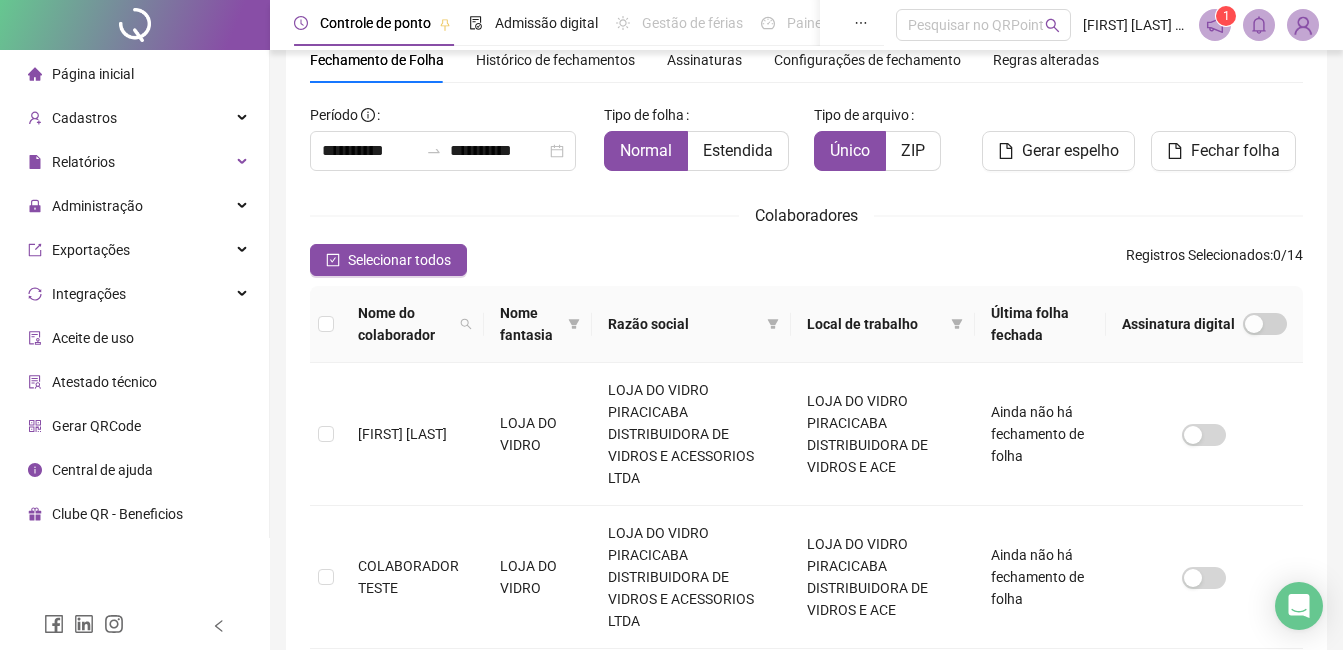 click at bounding box center (1303, 25) 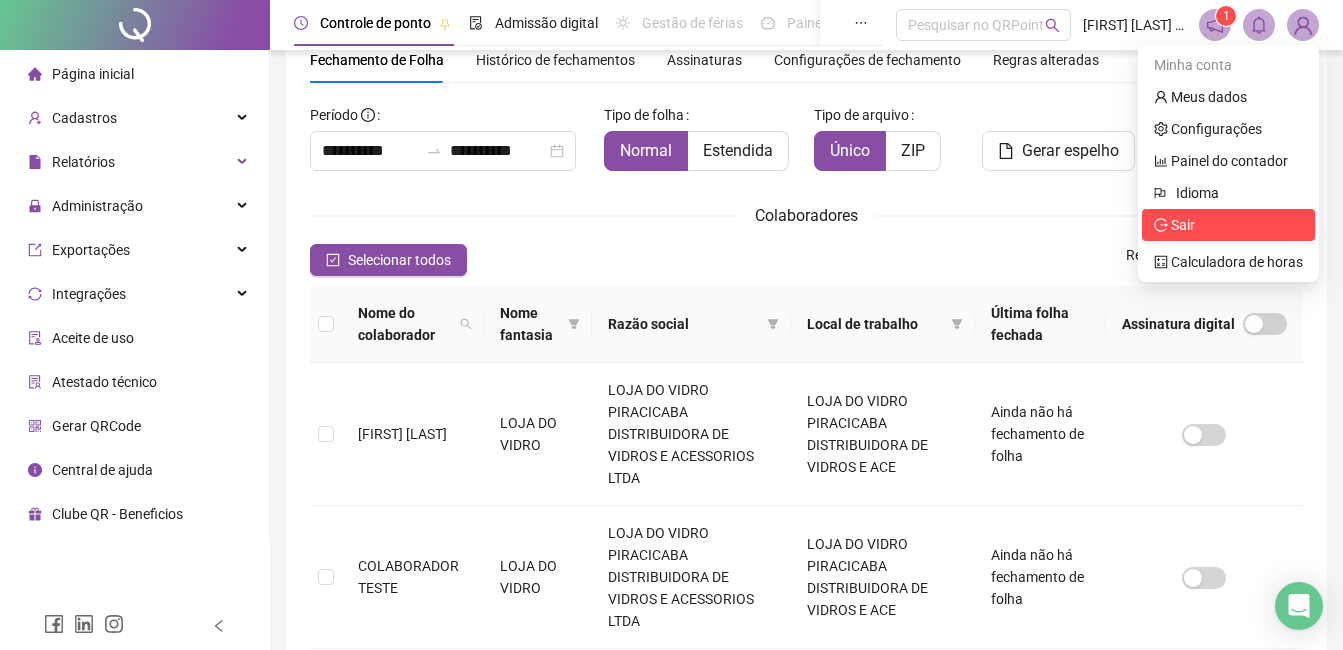 click on "Sair" at bounding box center (1228, 225) 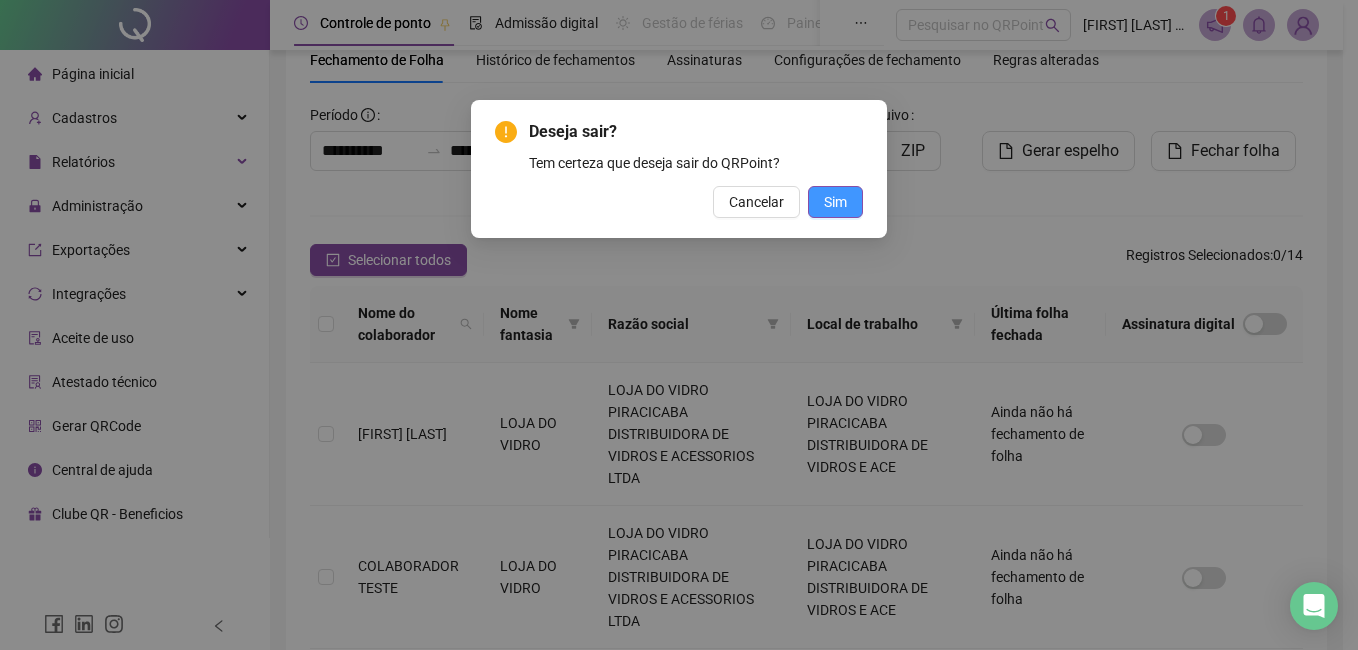 click on "Sim" at bounding box center [835, 202] 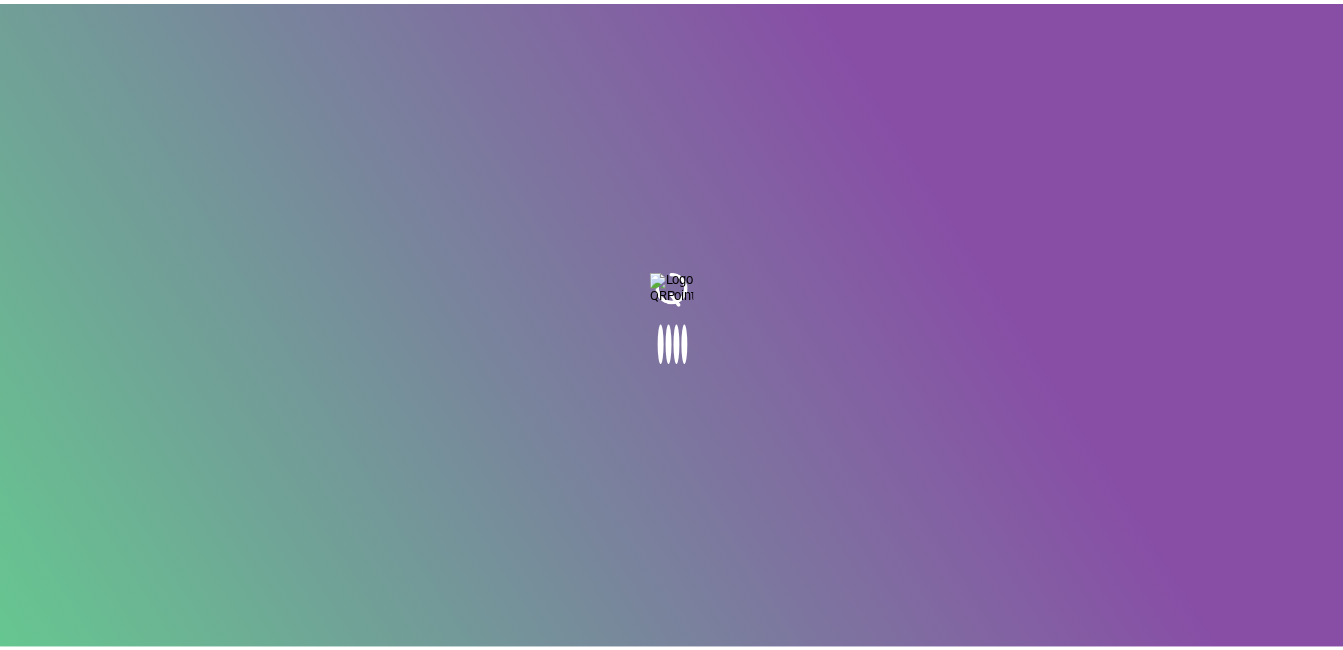 scroll, scrollTop: 0, scrollLeft: 0, axis: both 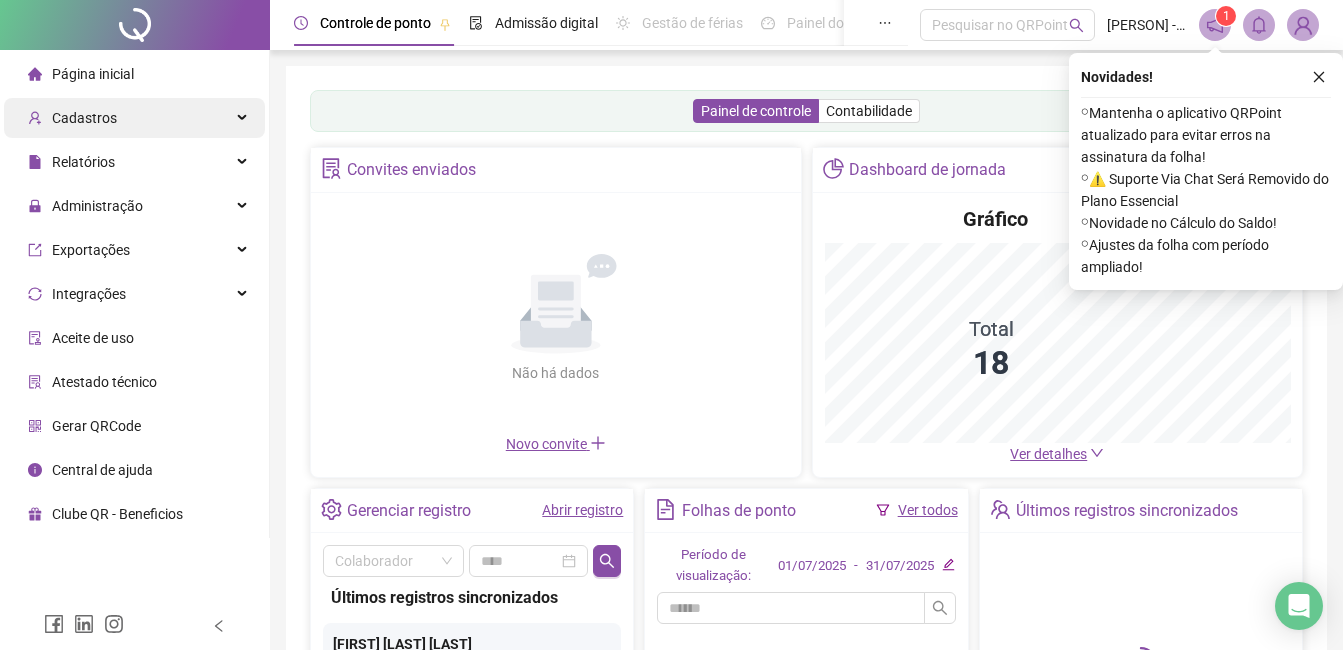 click on "Cadastros" at bounding box center [84, 118] 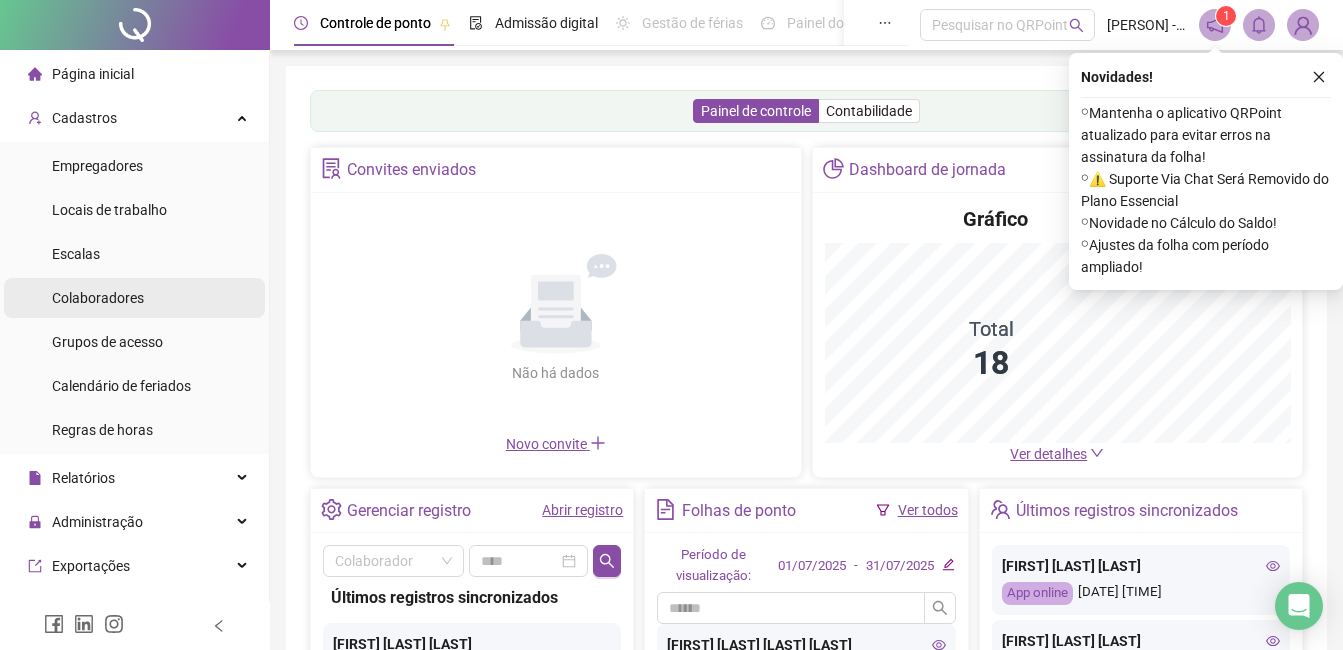 click on "Colaboradores" at bounding box center (98, 298) 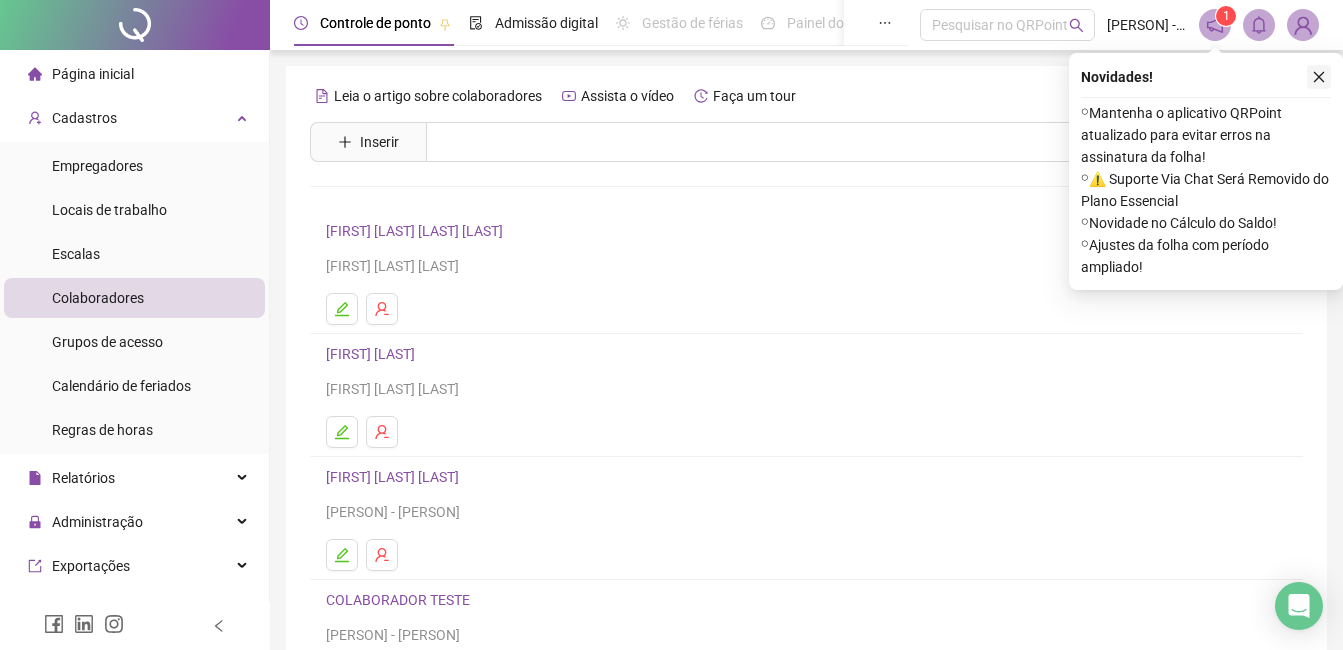 click at bounding box center [1319, 77] 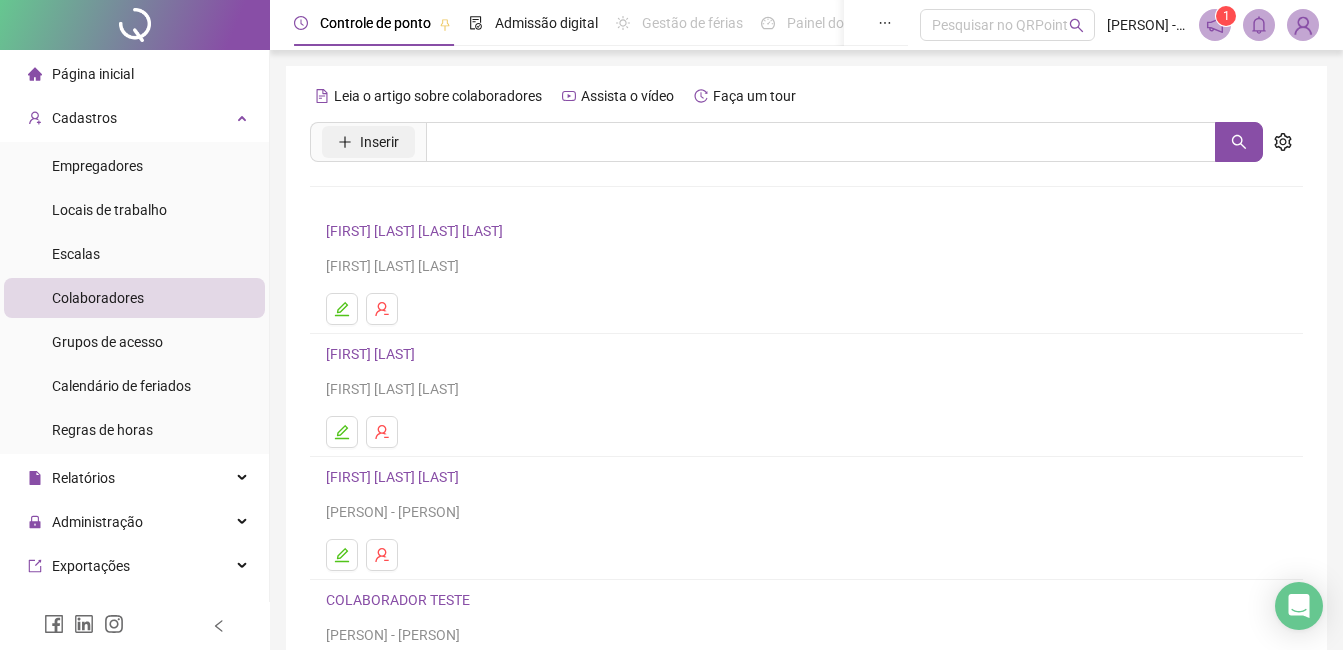 click on "Inserir" at bounding box center [379, 142] 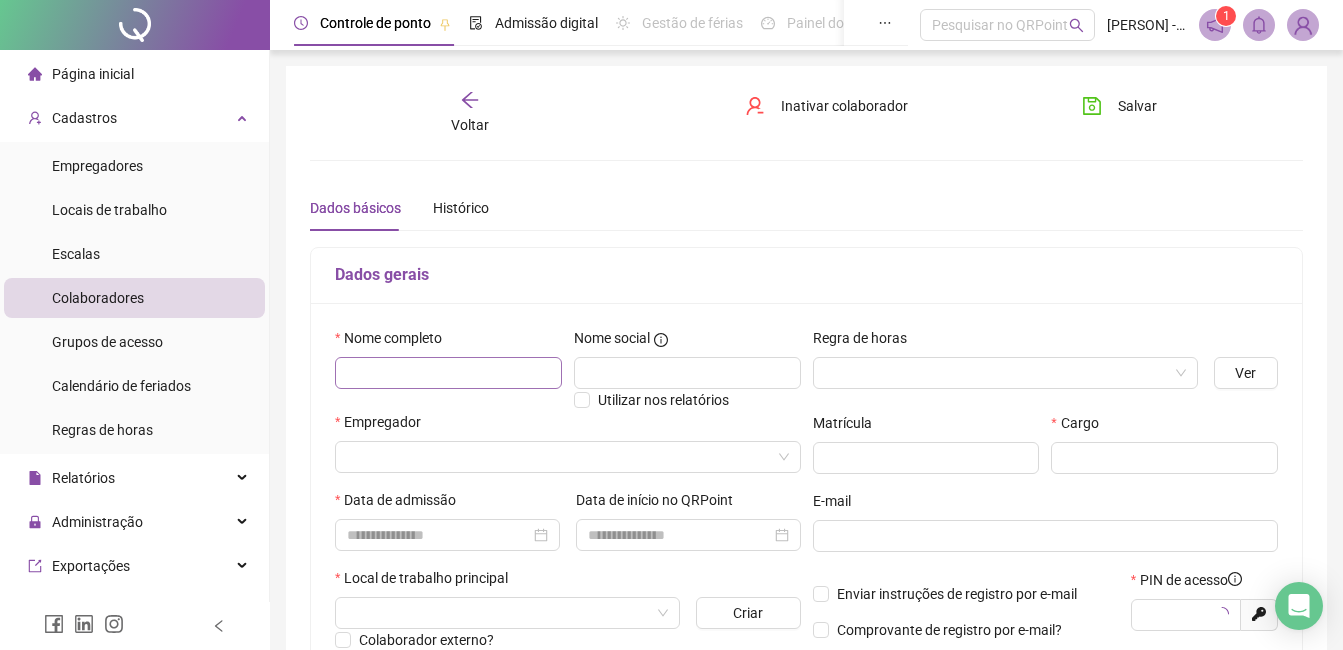 type on "*****" 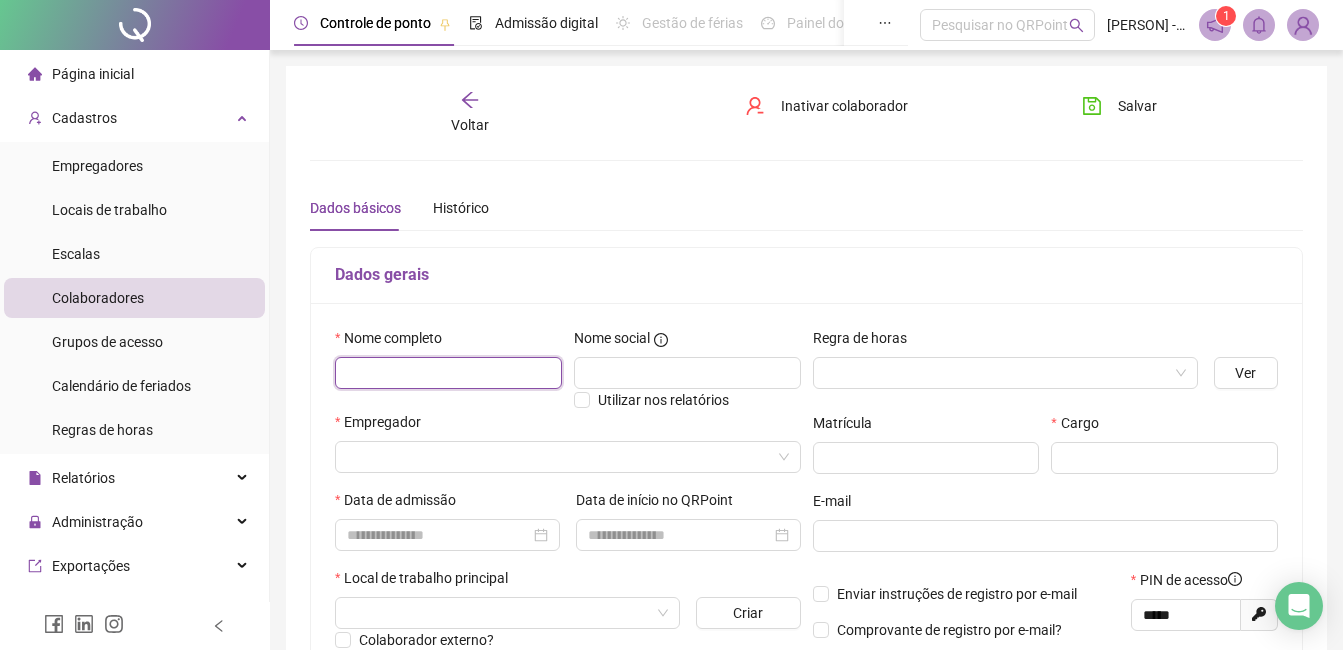 click at bounding box center (448, 373) 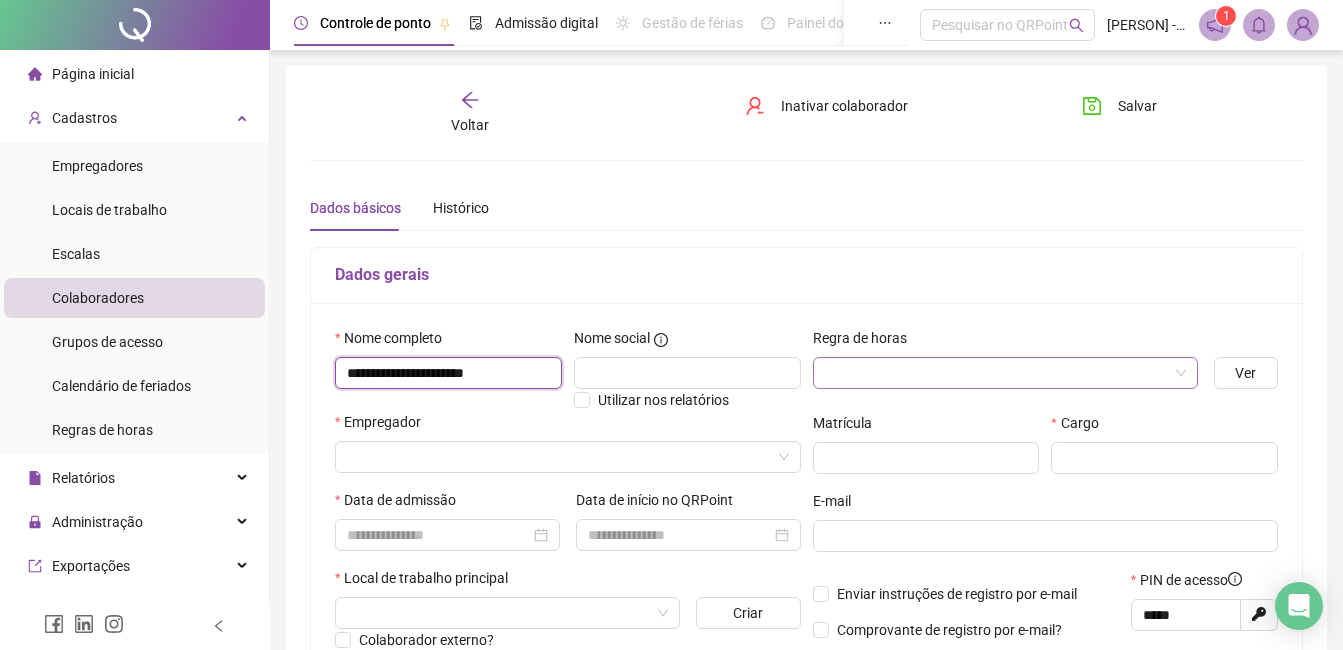 type on "**********" 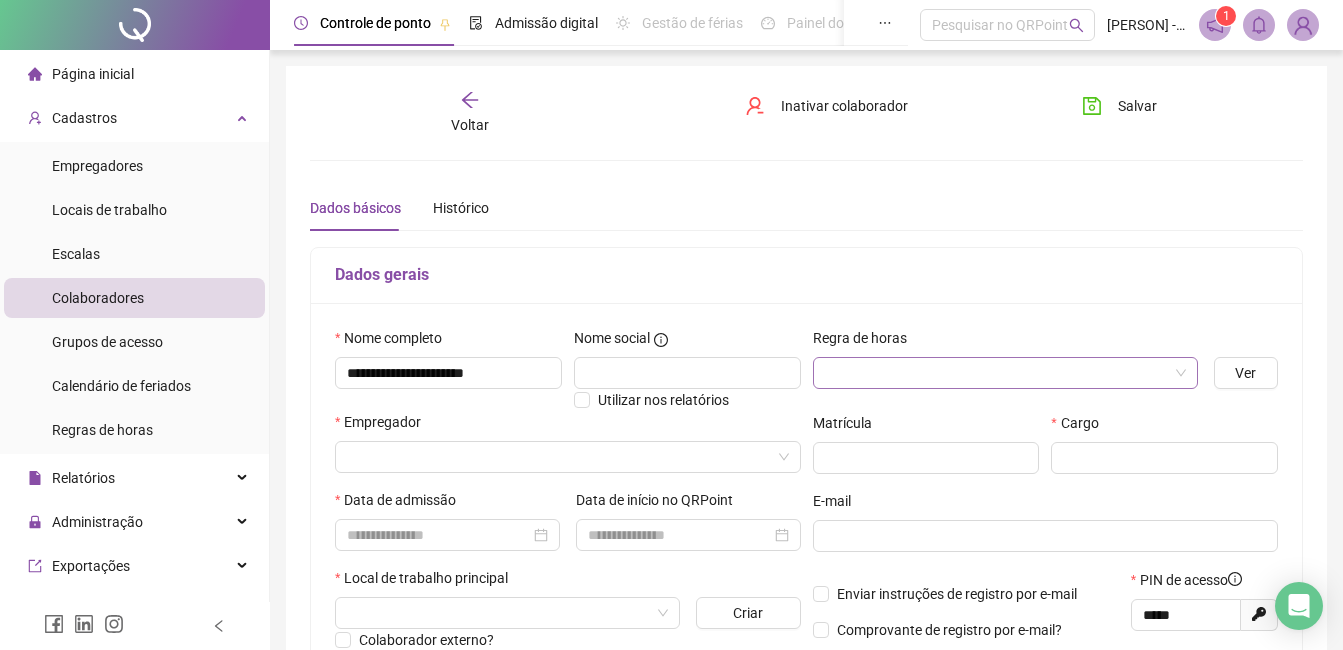 click at bounding box center [996, 373] 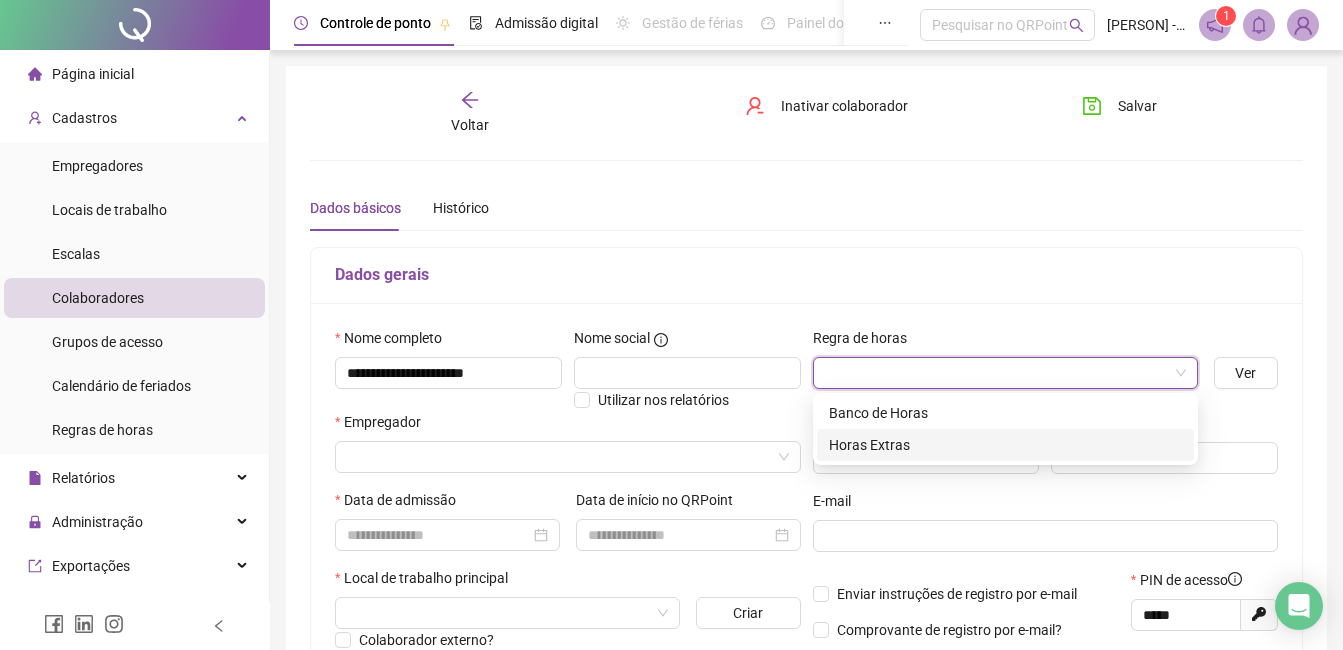 click on "Horas Extras" at bounding box center (1005, 445) 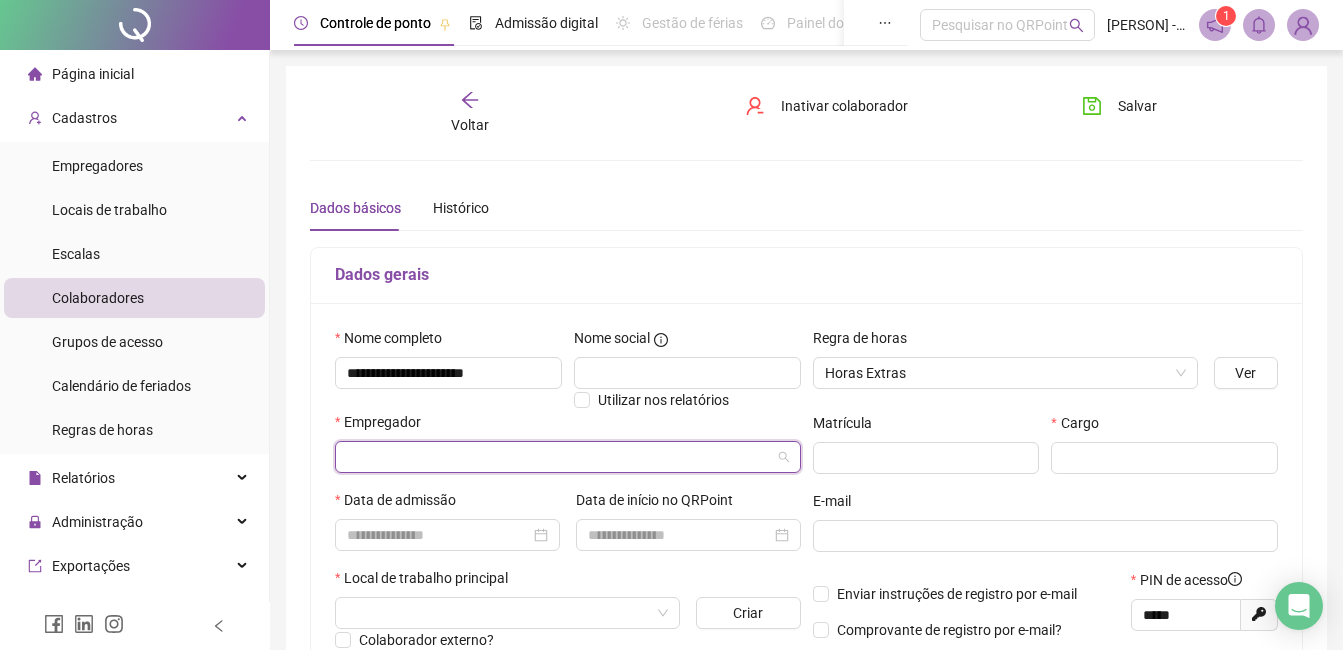 click at bounding box center (559, 457) 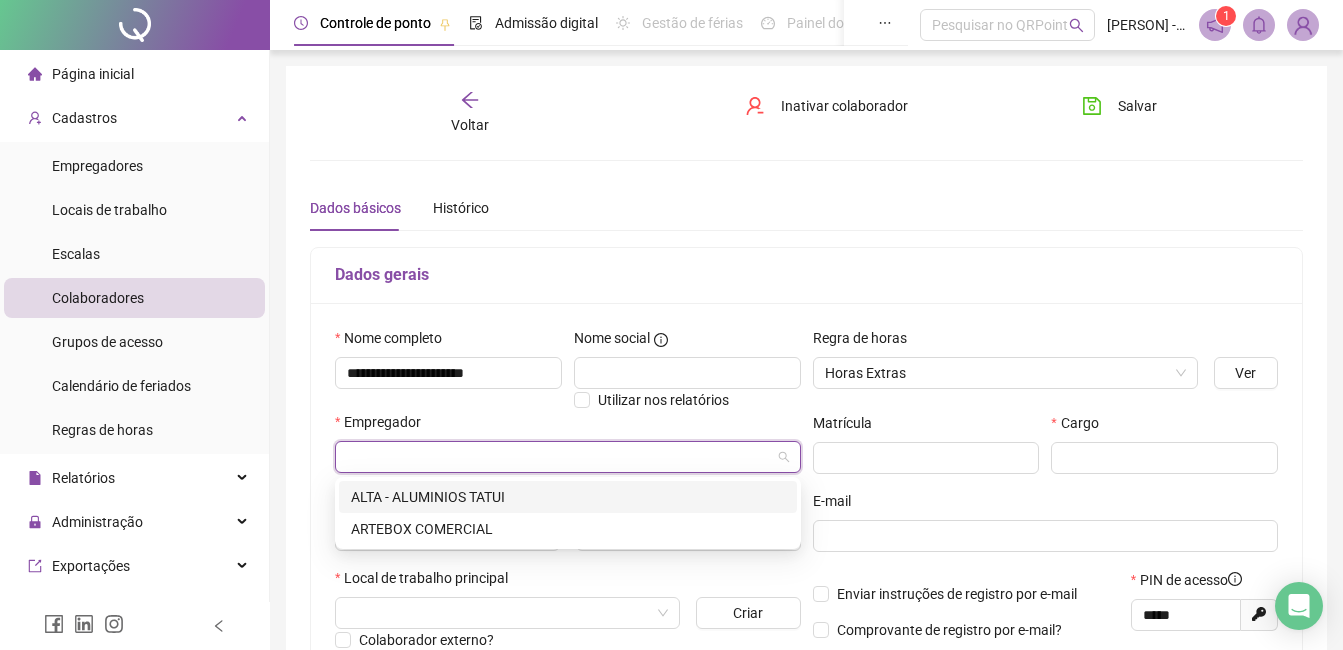 click on "ALTA - ALUMINIOS TATUI" at bounding box center [568, 497] 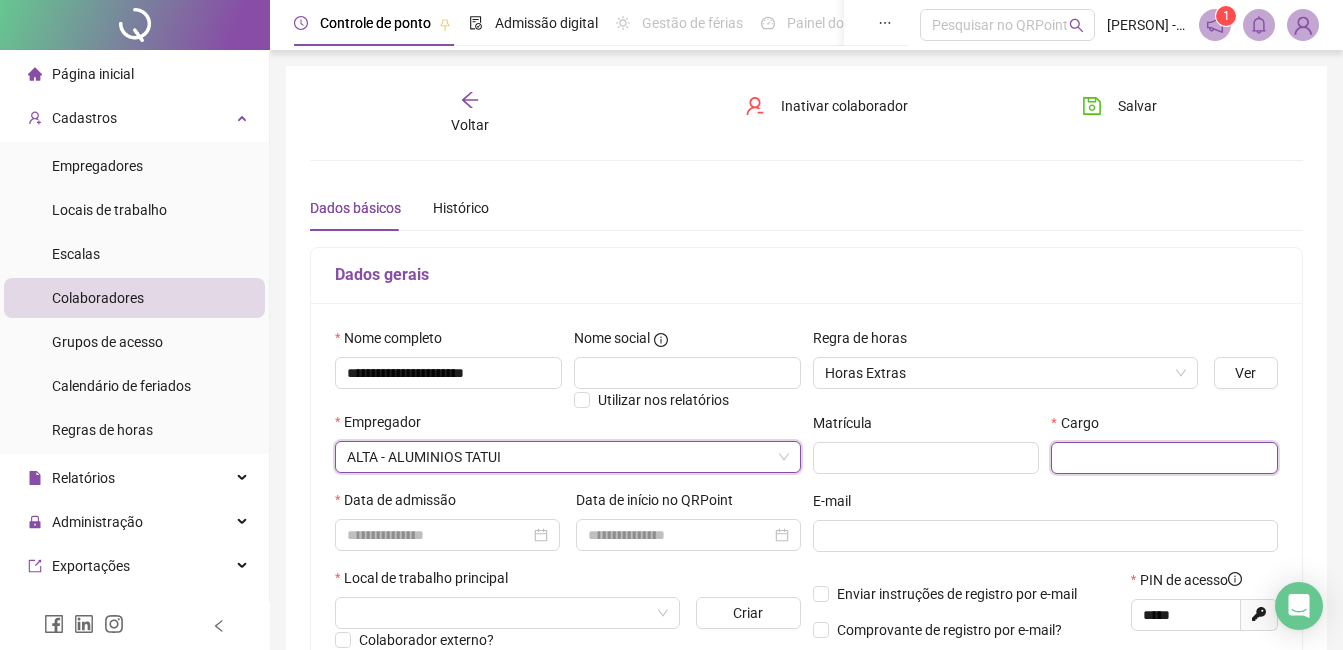 click at bounding box center (1164, 458) 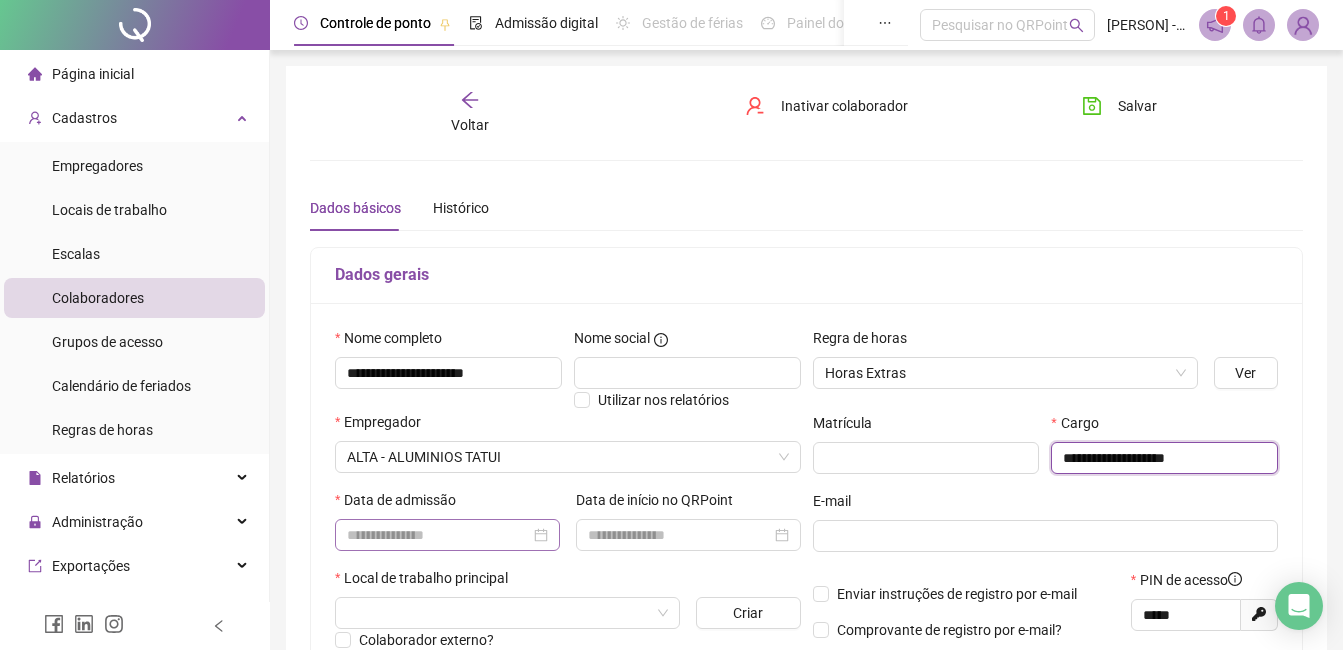 type on "**********" 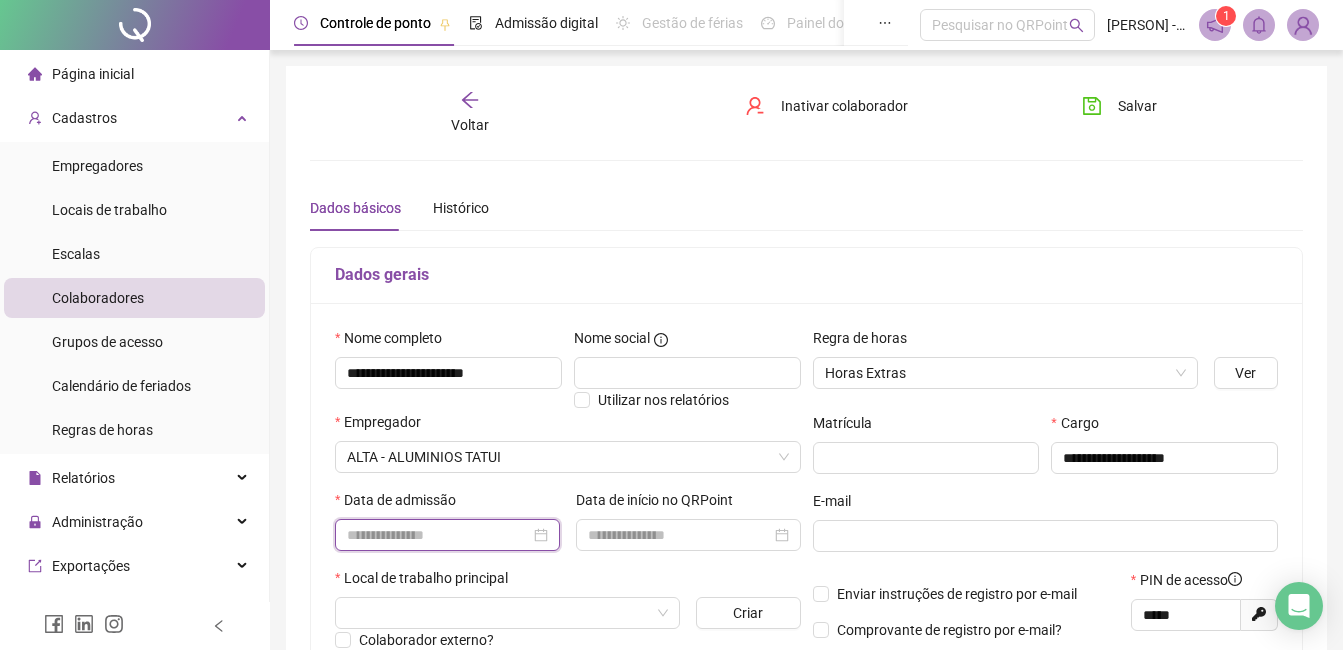 click at bounding box center [438, 535] 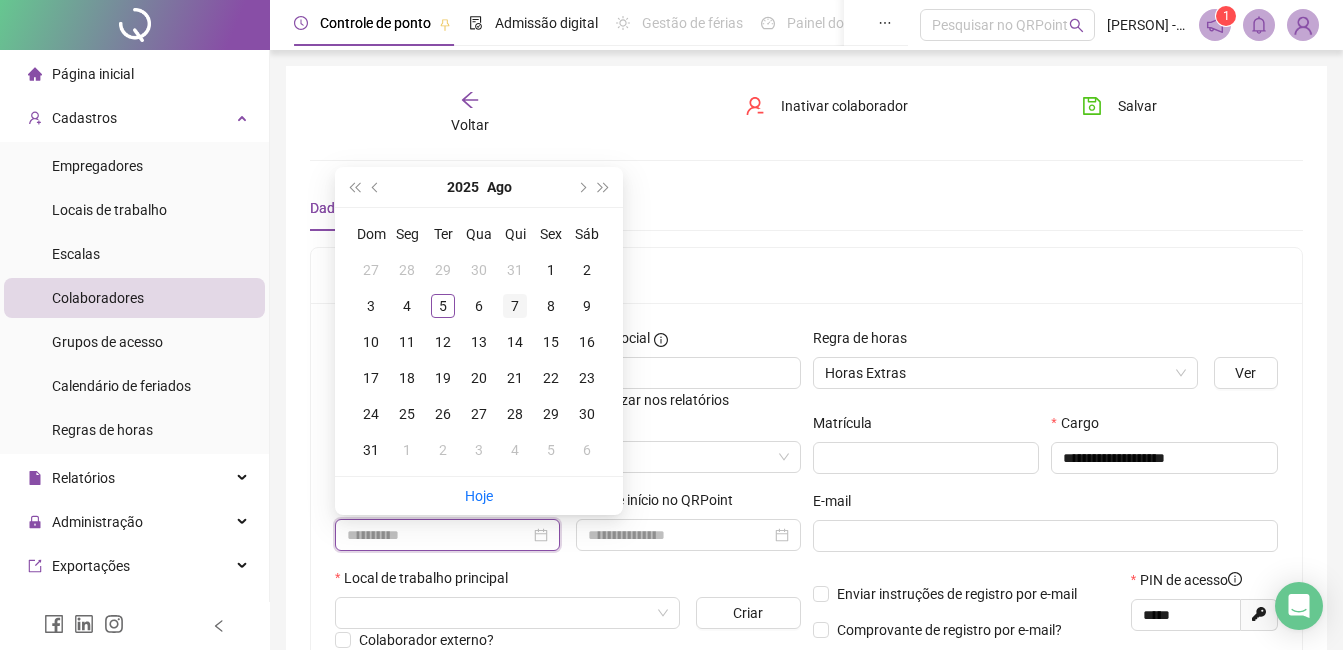 type on "**********" 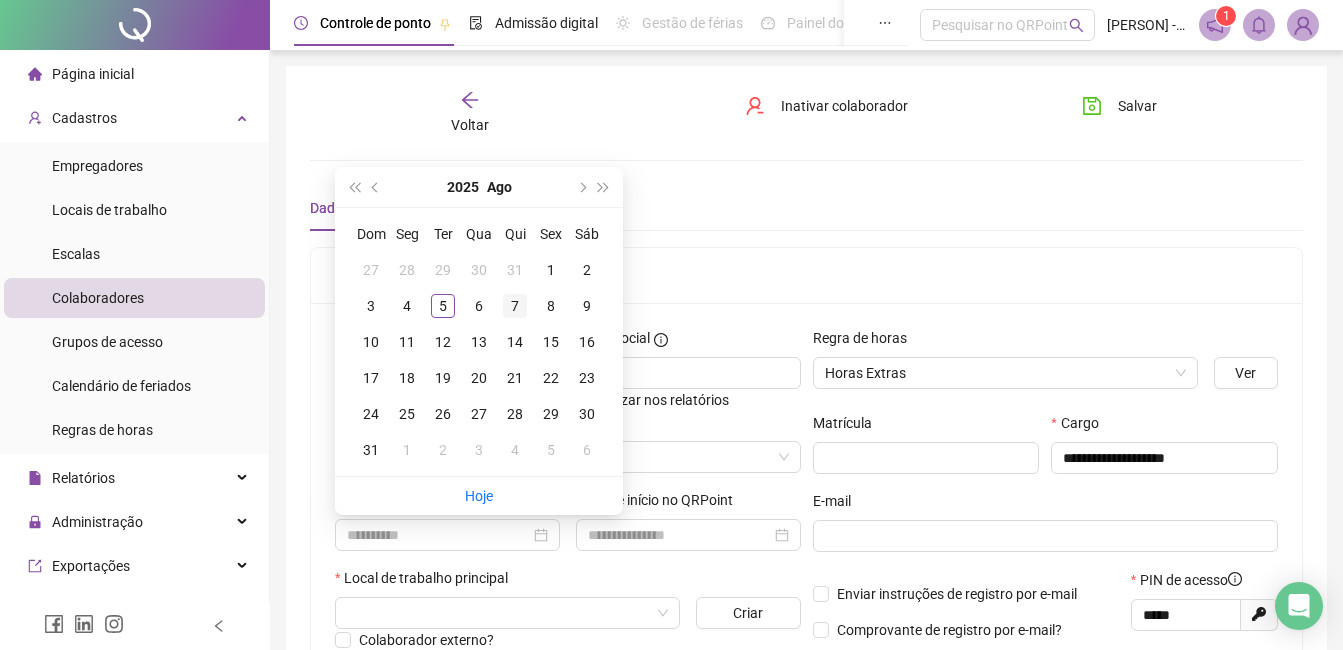 click on "7" at bounding box center [515, 306] 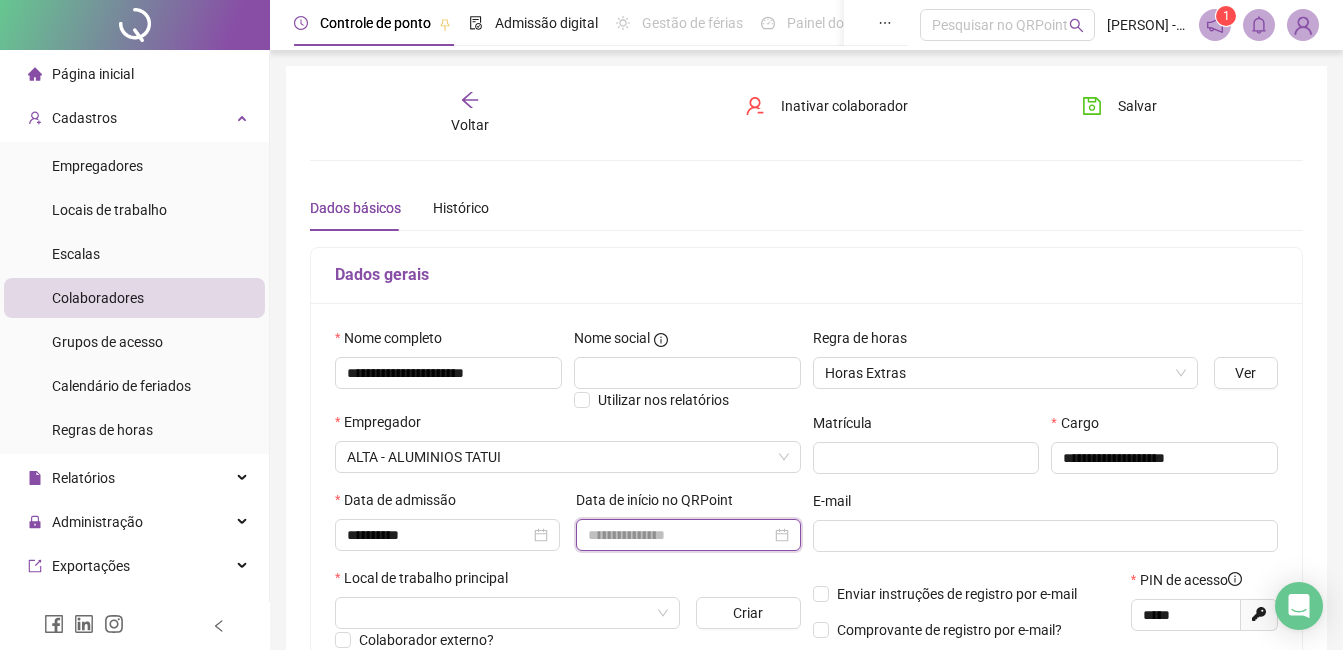 click at bounding box center [679, 535] 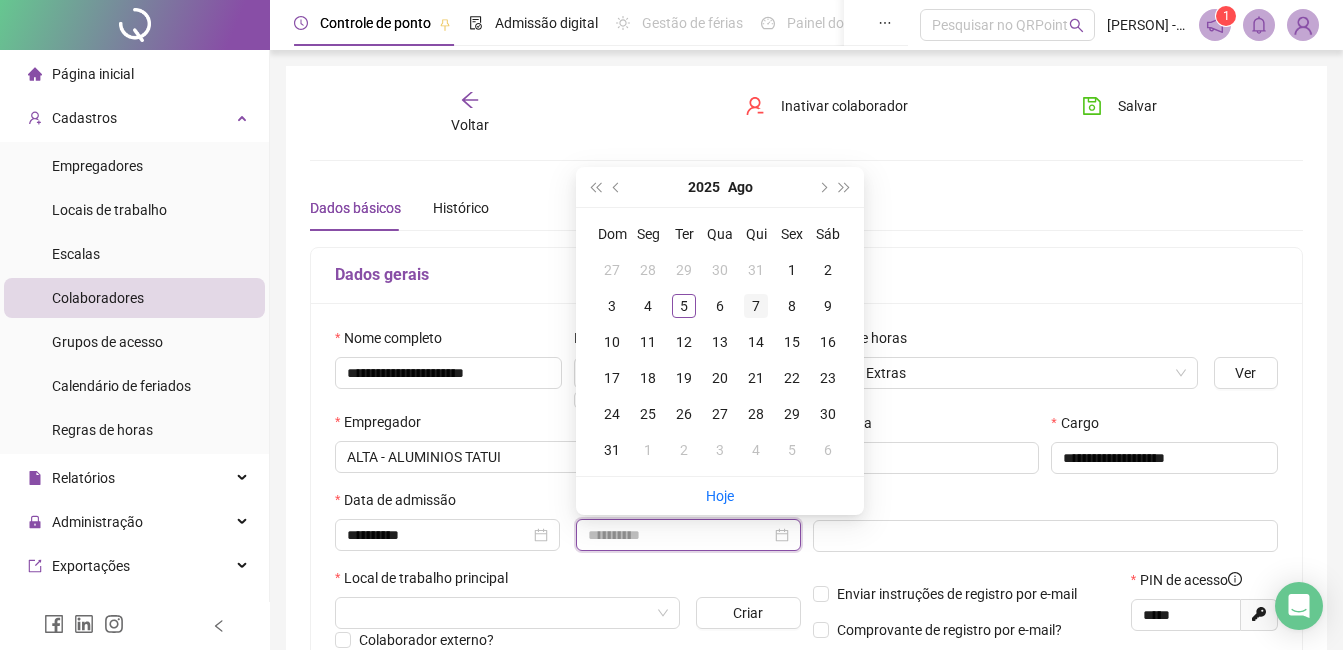 type on "**********" 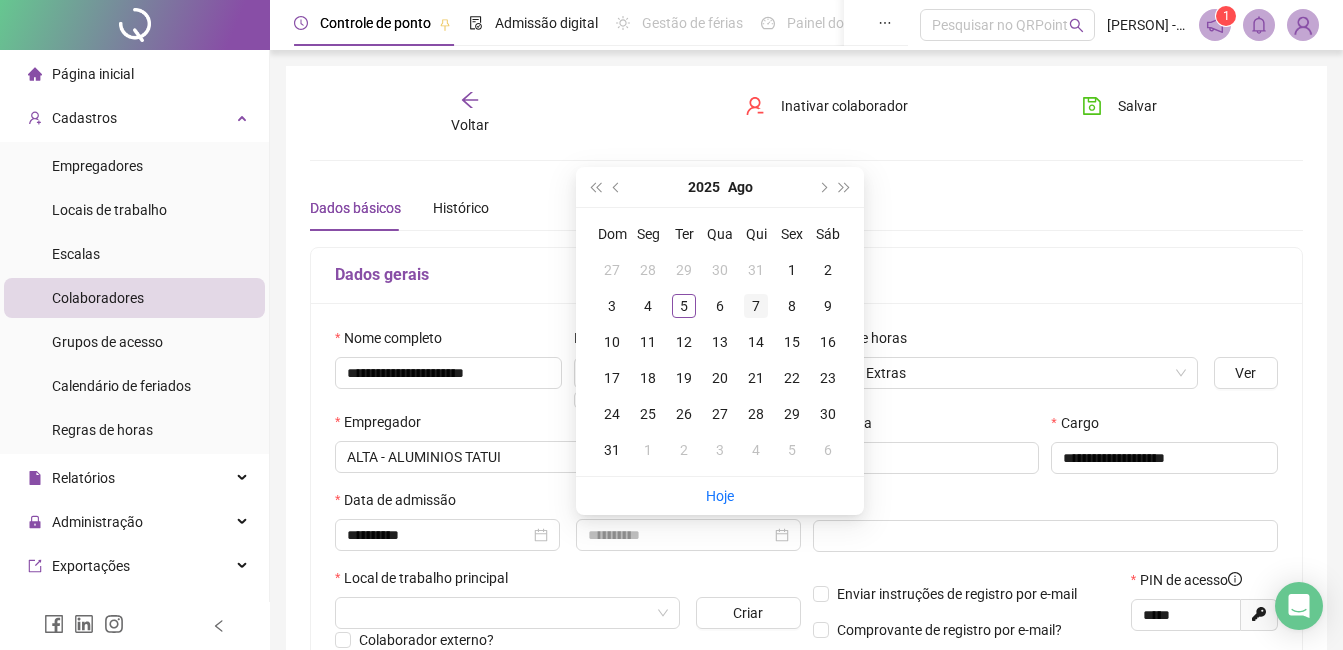 click on "7" at bounding box center [756, 306] 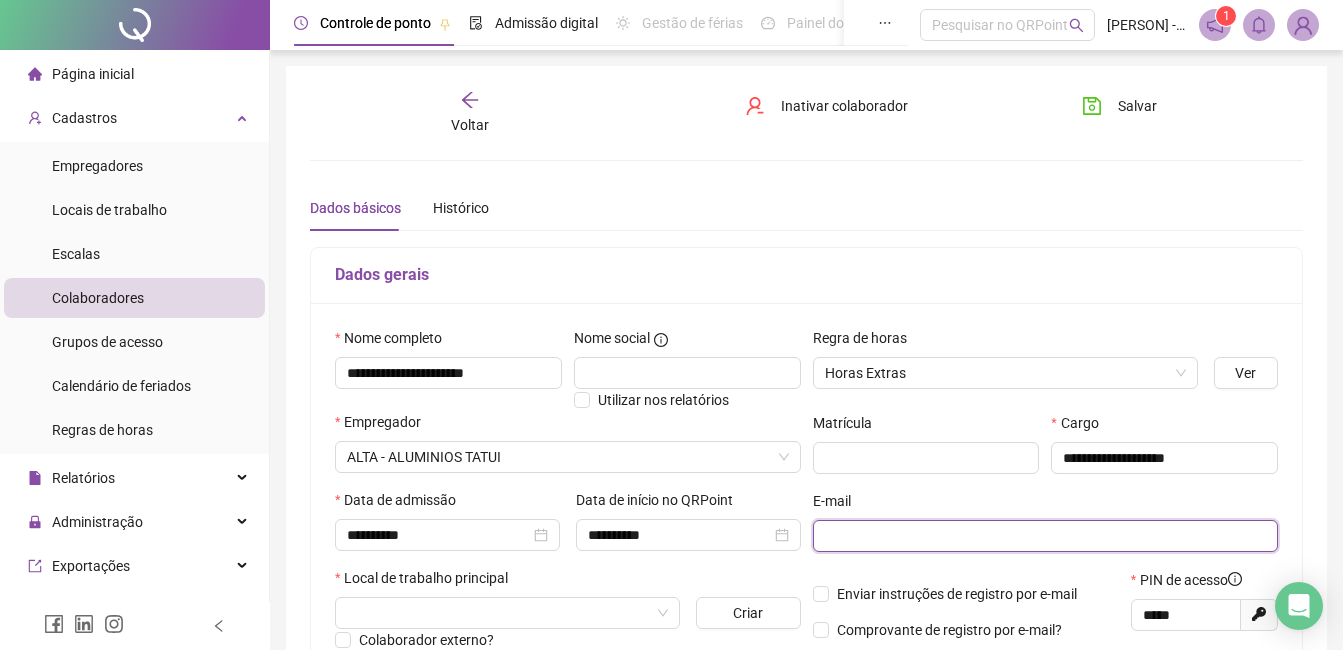 click at bounding box center [1044, 536] 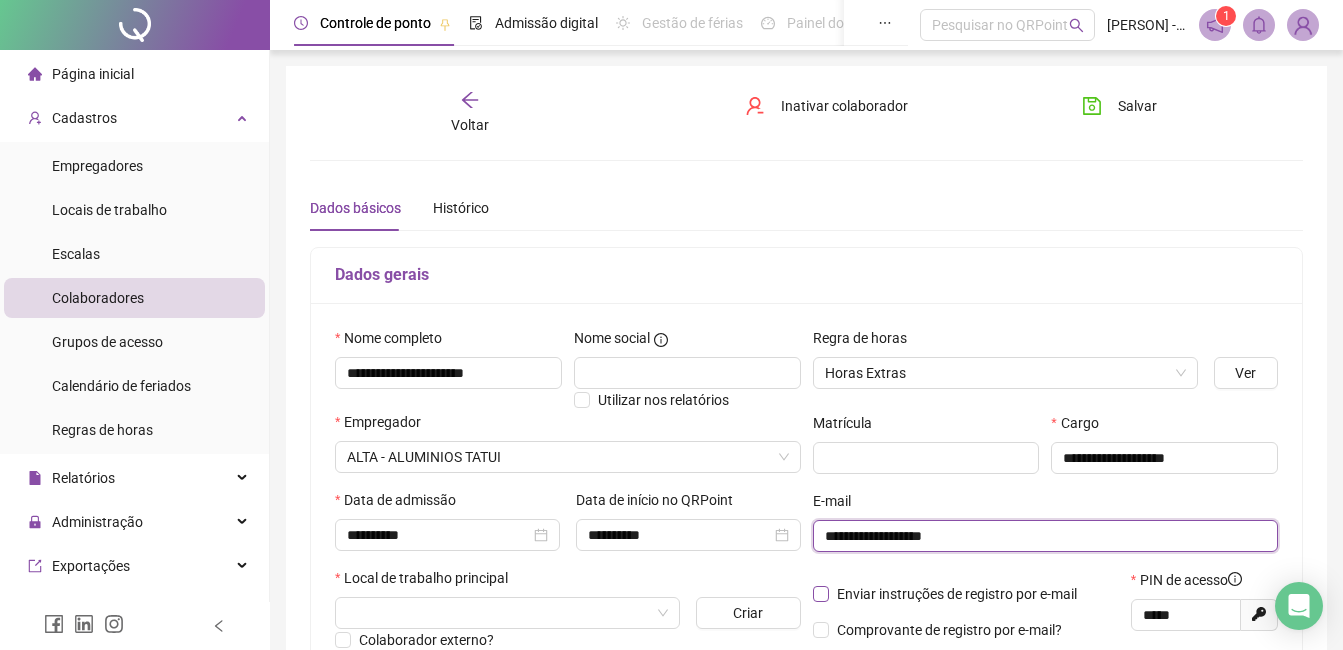 type on "**********" 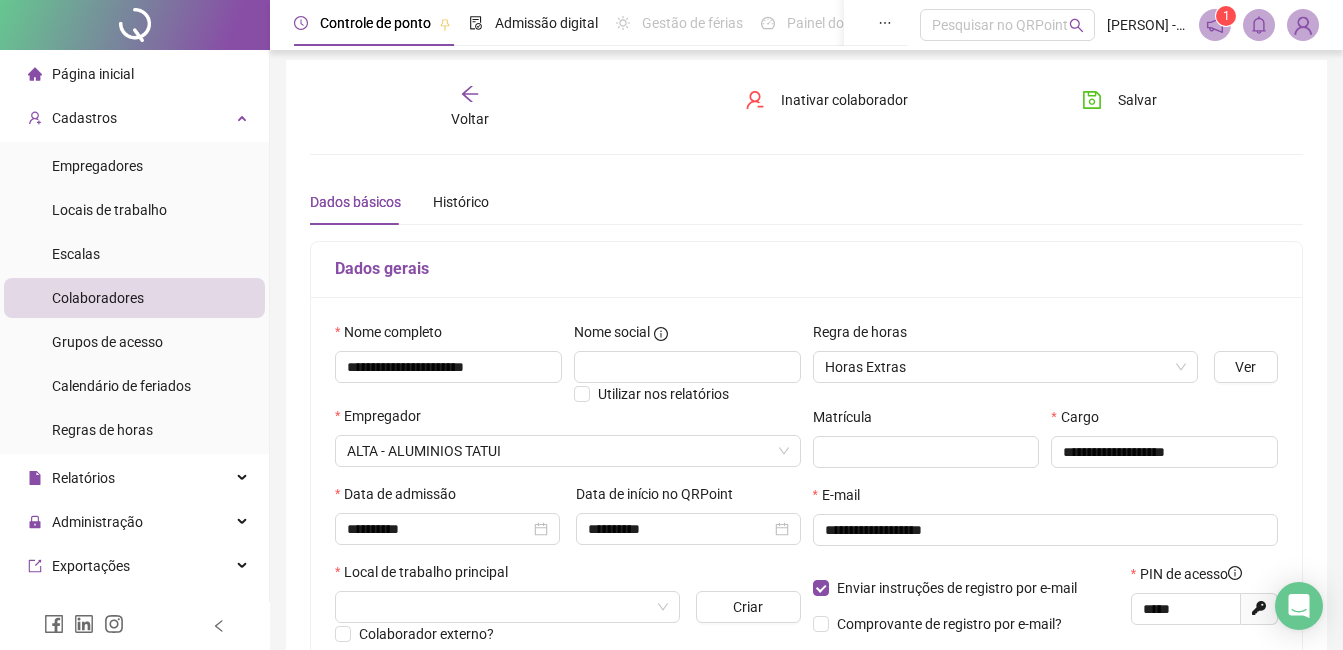 scroll, scrollTop: 200, scrollLeft: 0, axis: vertical 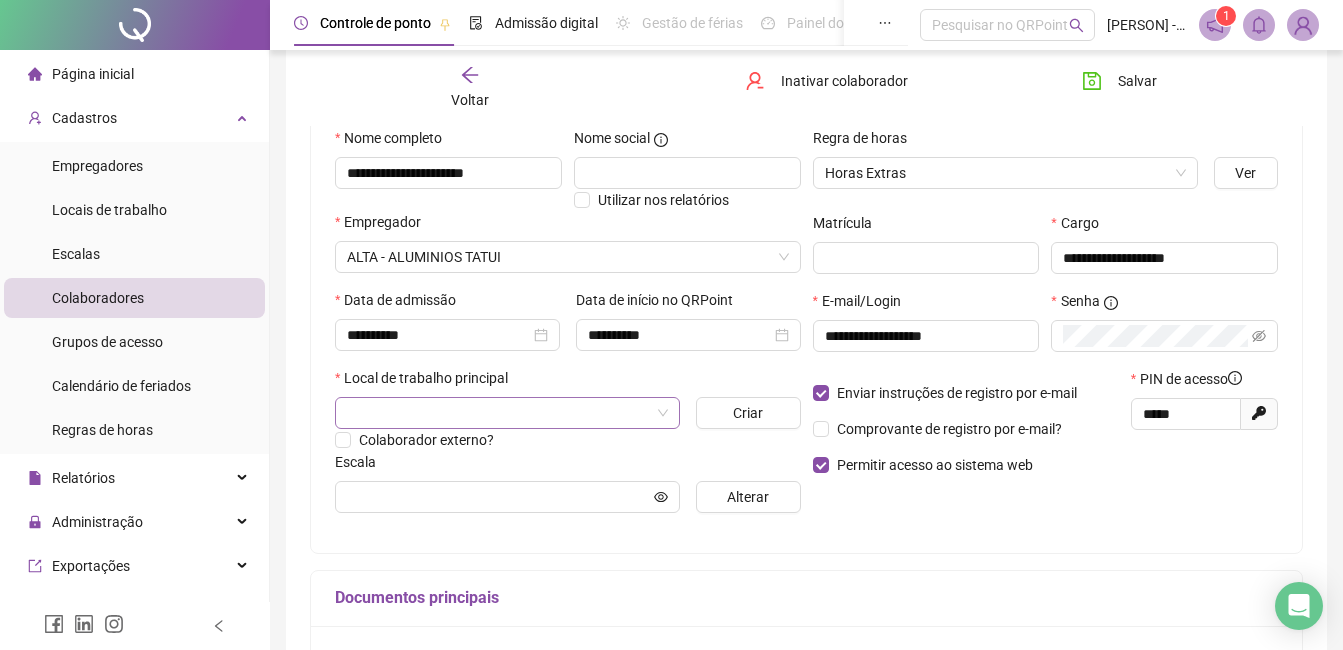 click at bounding box center [498, 413] 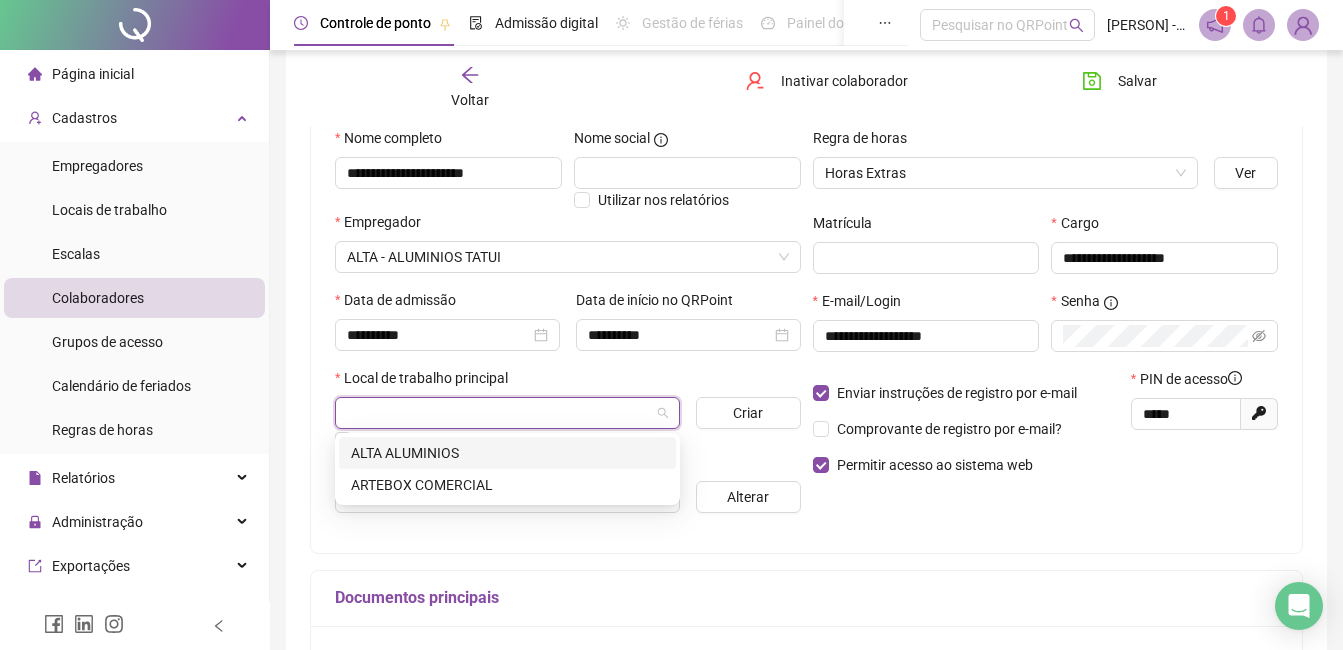 click on "ALTA ALUMINIOS" at bounding box center (507, 453) 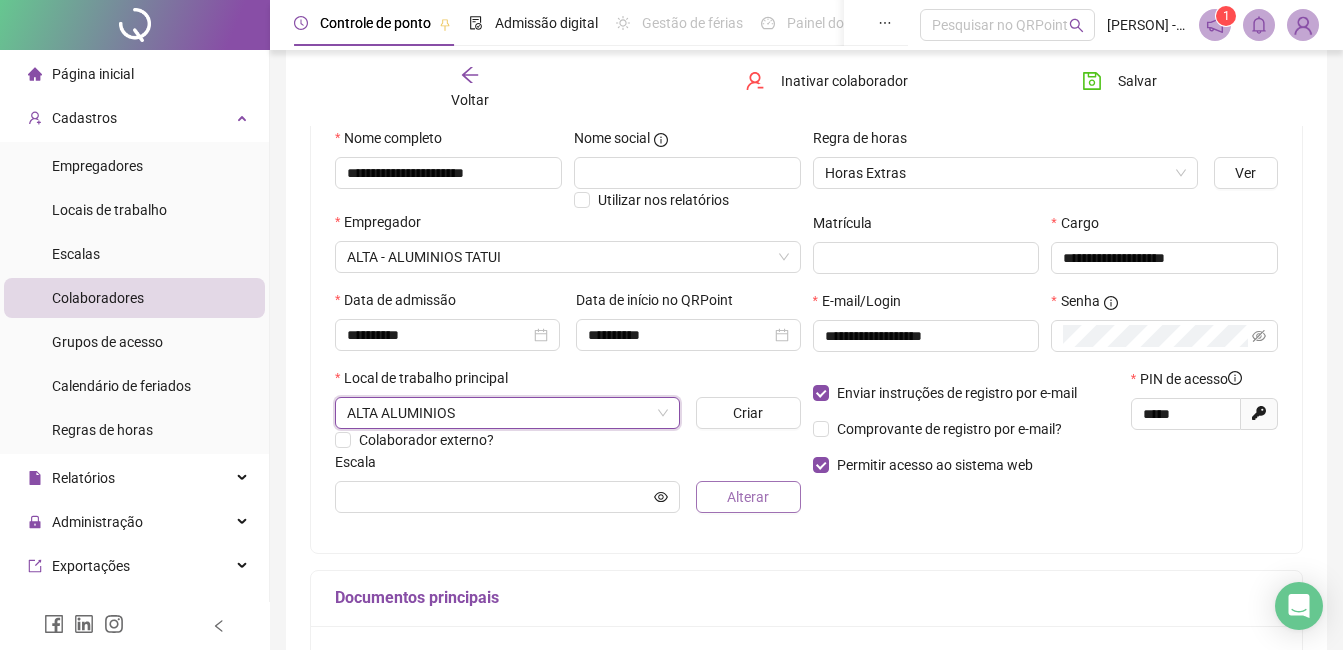 click on "Alterar" at bounding box center [748, 497] 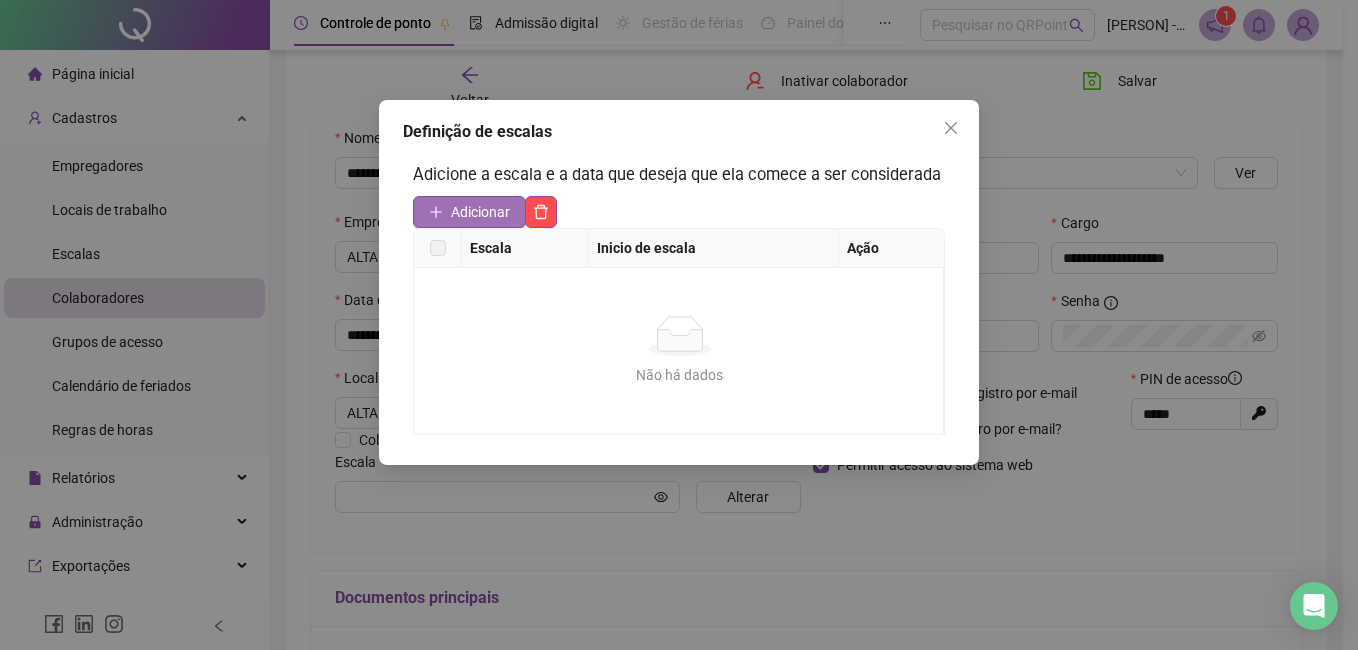 click on "Adicionar" at bounding box center (480, 212) 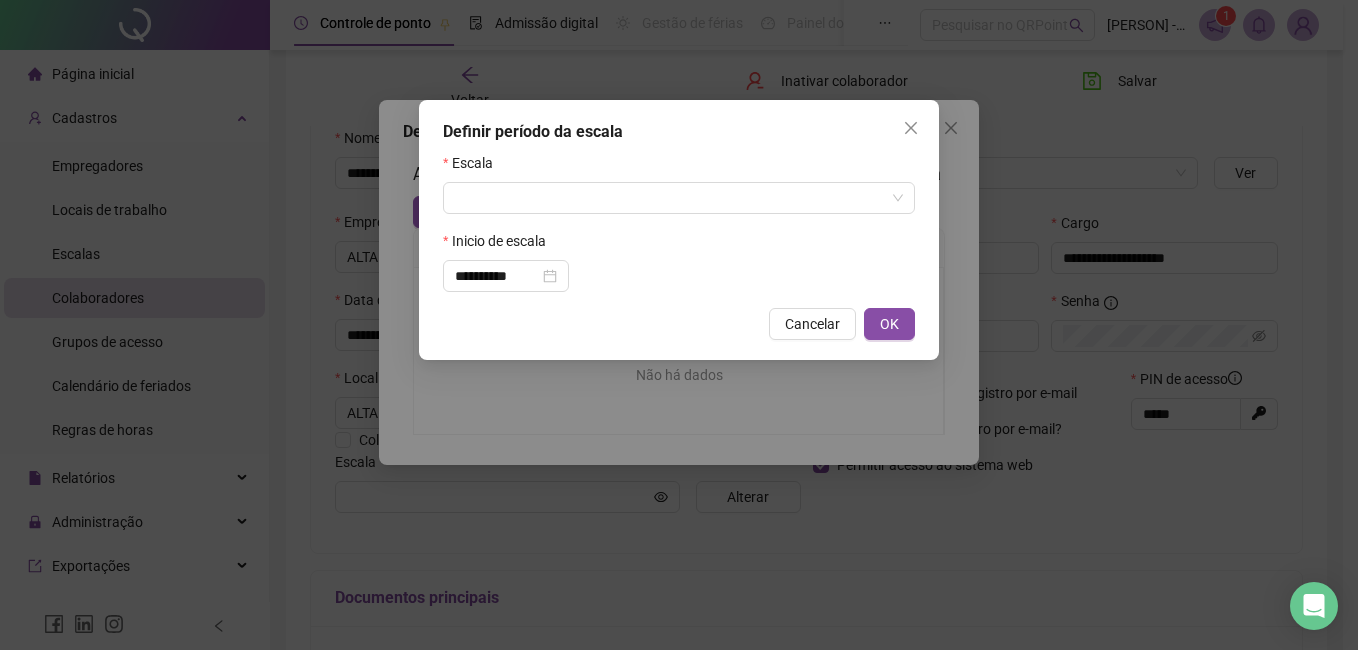 click on "**********" at bounding box center [679, 222] 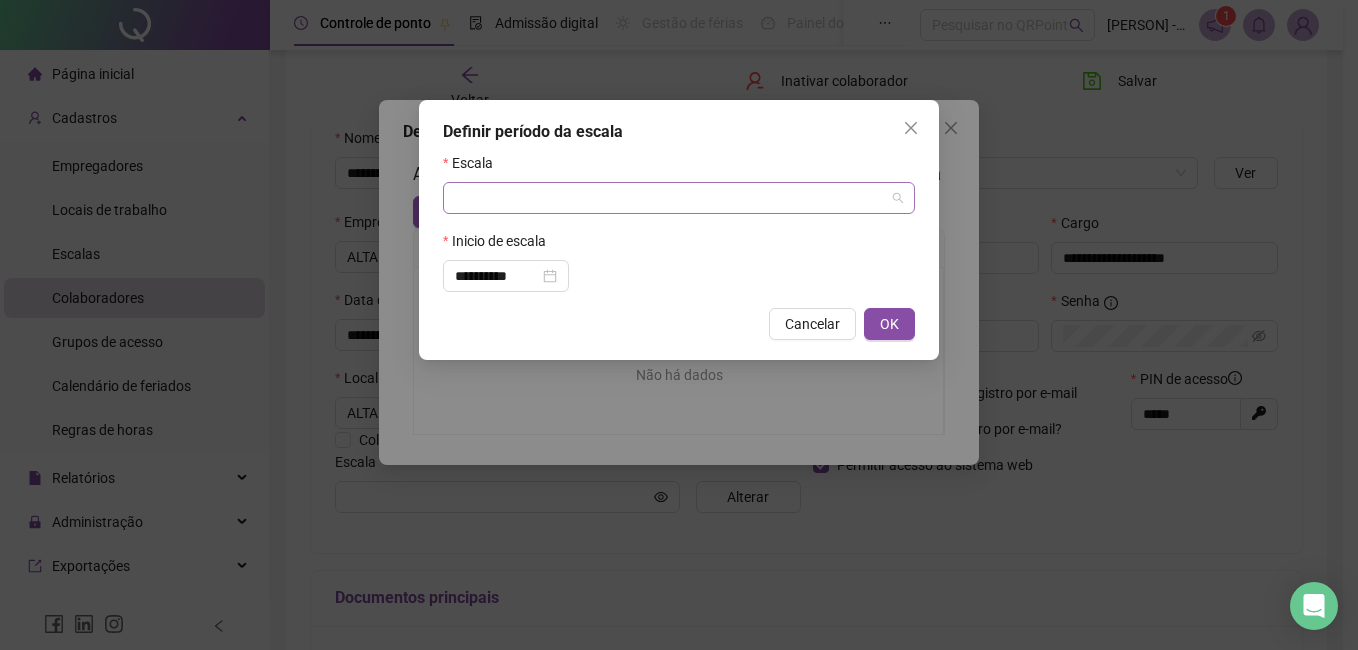 click at bounding box center (670, 198) 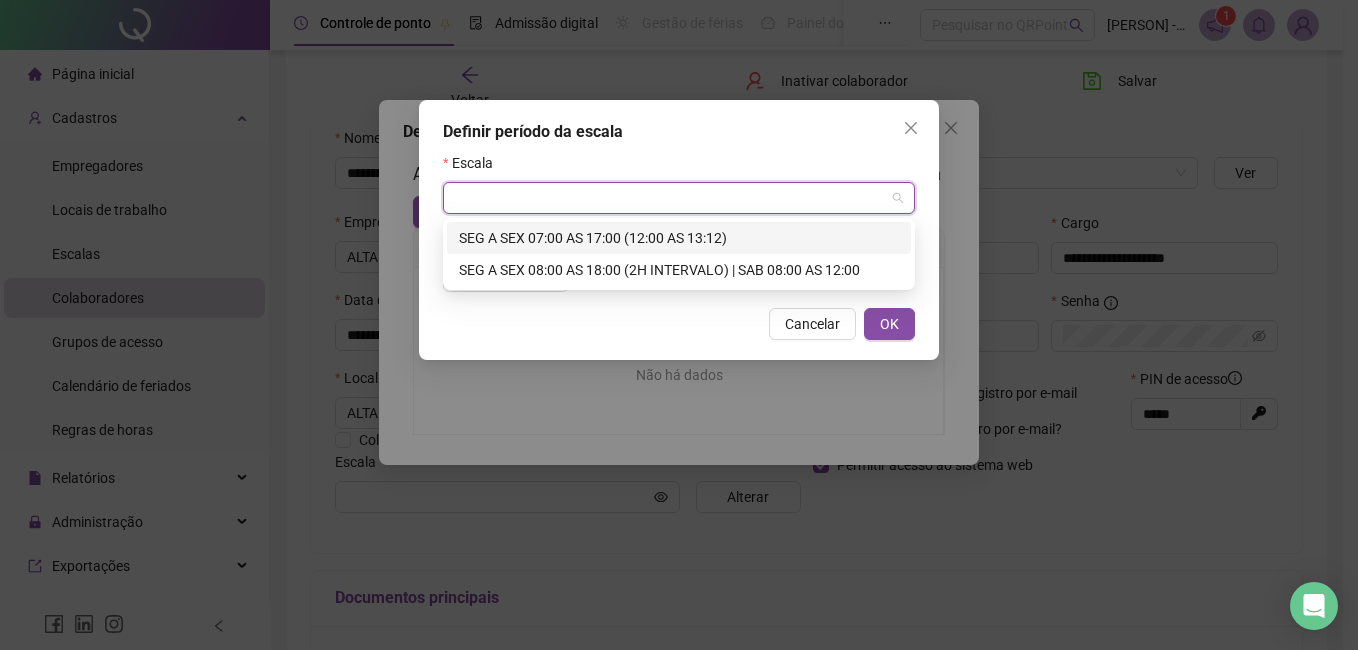 click on "SEG A SEX 07:00 AS 17:00 (12:00 AS 13:12)" at bounding box center [679, 238] 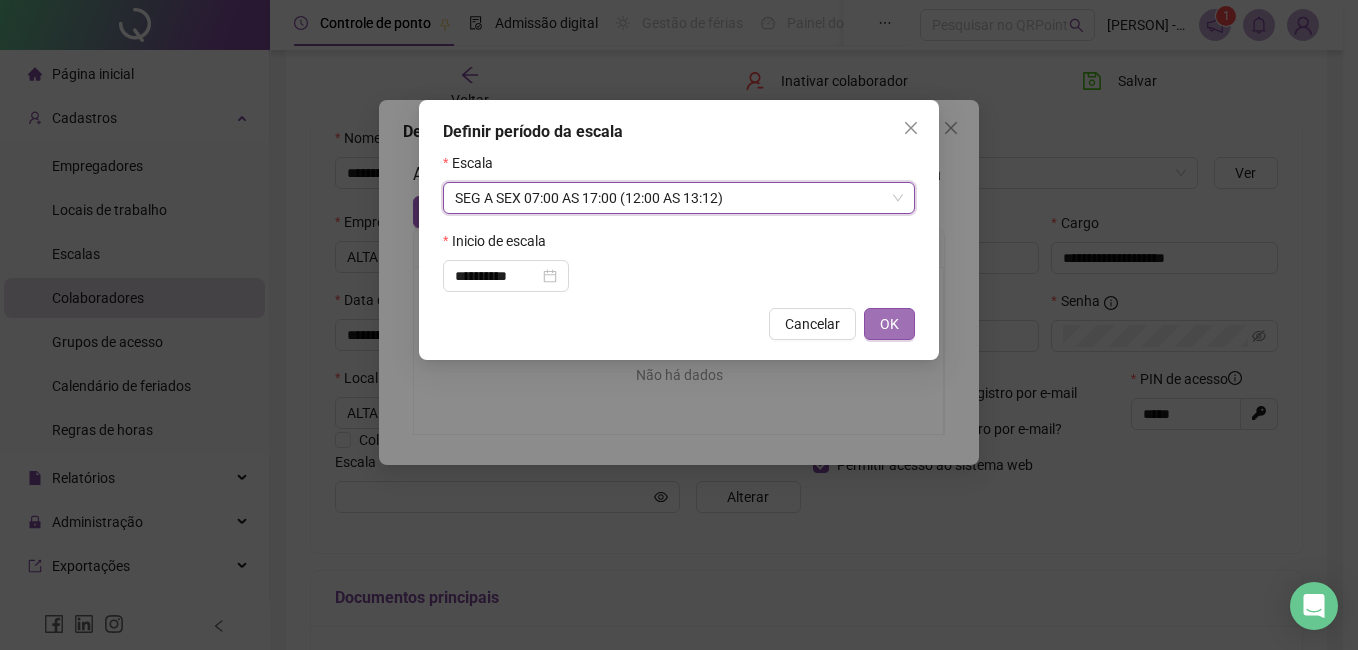 click on "OK" at bounding box center [889, 324] 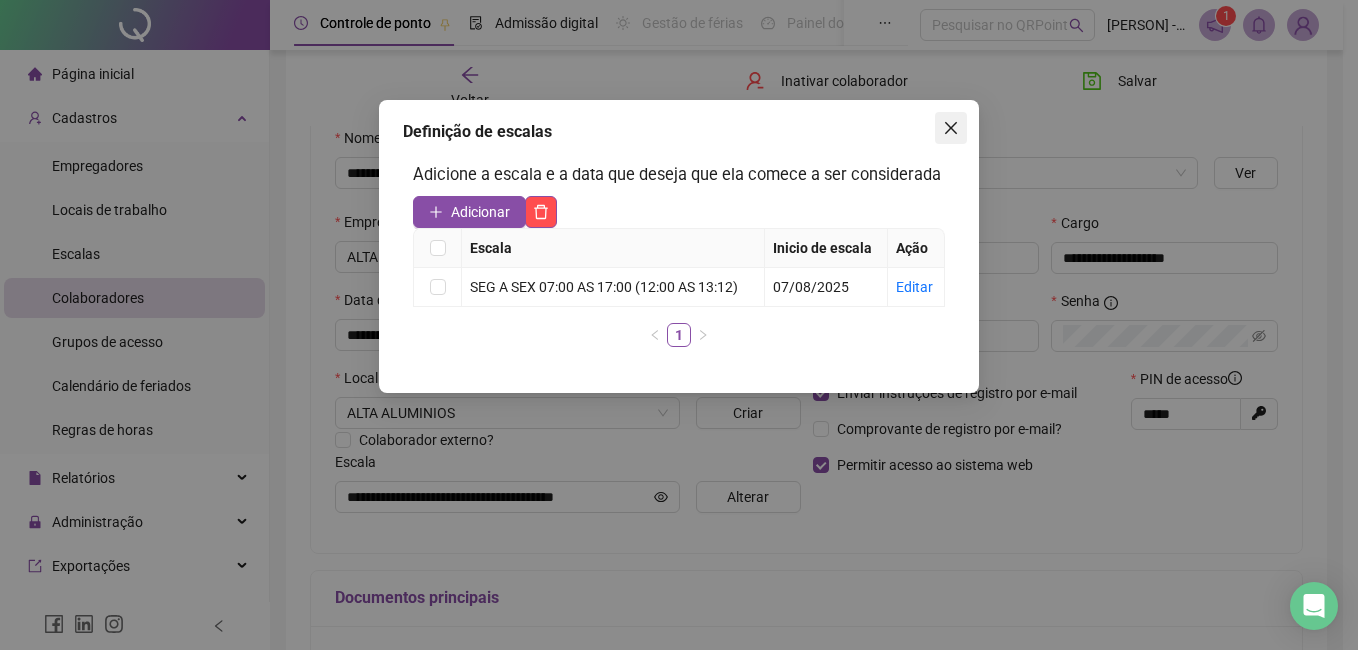 click 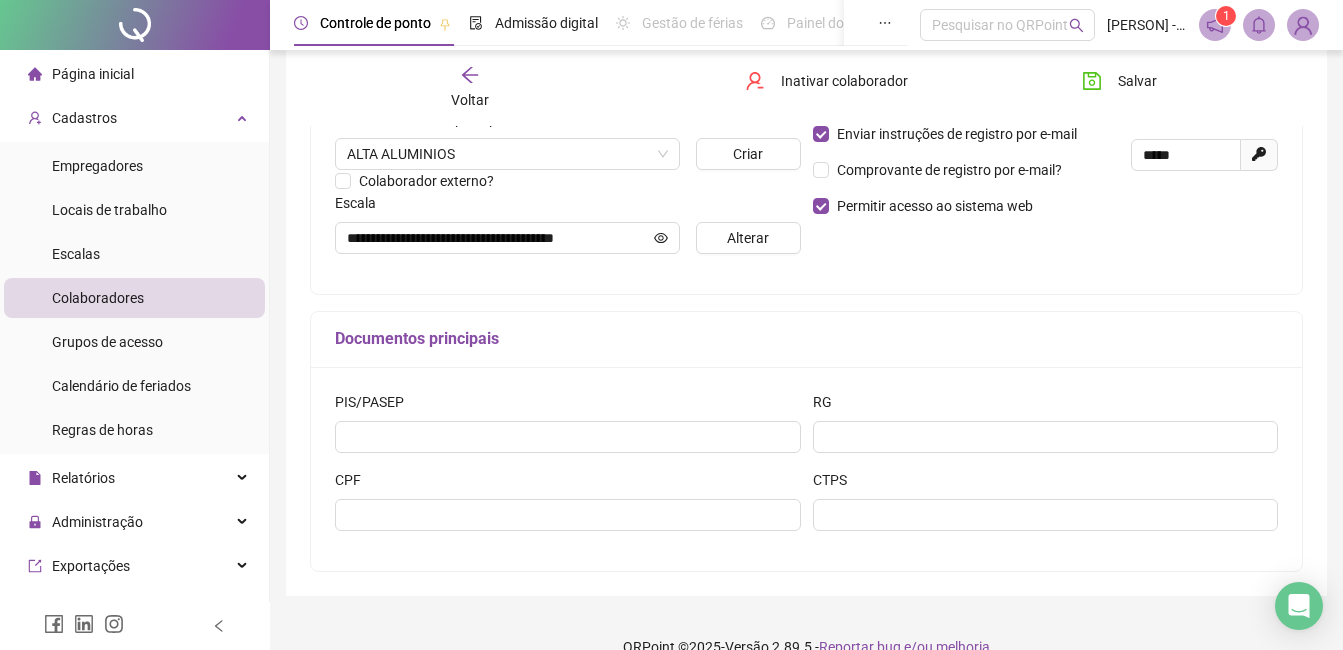 scroll, scrollTop: 491, scrollLeft: 0, axis: vertical 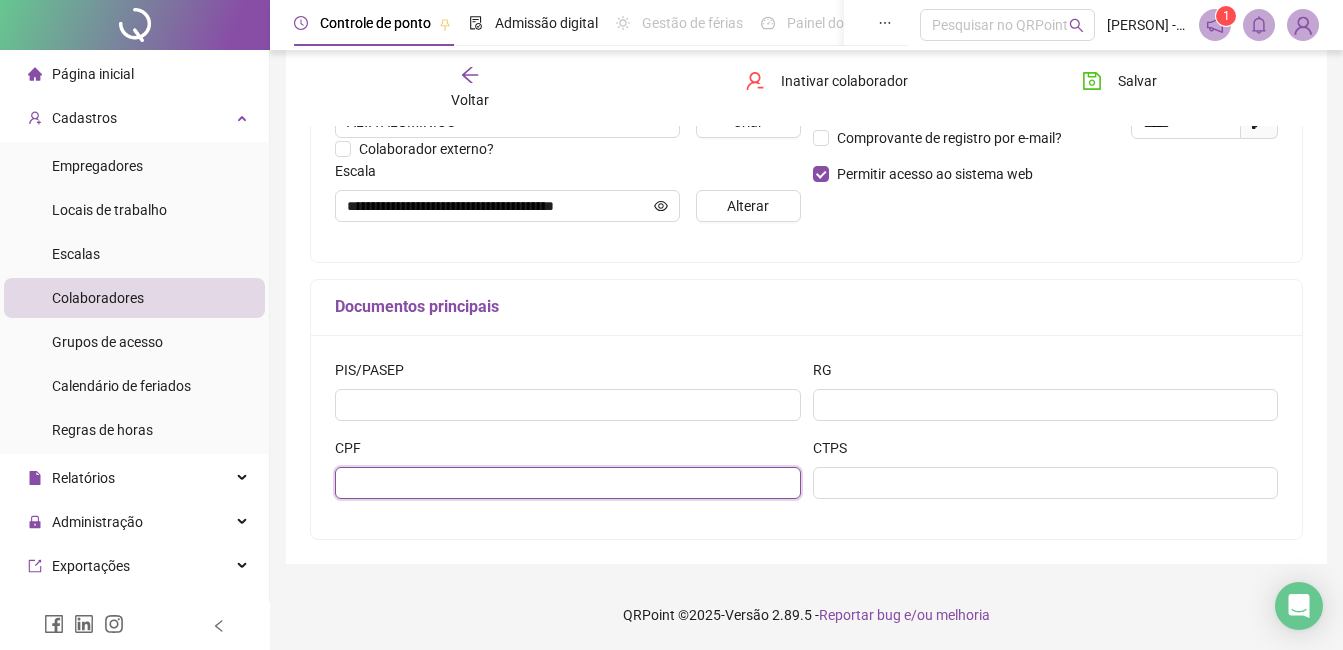 click at bounding box center [568, 483] 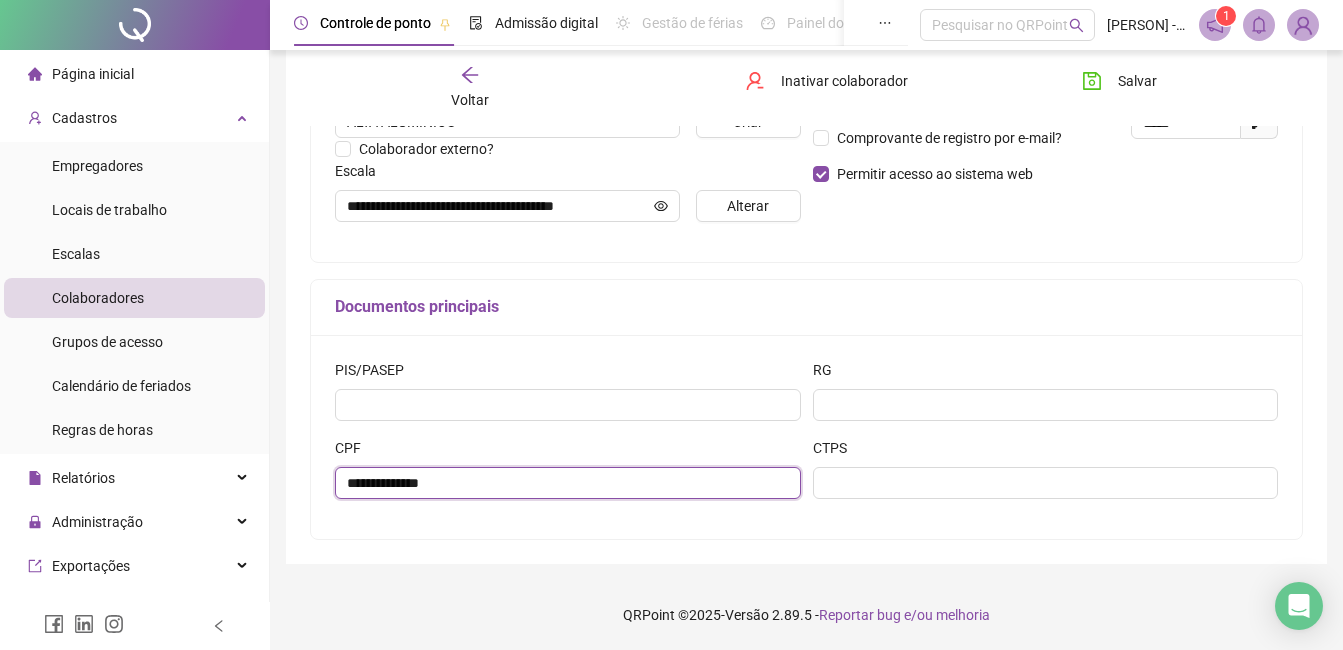click on "**********" at bounding box center [568, 483] 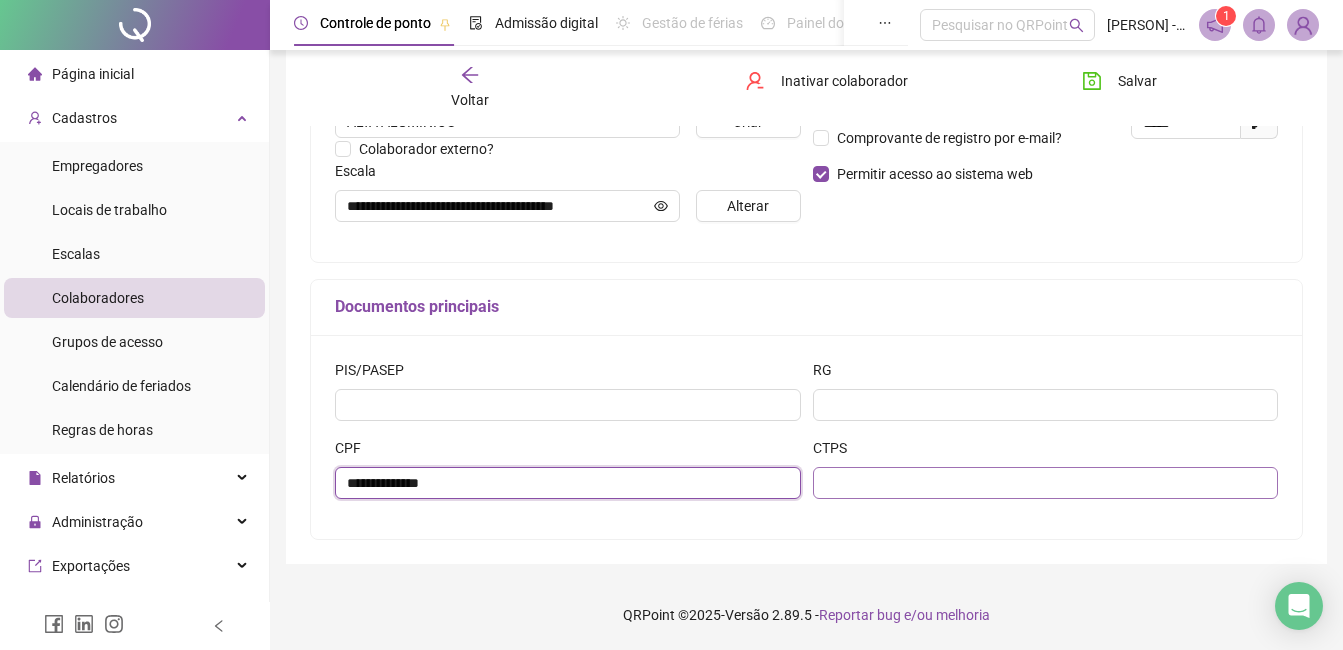 type on "**********" 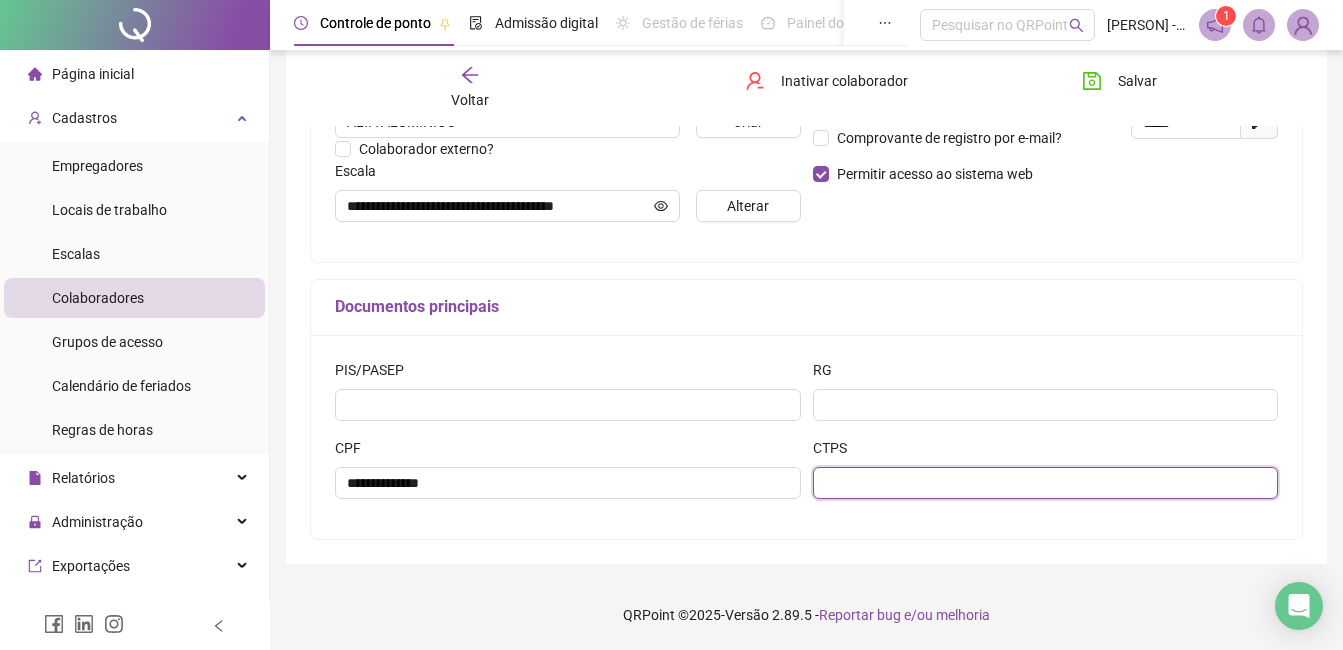 click at bounding box center (1046, 483) 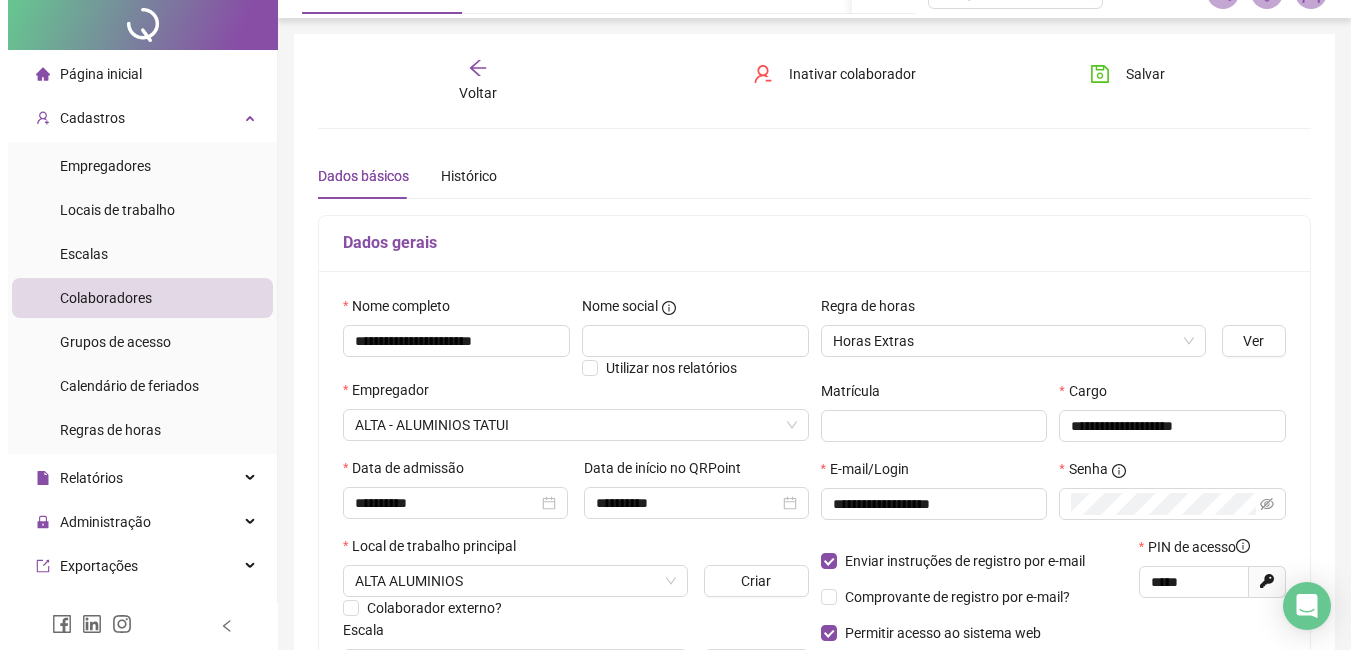 scroll, scrollTop: 0, scrollLeft: 0, axis: both 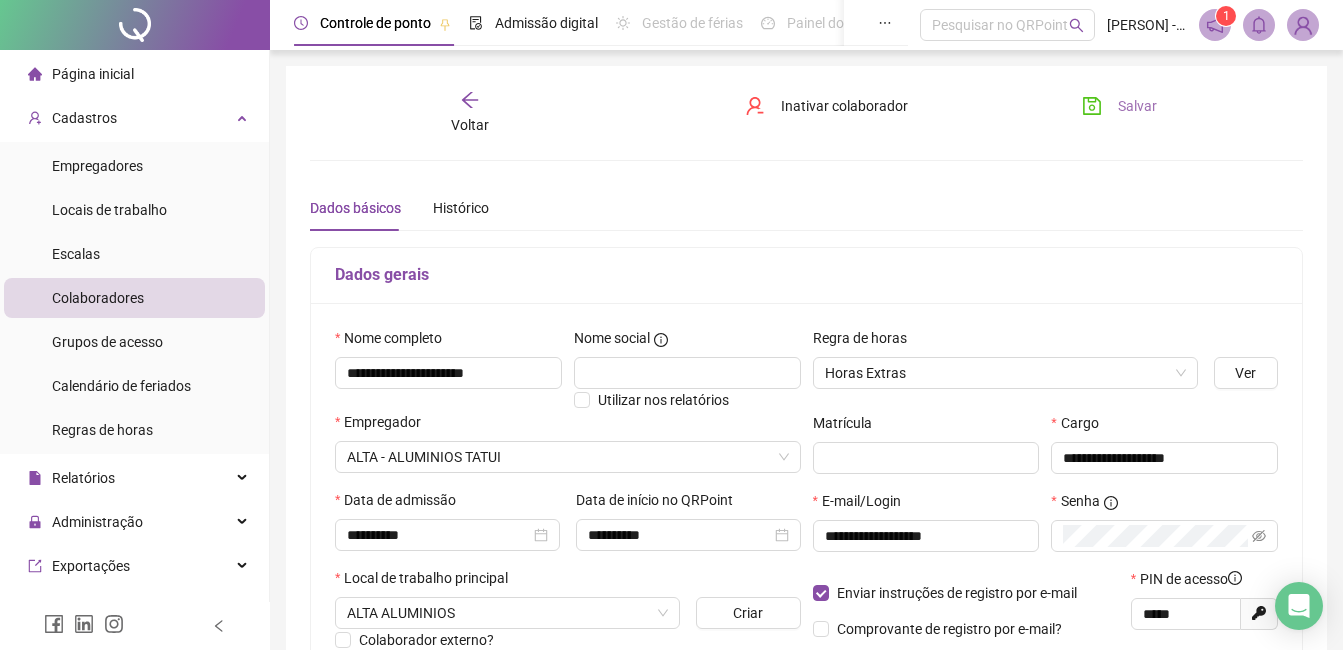 click on "Salvar" at bounding box center [1137, 106] 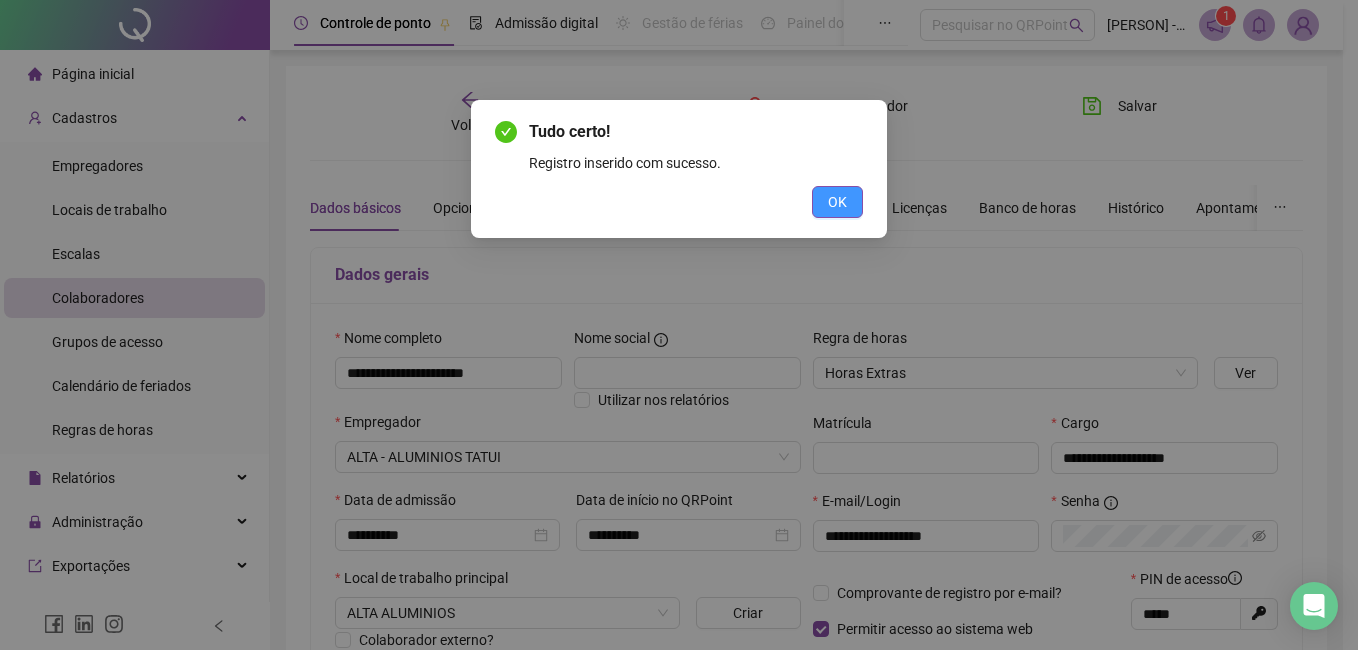 click on "OK" at bounding box center [837, 202] 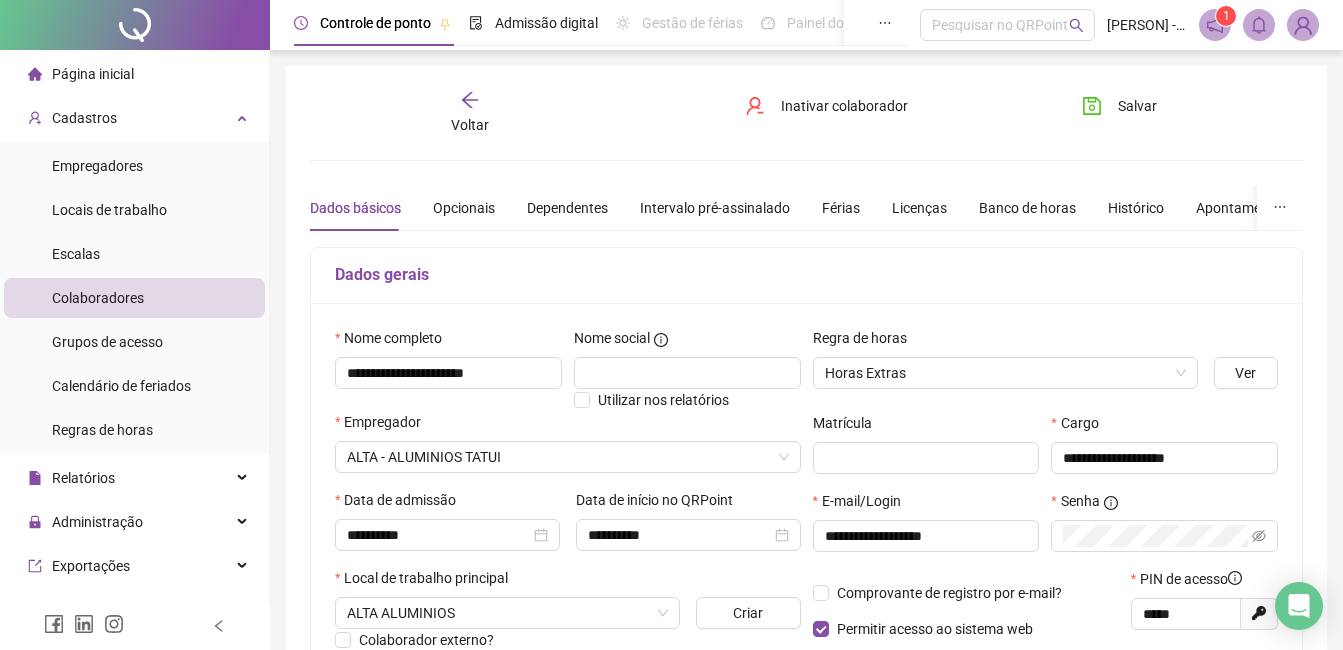 click at bounding box center (1303, 25) 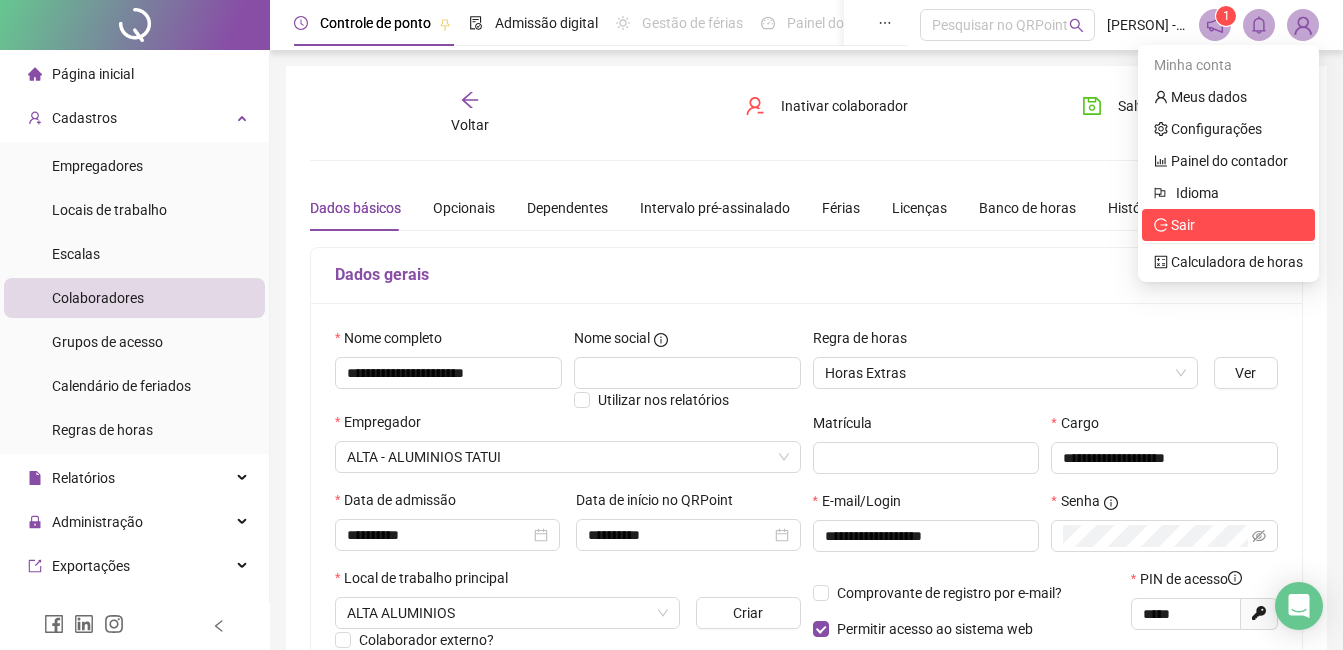 click on "Sair" at bounding box center [1183, 225] 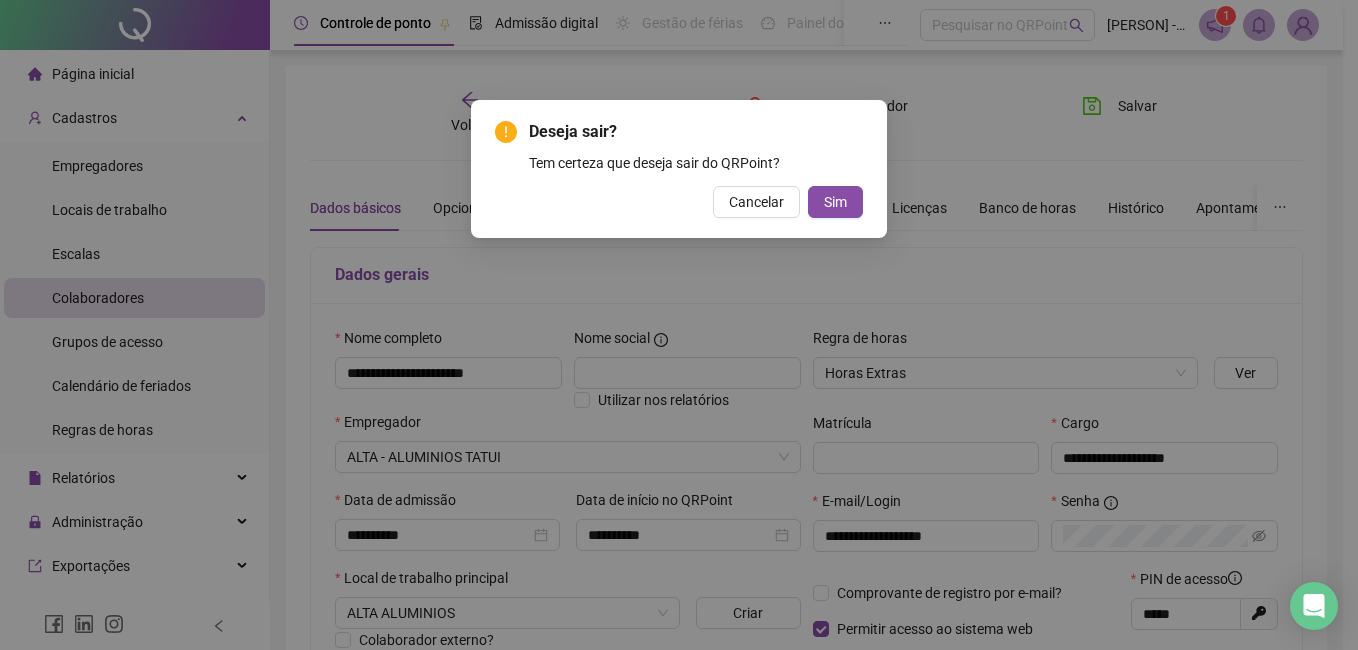 click on "Deseja sair? Tem certeza que deseja sair do QRPoint? Cancelar Sim" at bounding box center (679, 169) 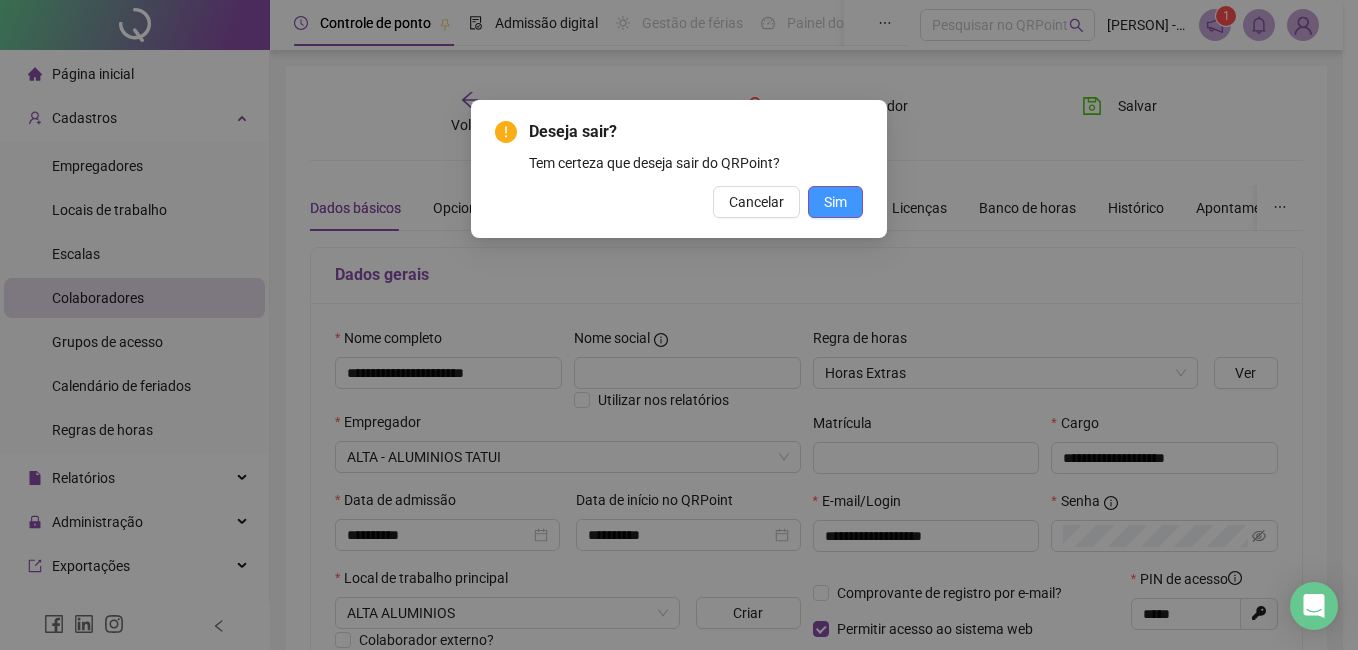 click on "Sim" at bounding box center [835, 202] 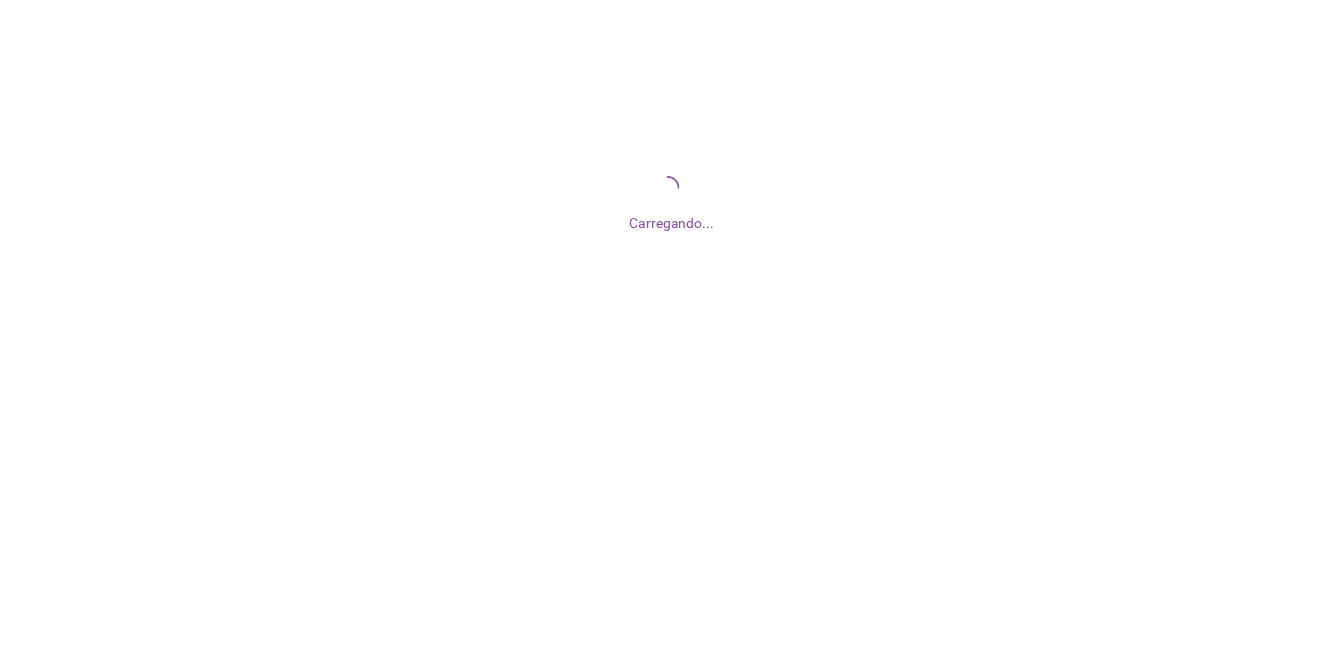 scroll, scrollTop: 0, scrollLeft: 0, axis: both 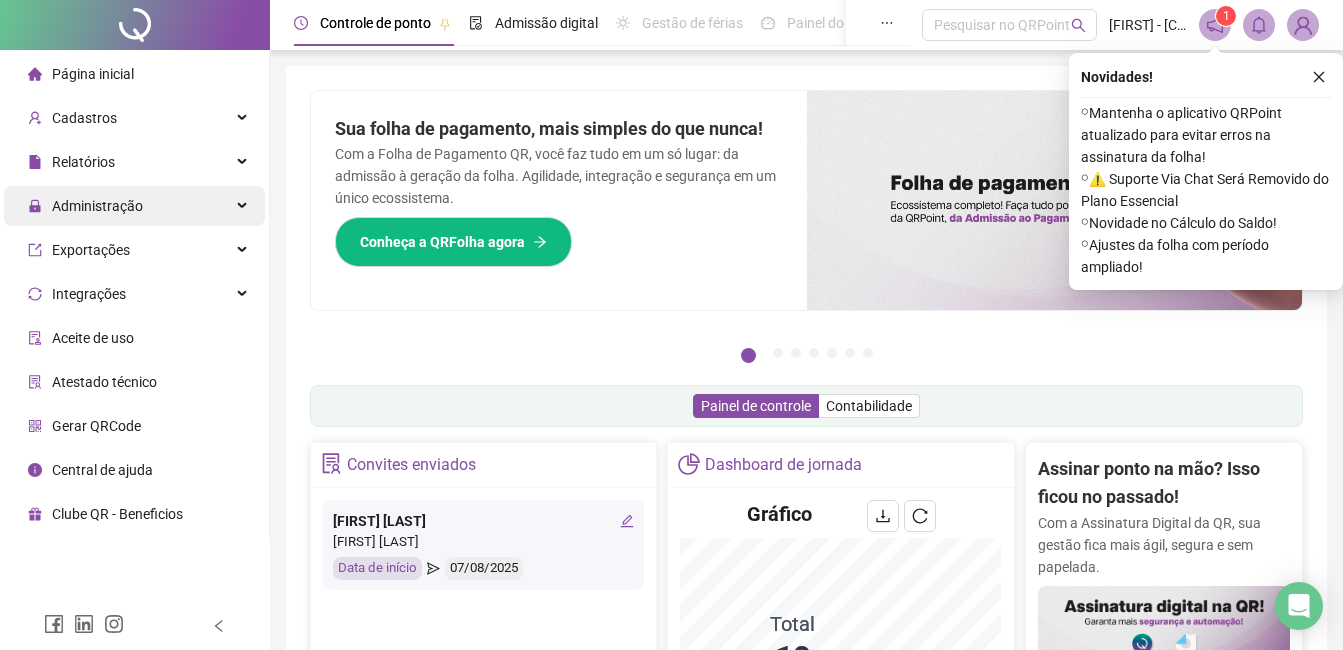 click on "Administração" at bounding box center [134, 206] 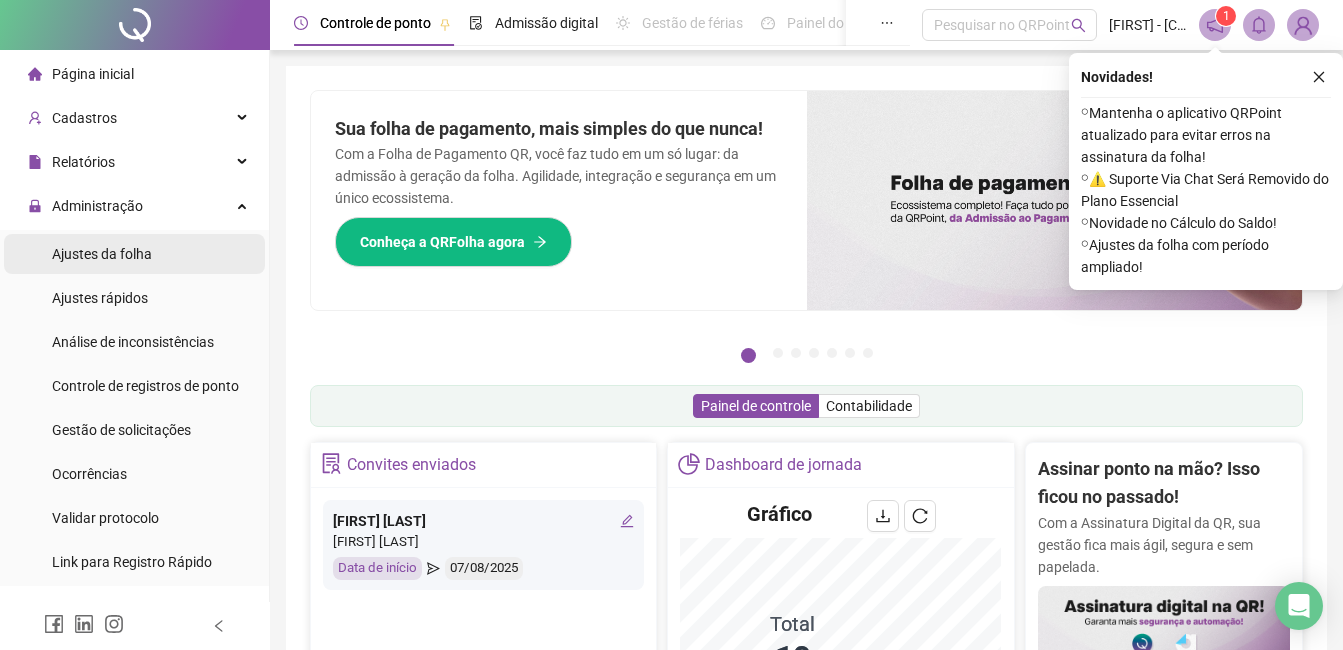 click on "Ajustes da folha" at bounding box center (102, 254) 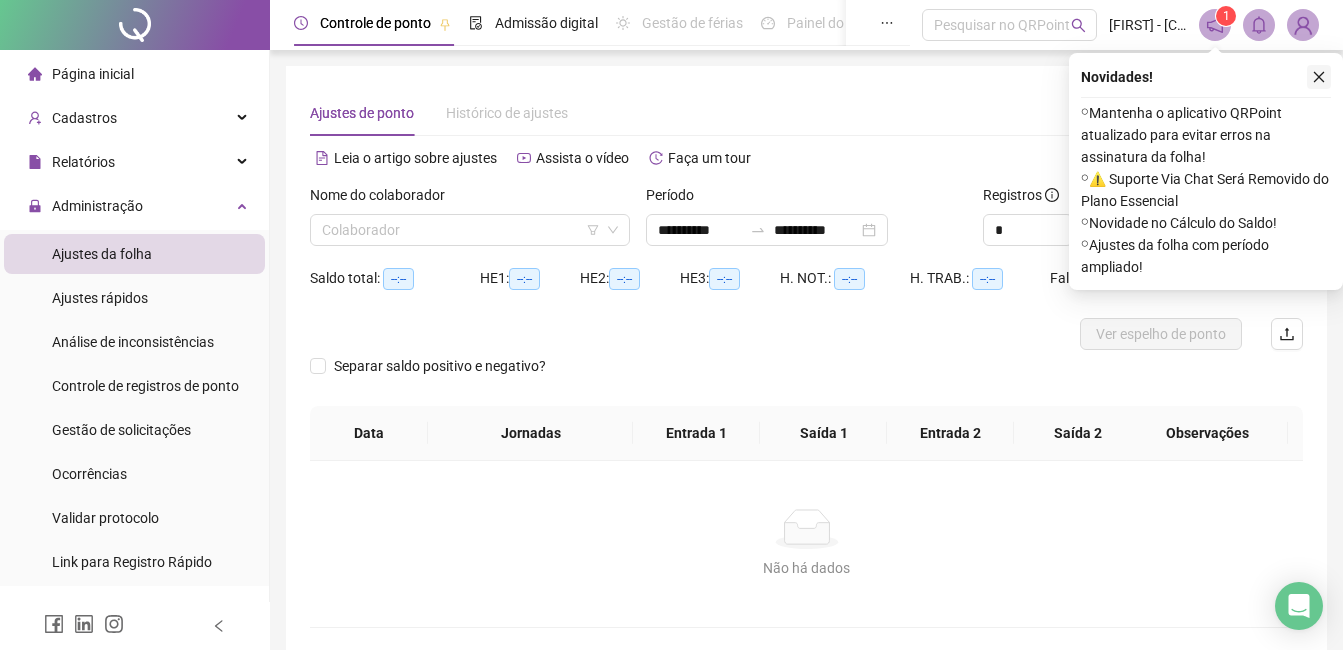 click 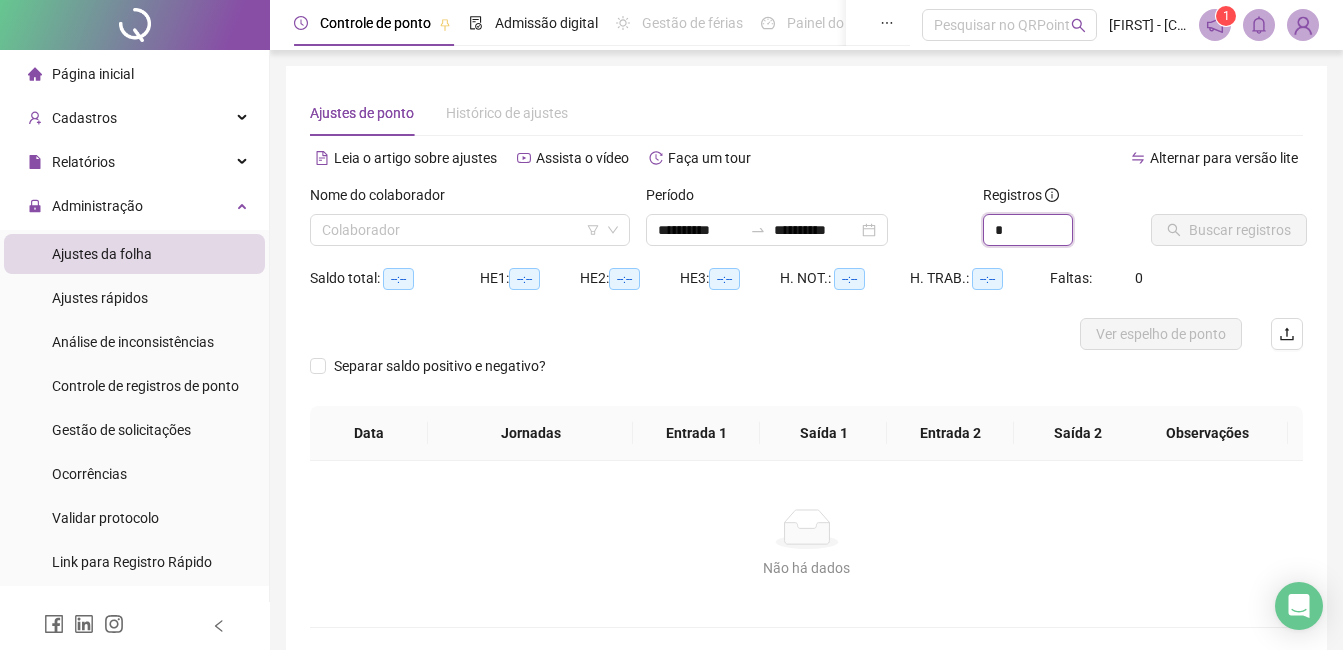 drag, startPoint x: 1030, startPoint y: 222, endPoint x: 952, endPoint y: 223, distance: 78.00641 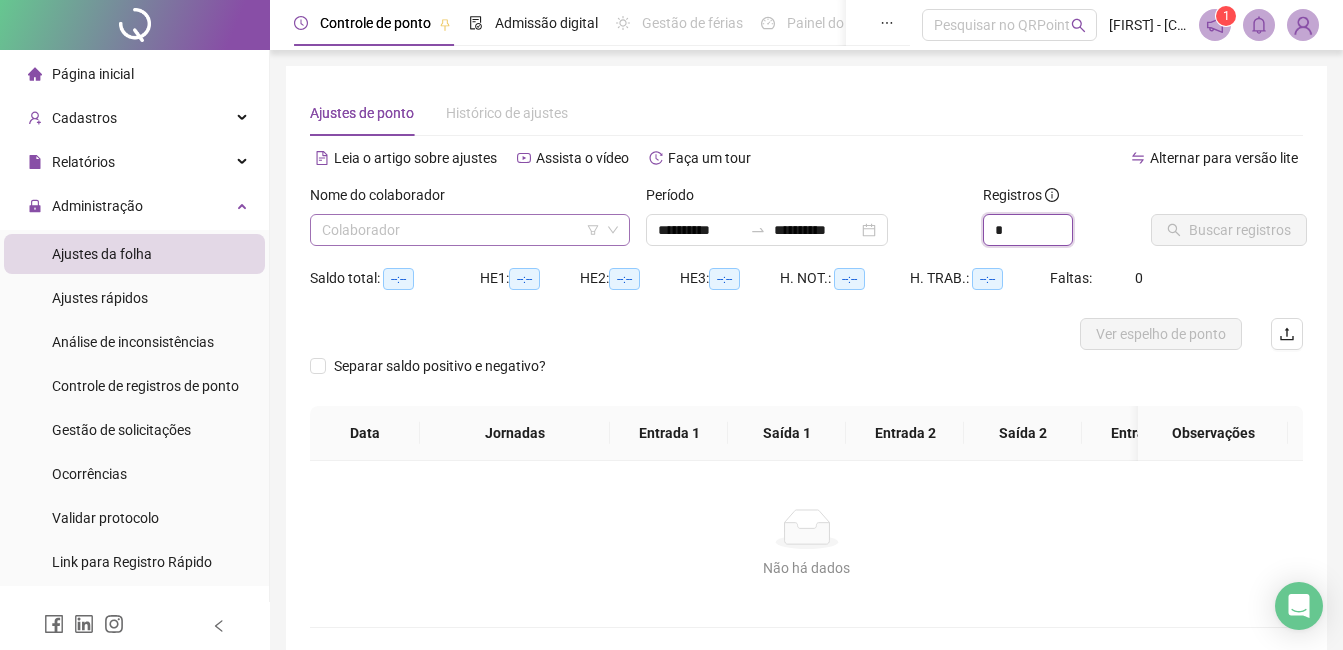 type on "*" 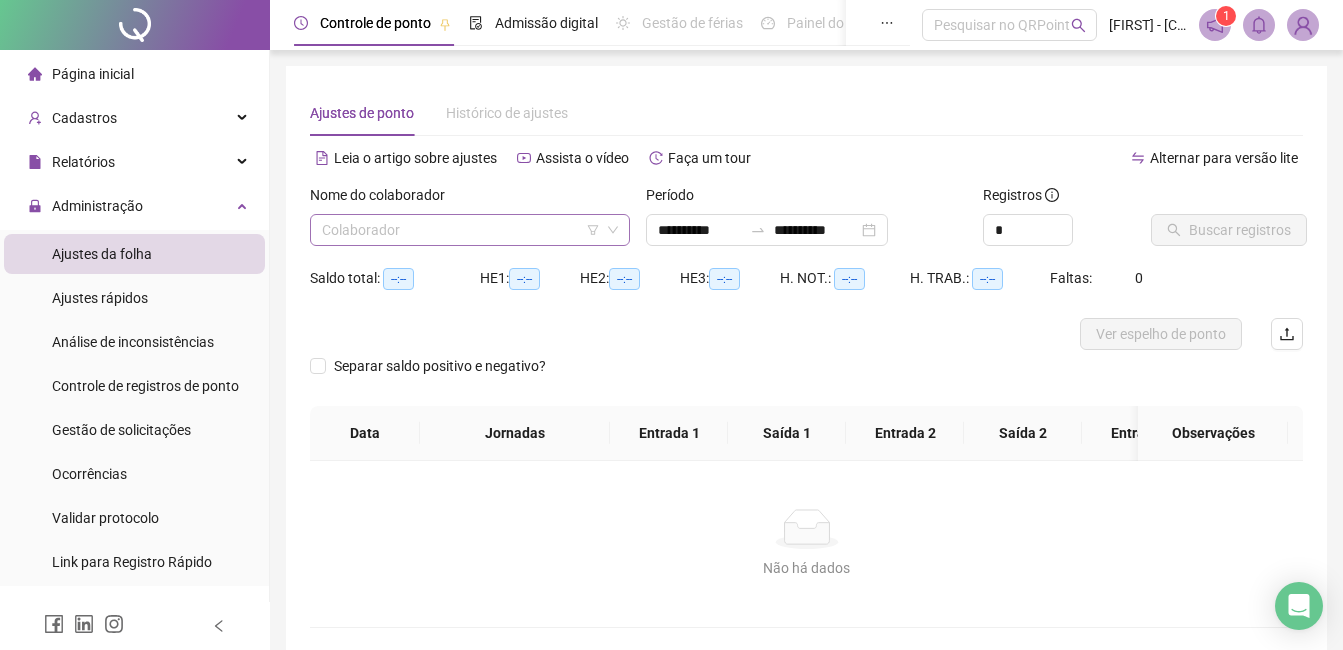 click at bounding box center [461, 230] 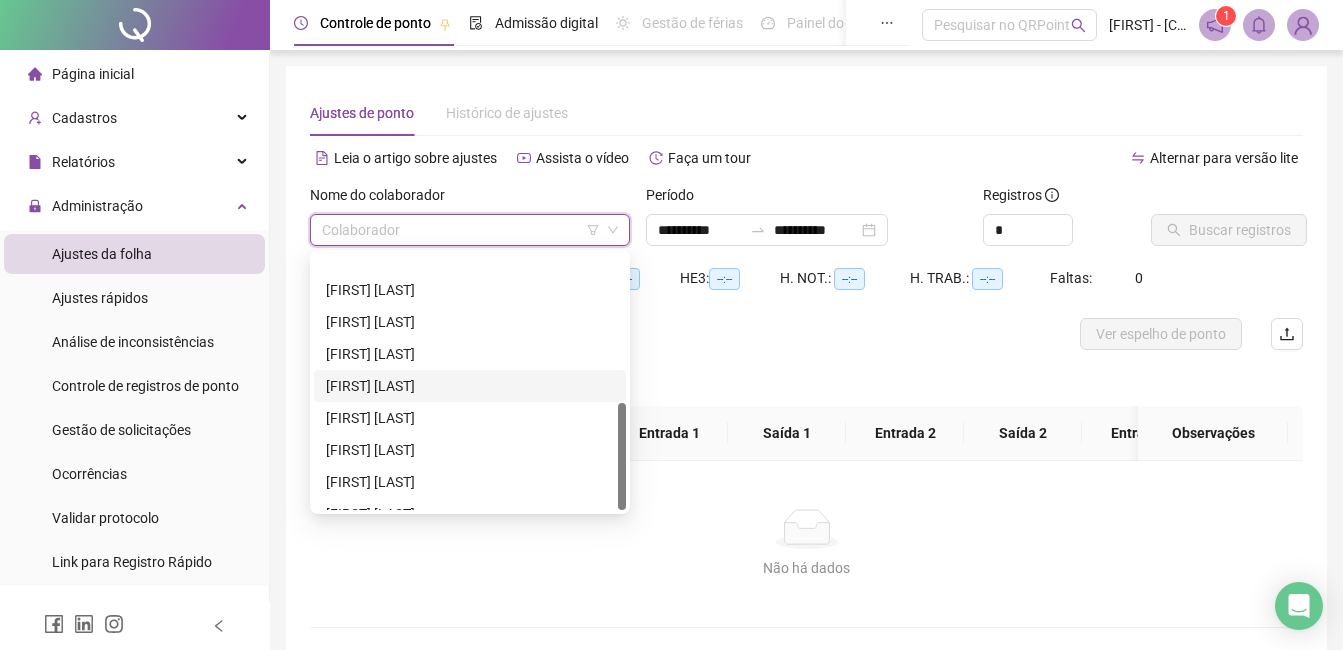 scroll, scrollTop: 352, scrollLeft: 0, axis: vertical 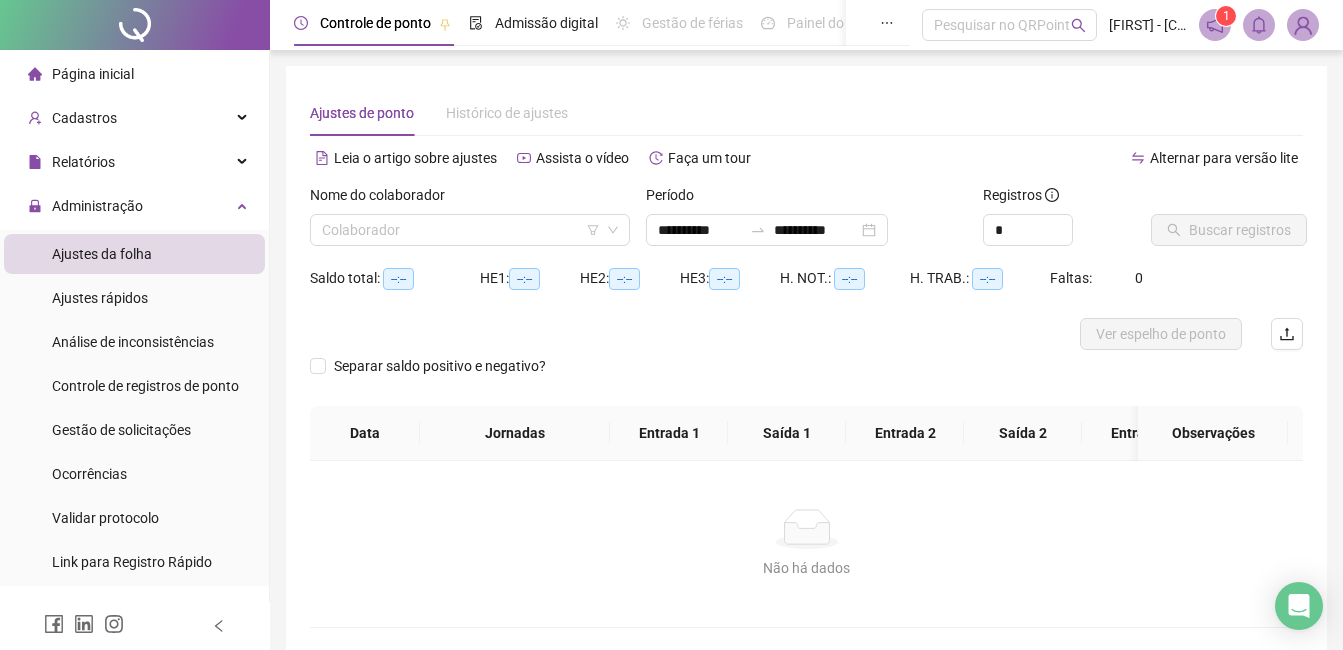 click at bounding box center (1303, 25) 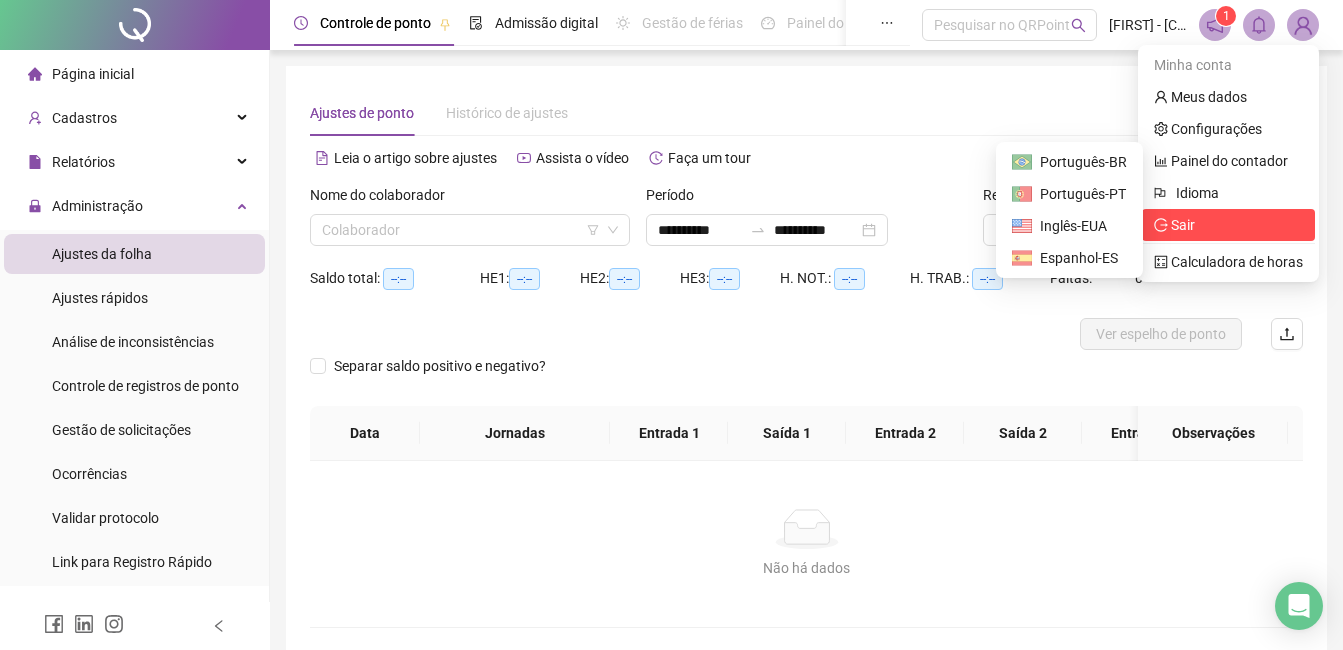 click on "Sair" at bounding box center [1183, 225] 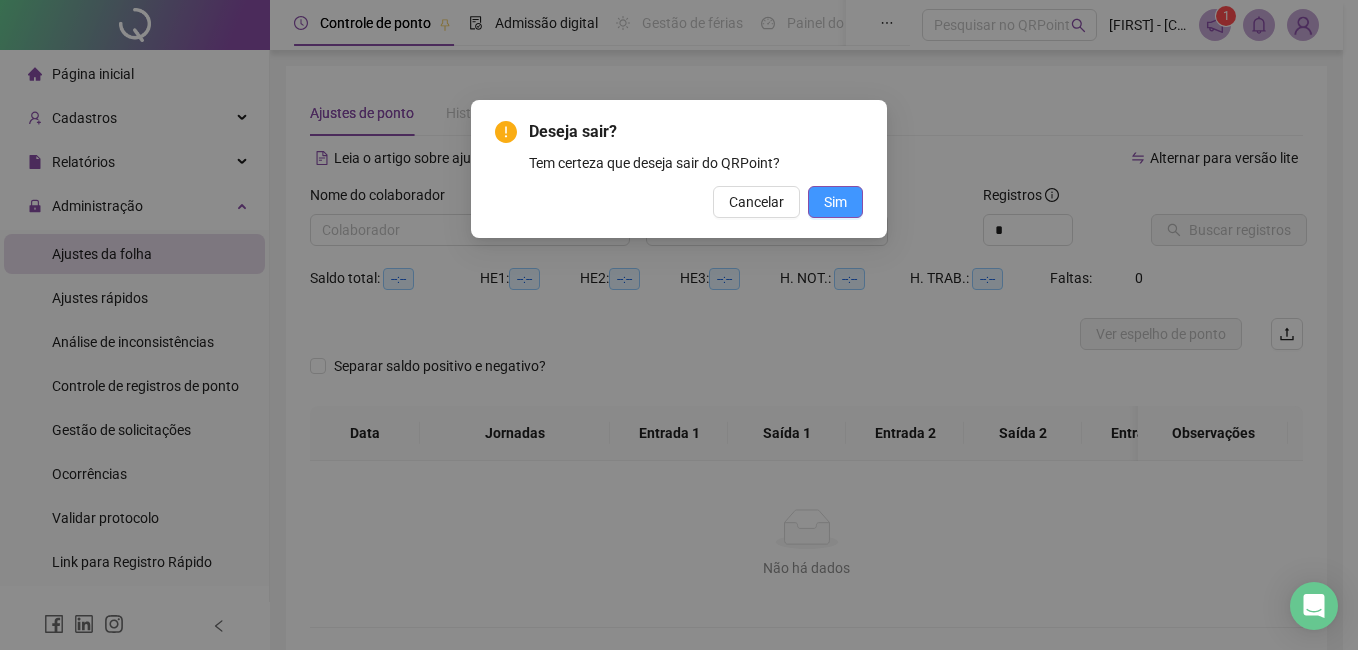 click on "Sim" at bounding box center [835, 202] 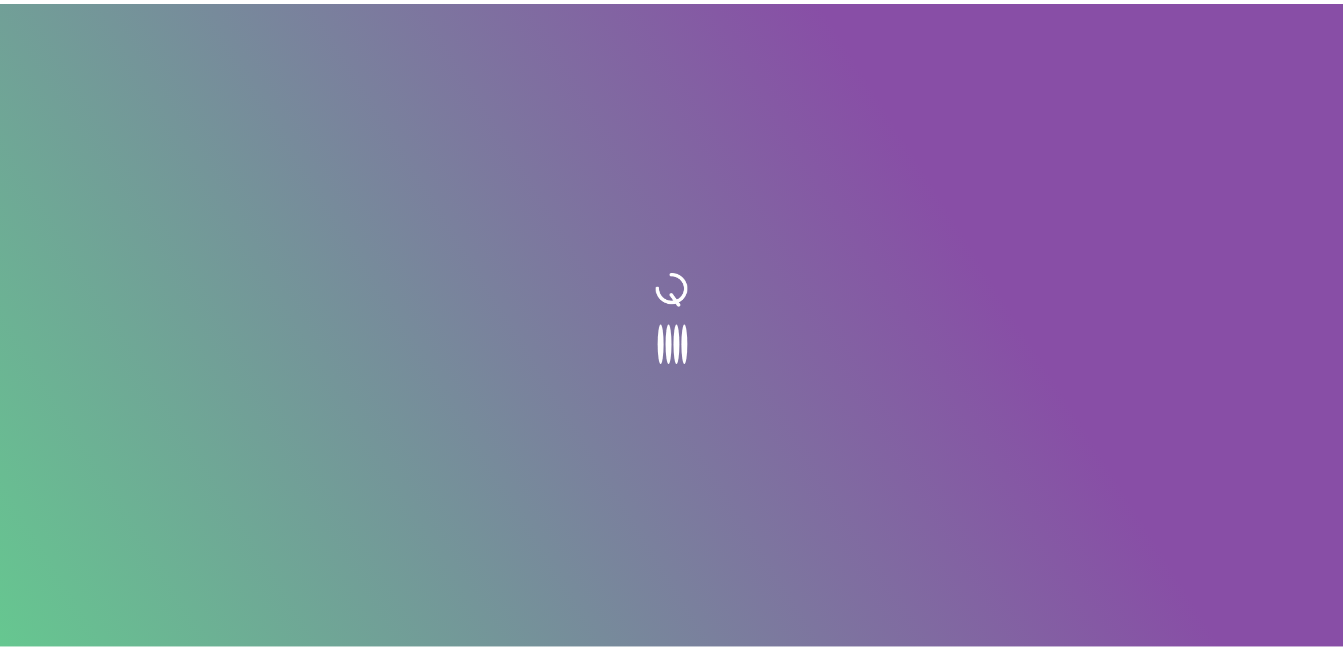 scroll, scrollTop: 0, scrollLeft: 0, axis: both 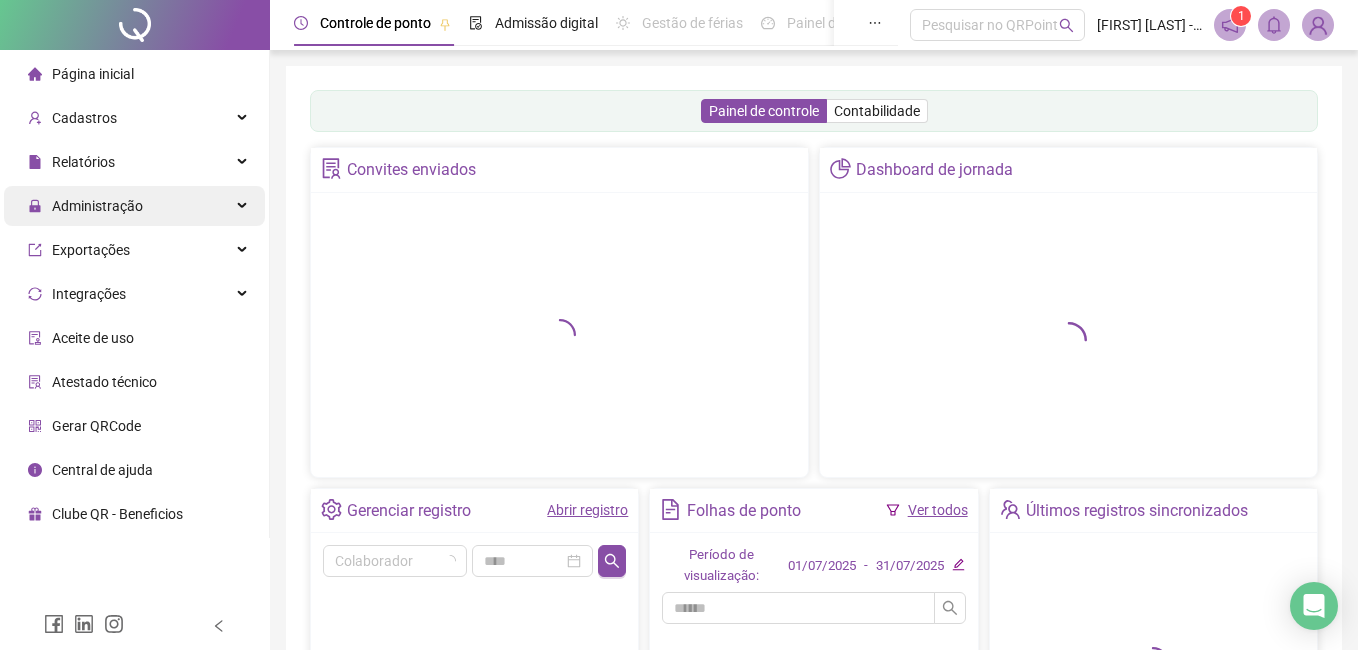 click on "Administração" at bounding box center [97, 206] 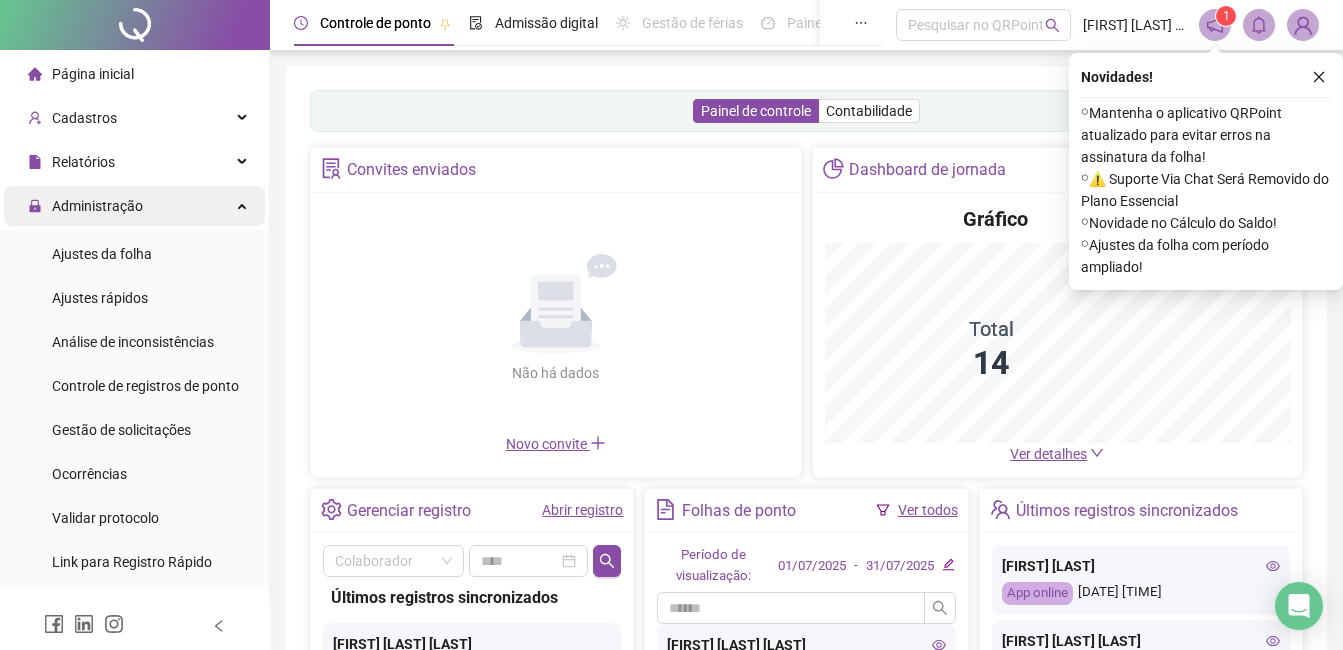 click on "Administração" at bounding box center [134, 206] 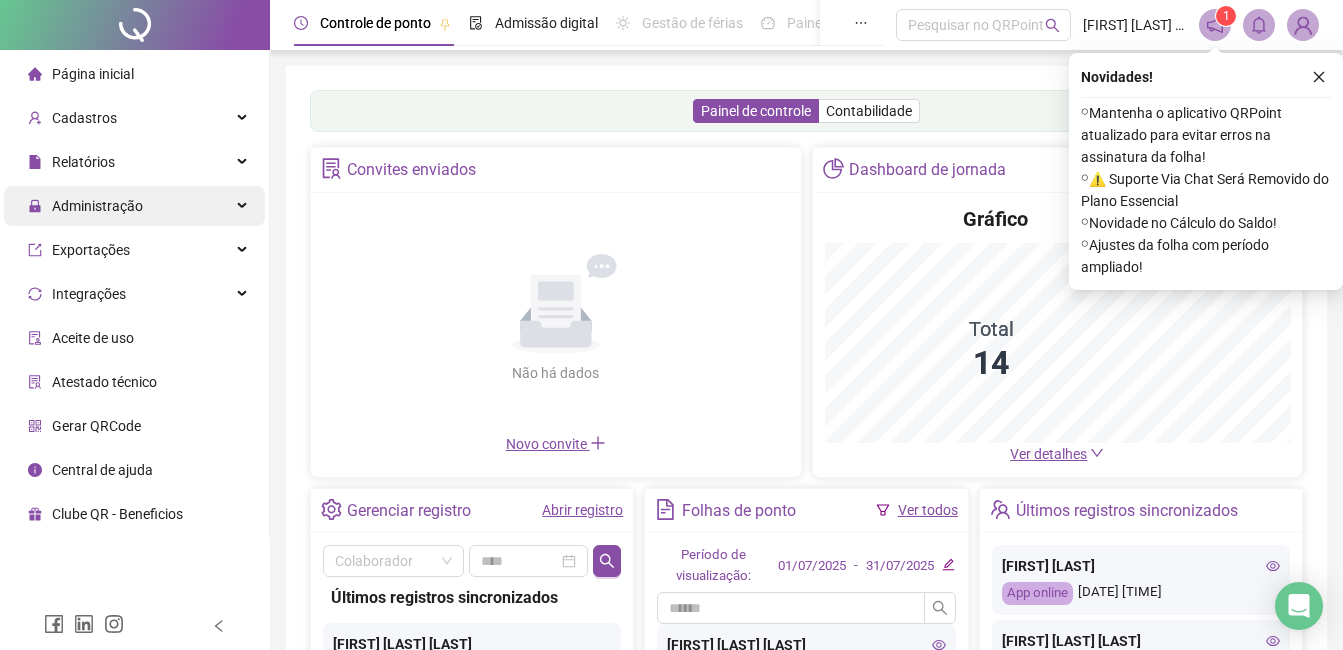 click on "Administração" at bounding box center [97, 206] 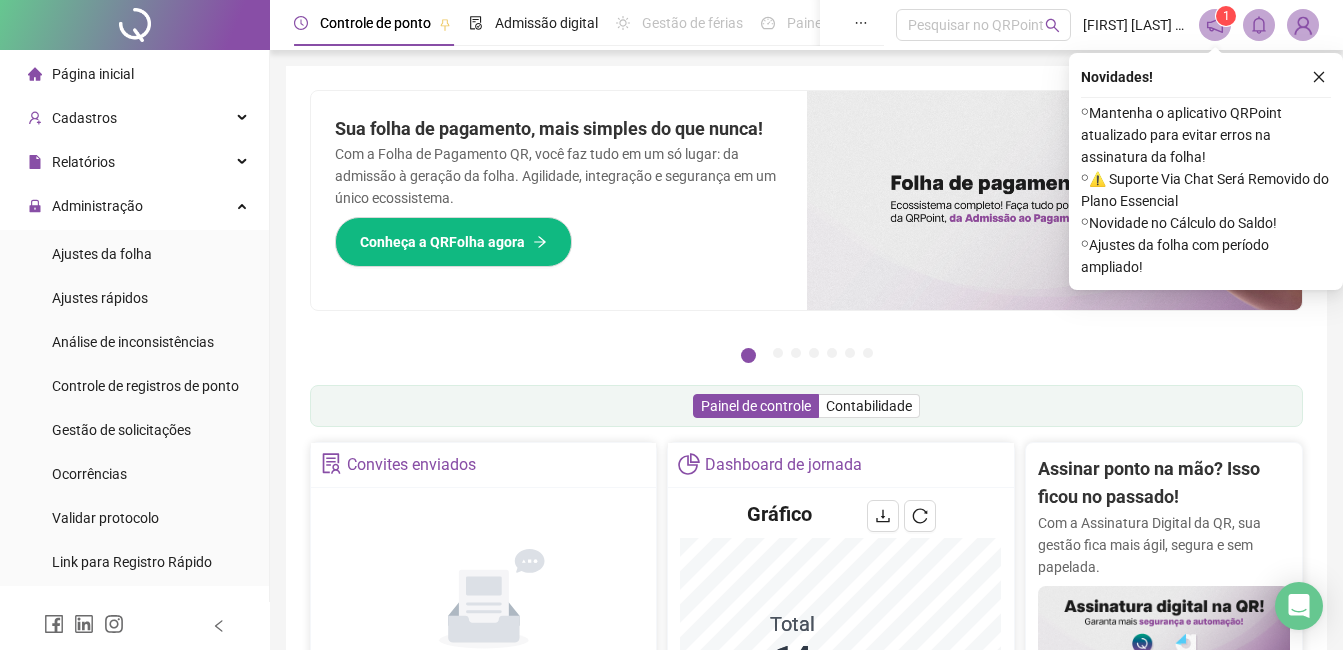 click on "Ajustes da folha" at bounding box center [102, 254] 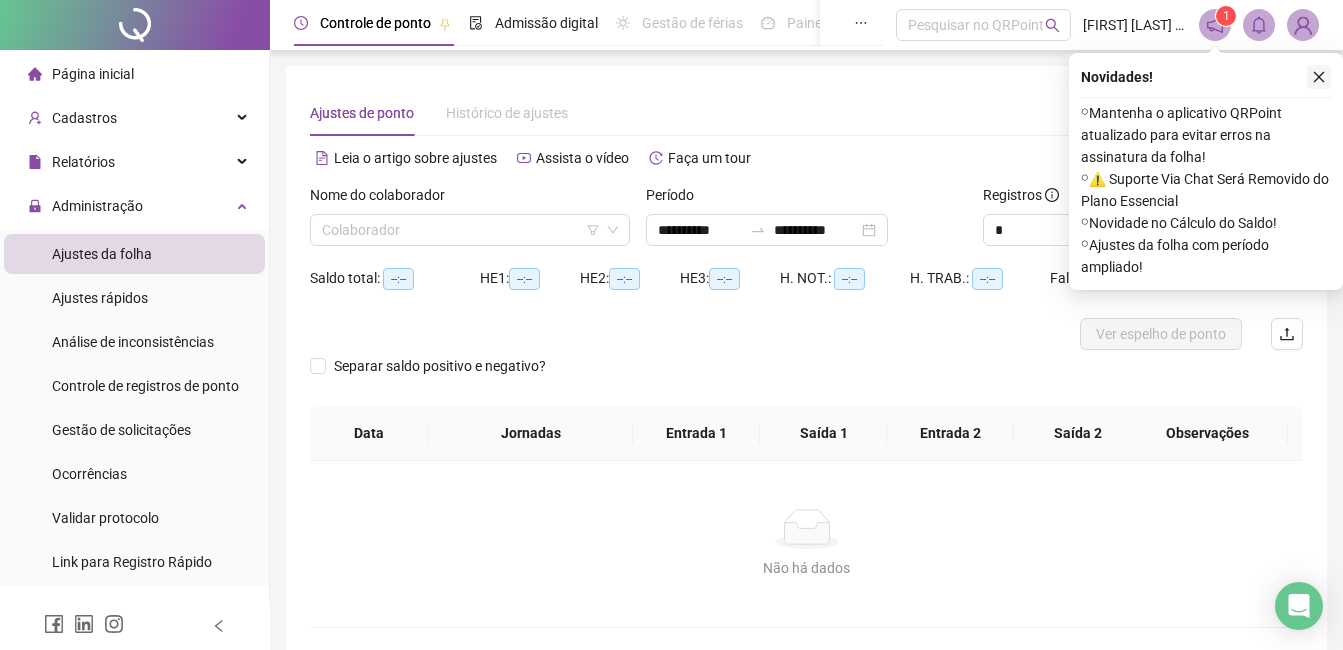 click 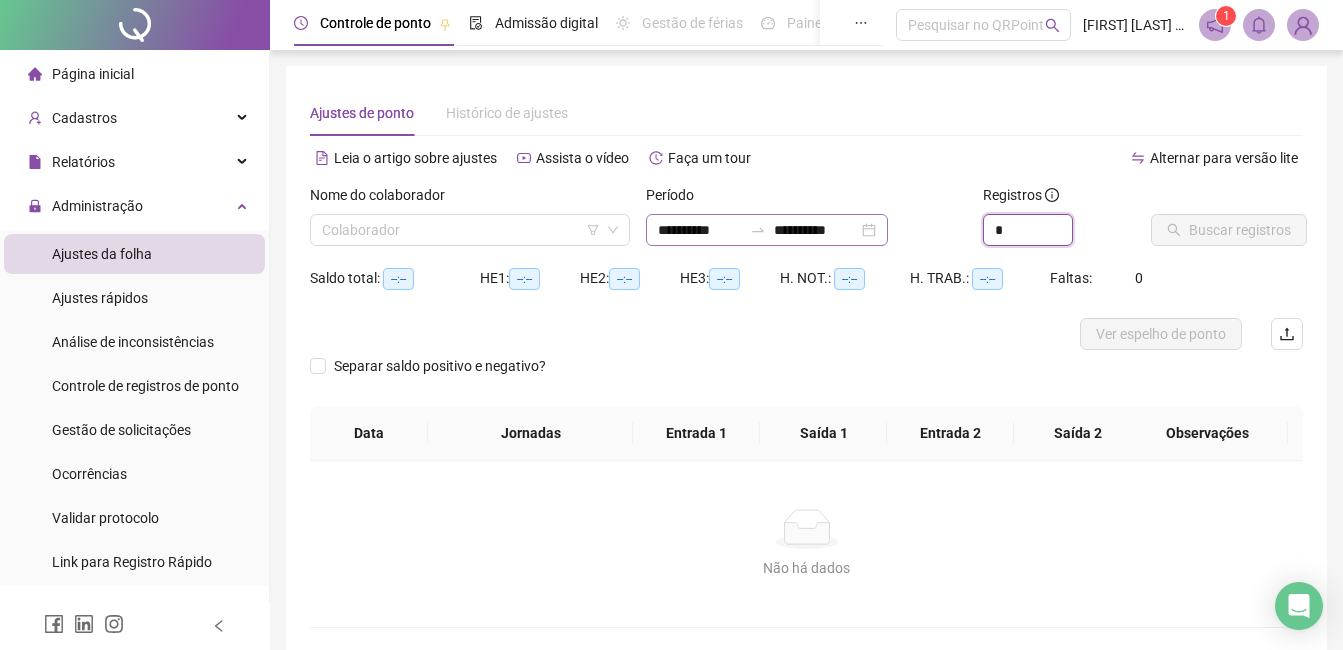drag, startPoint x: 1021, startPoint y: 234, endPoint x: 926, endPoint y: 229, distance: 95.131485 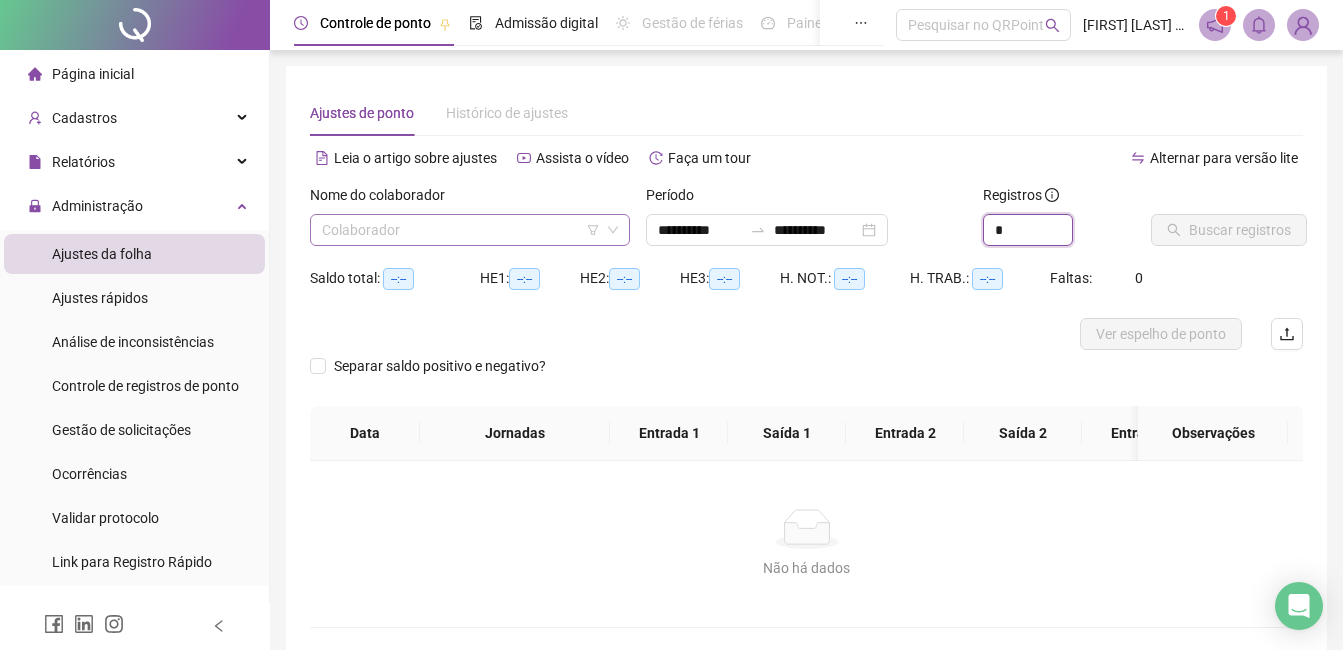 type on "*" 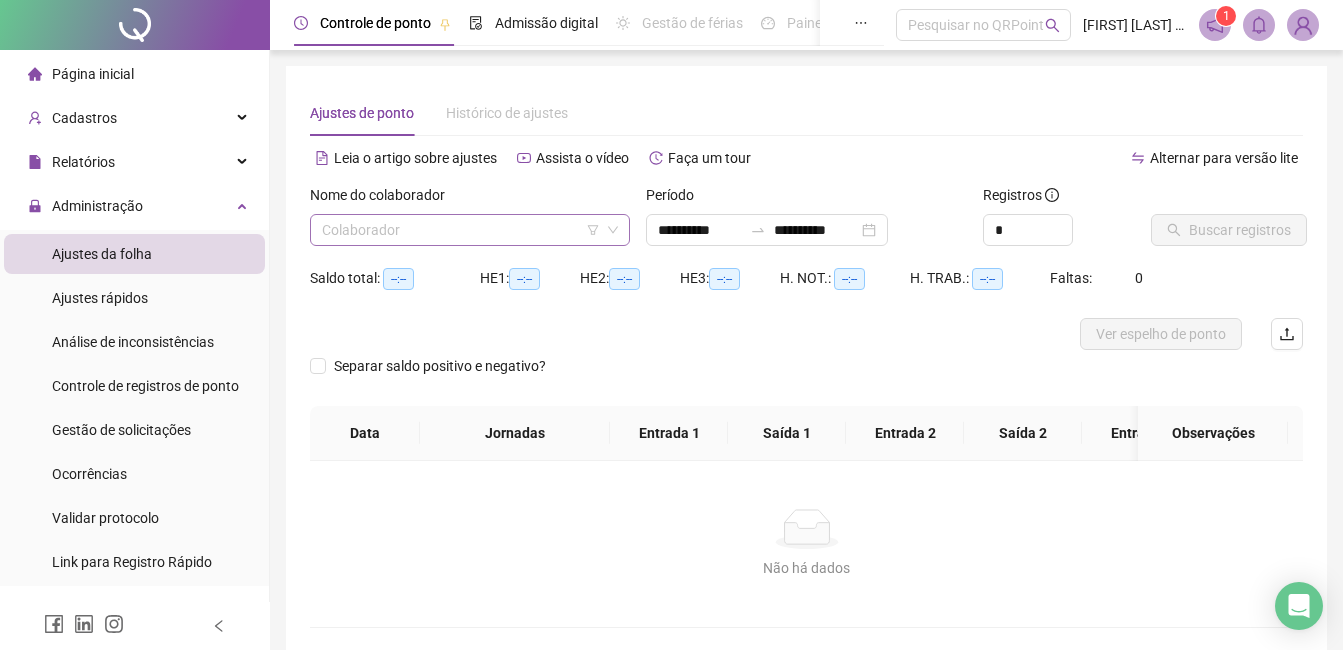 click at bounding box center (461, 230) 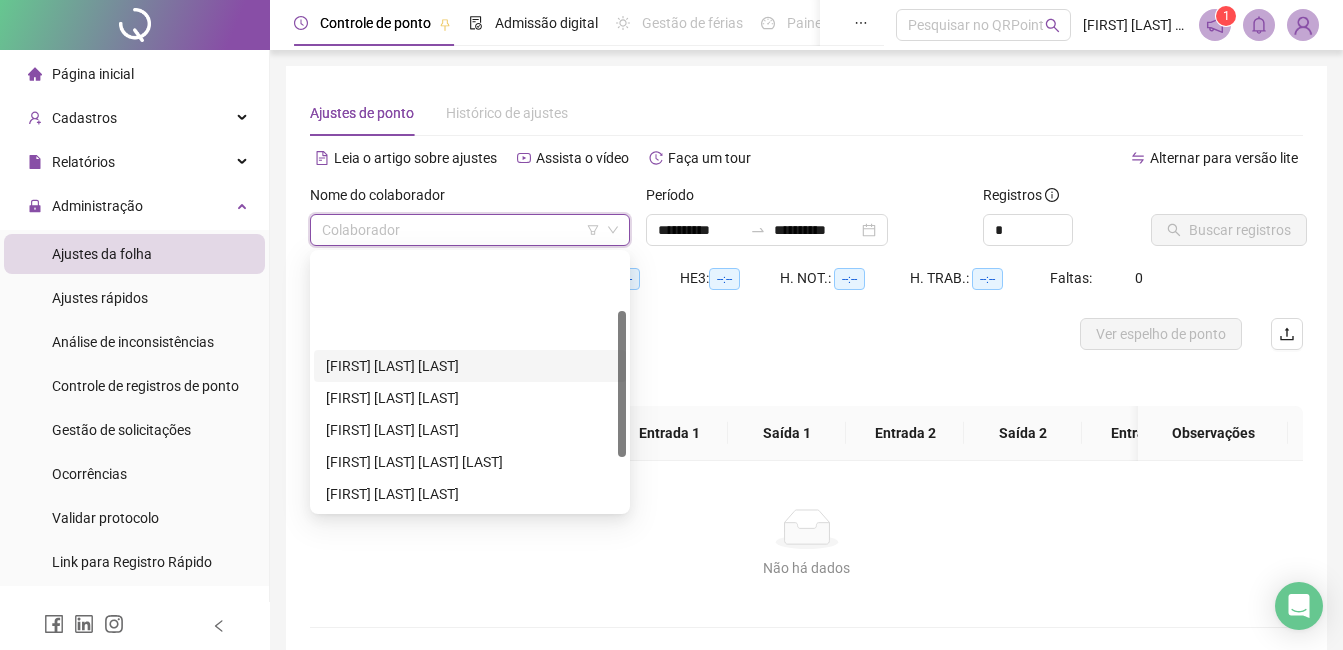 scroll, scrollTop: 100, scrollLeft: 0, axis: vertical 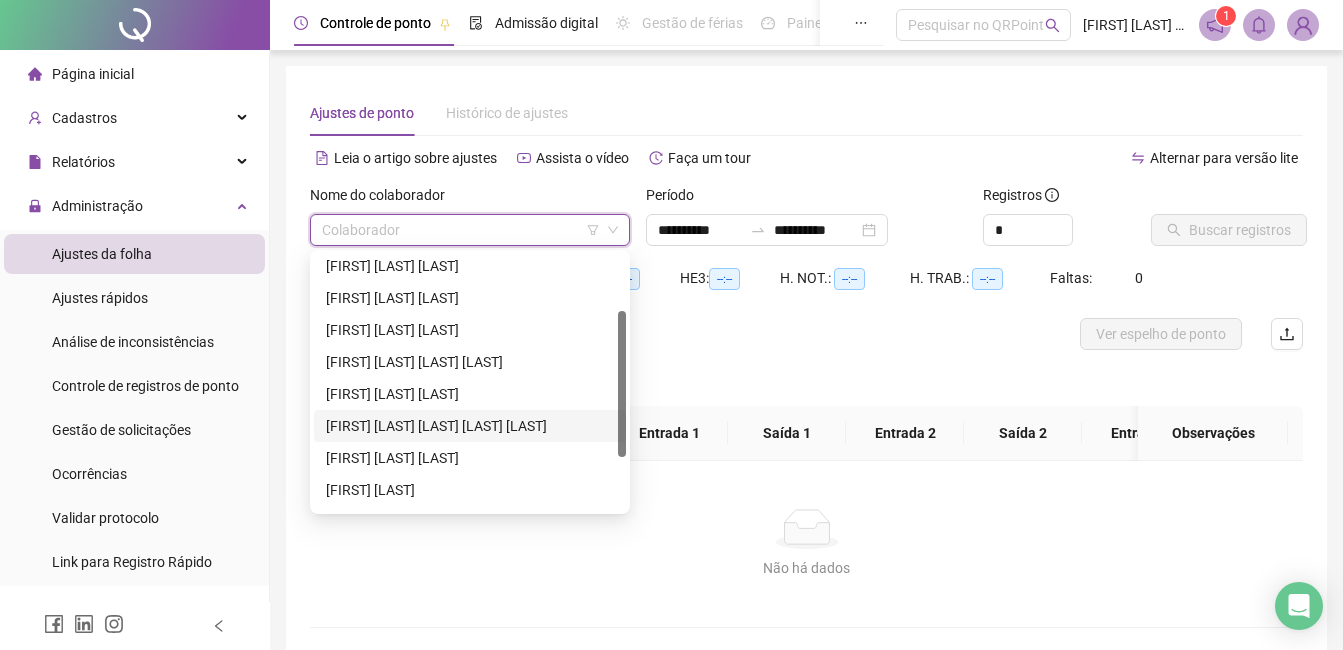click on "[FIRST] [LAST] [LAST] [LAST] [LAST]" at bounding box center (470, 426) 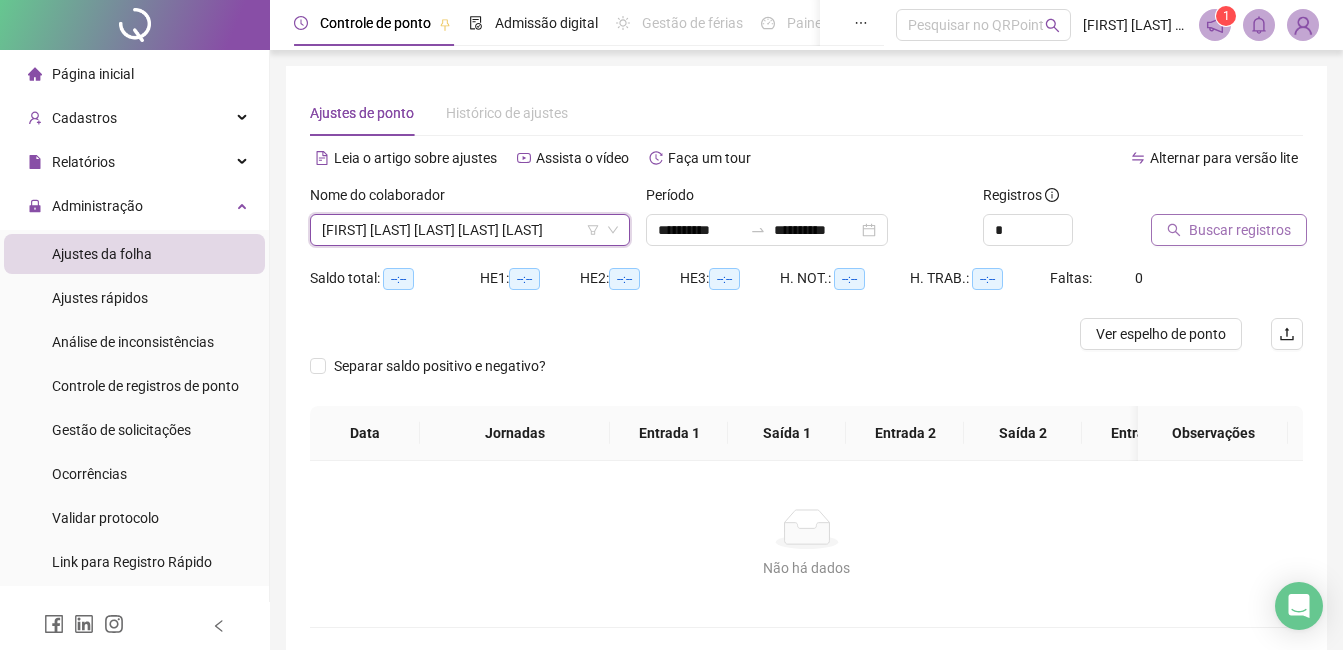 click on "Buscar registros" at bounding box center [1240, 230] 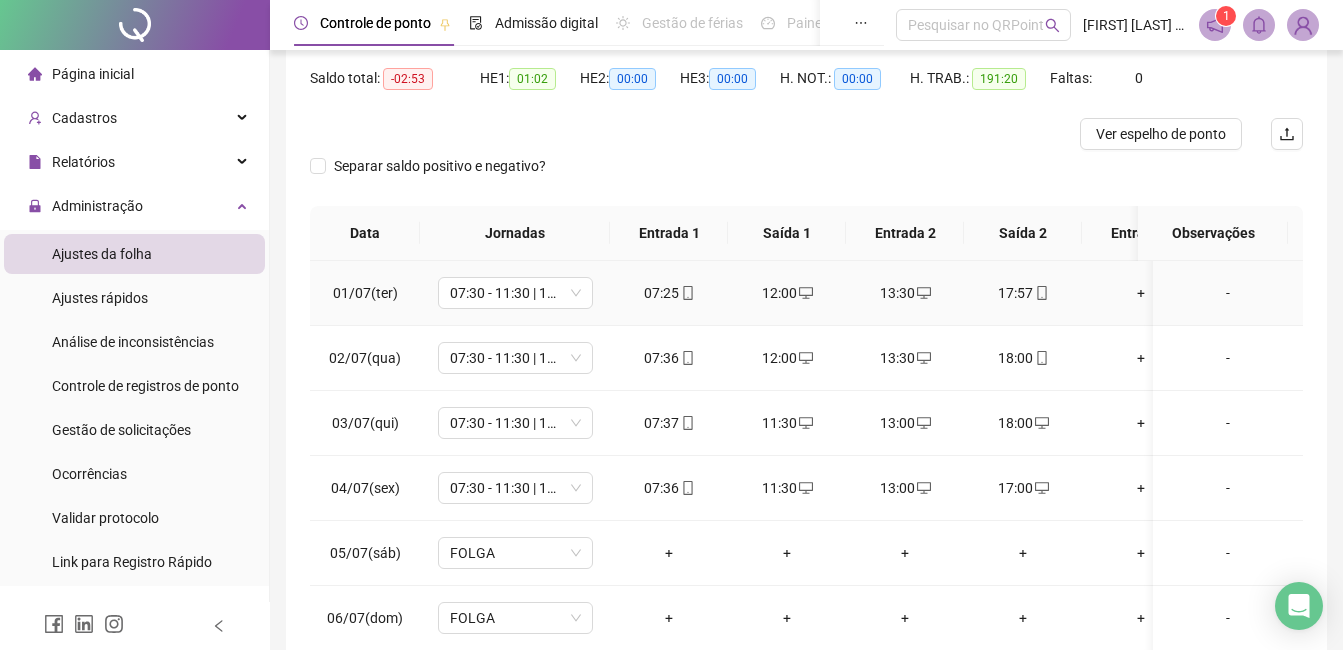 scroll, scrollTop: 300, scrollLeft: 0, axis: vertical 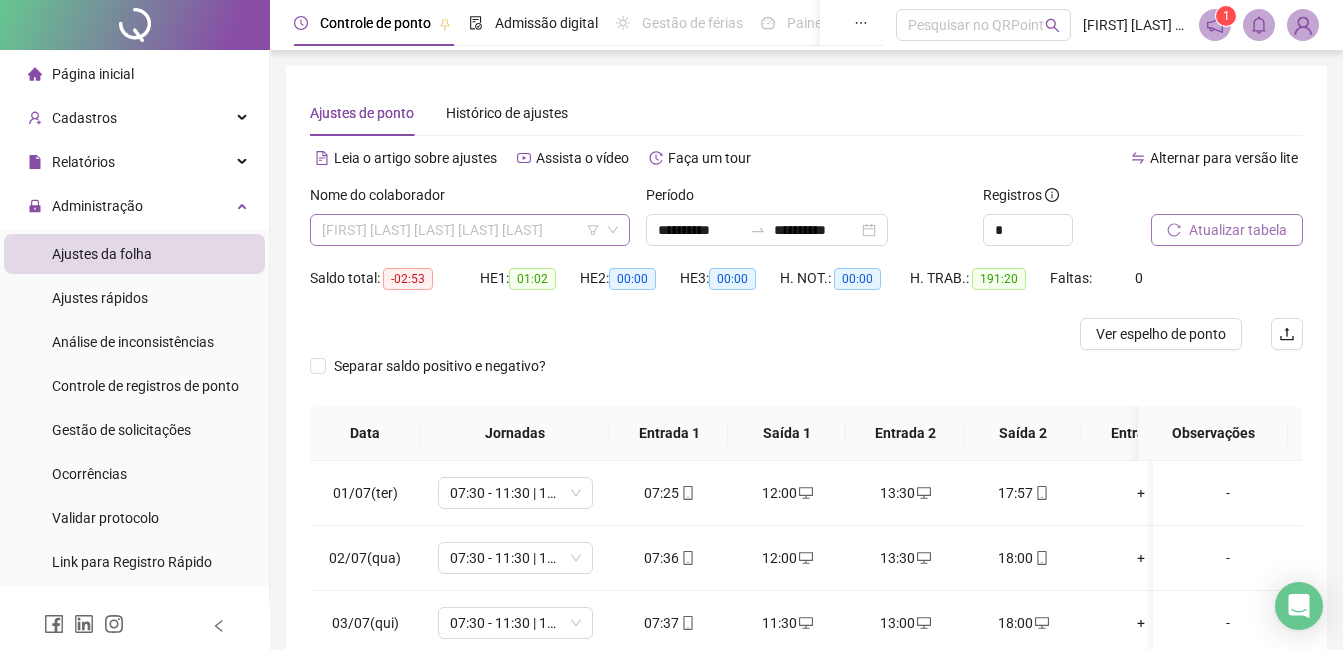 click on "[FIRST] [LAST] [LAST] [LAST] [LAST]" at bounding box center (470, 230) 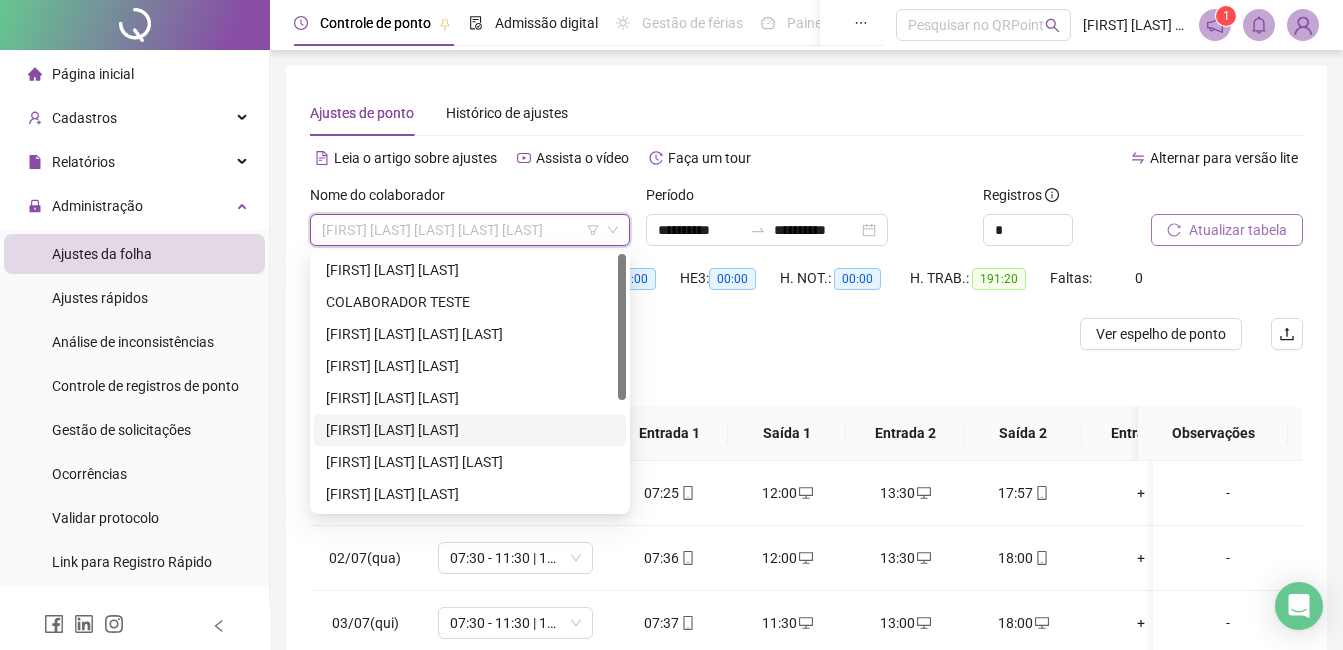 scroll, scrollTop: 192, scrollLeft: 0, axis: vertical 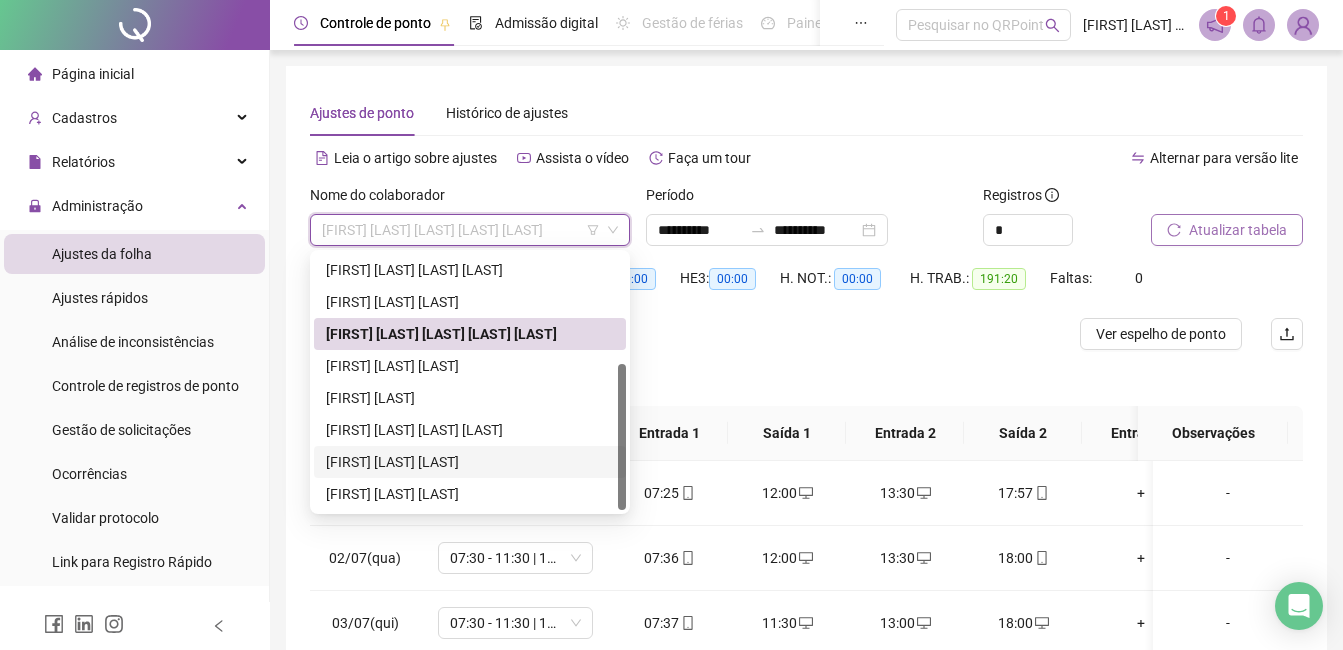 click on "[FIRST] [LAST] [LAST]" at bounding box center (470, 462) 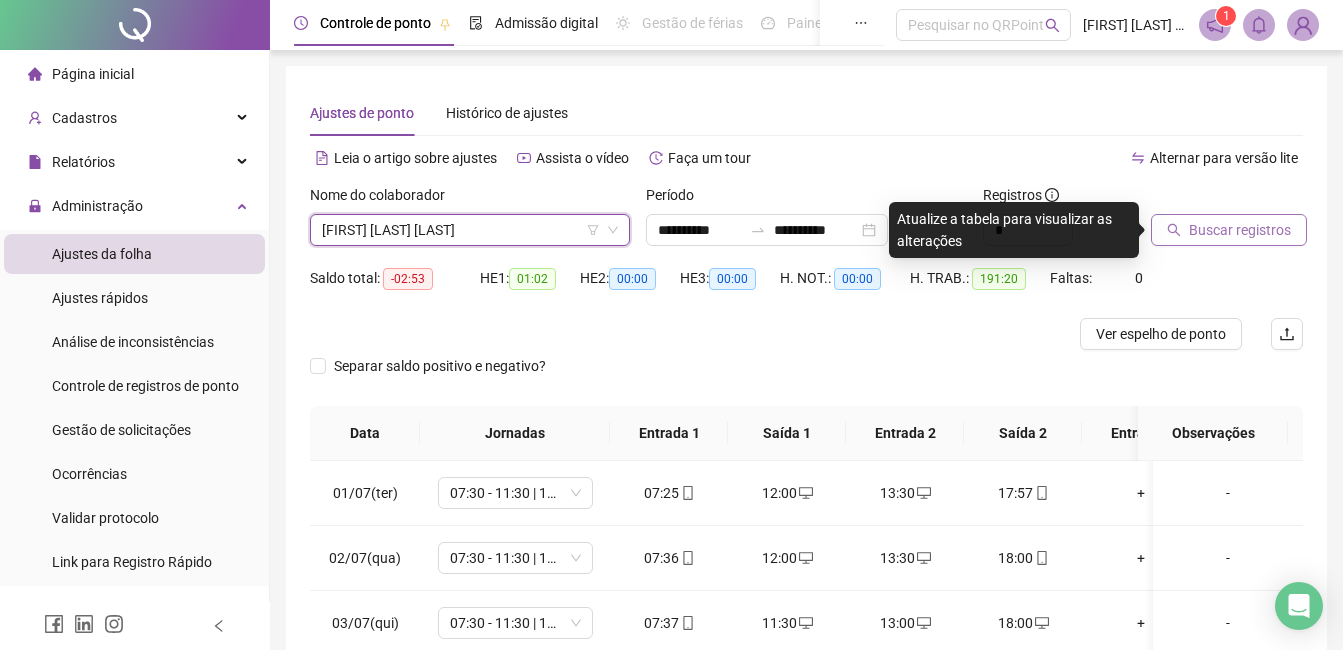 click on "Buscar registros" at bounding box center [1240, 230] 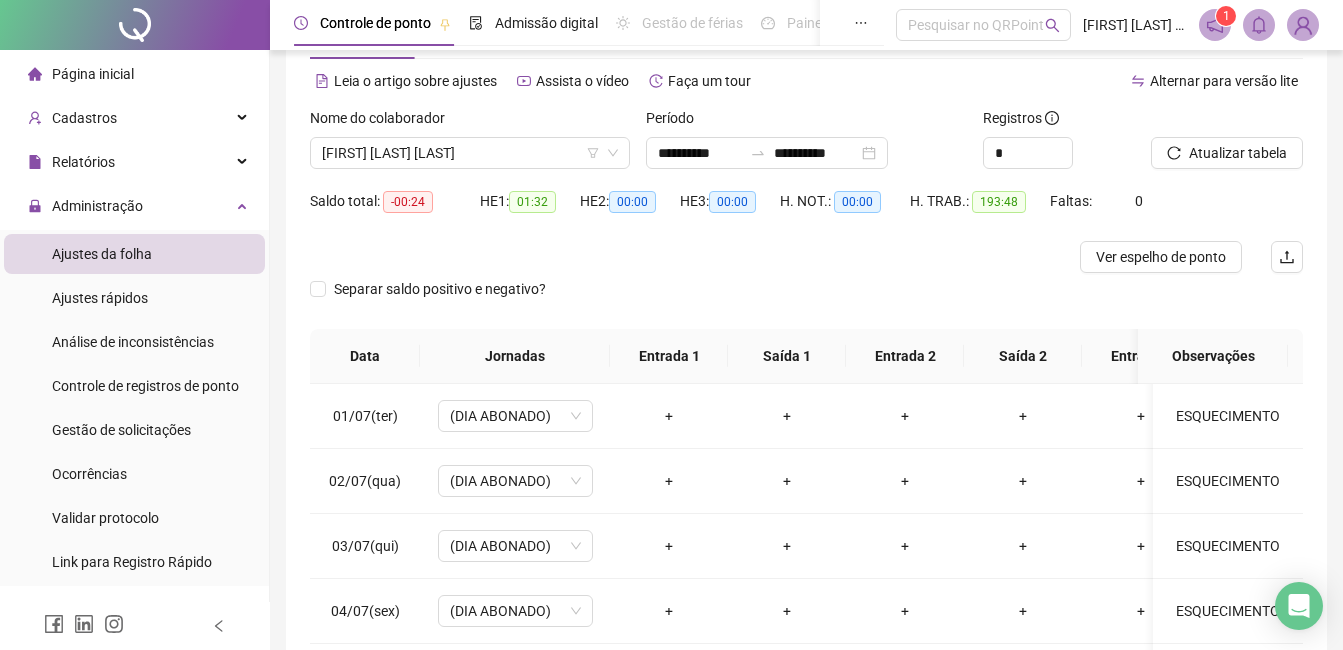 scroll, scrollTop: 100, scrollLeft: 0, axis: vertical 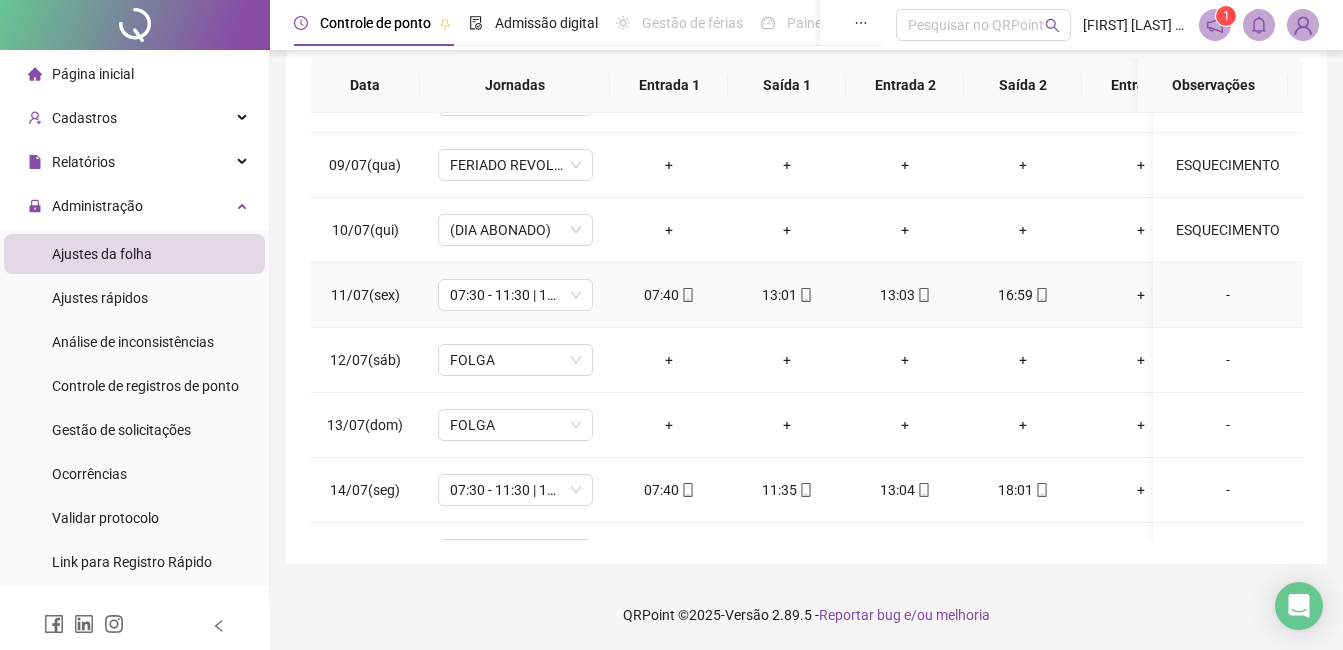 click on "13:01" at bounding box center [787, 295] 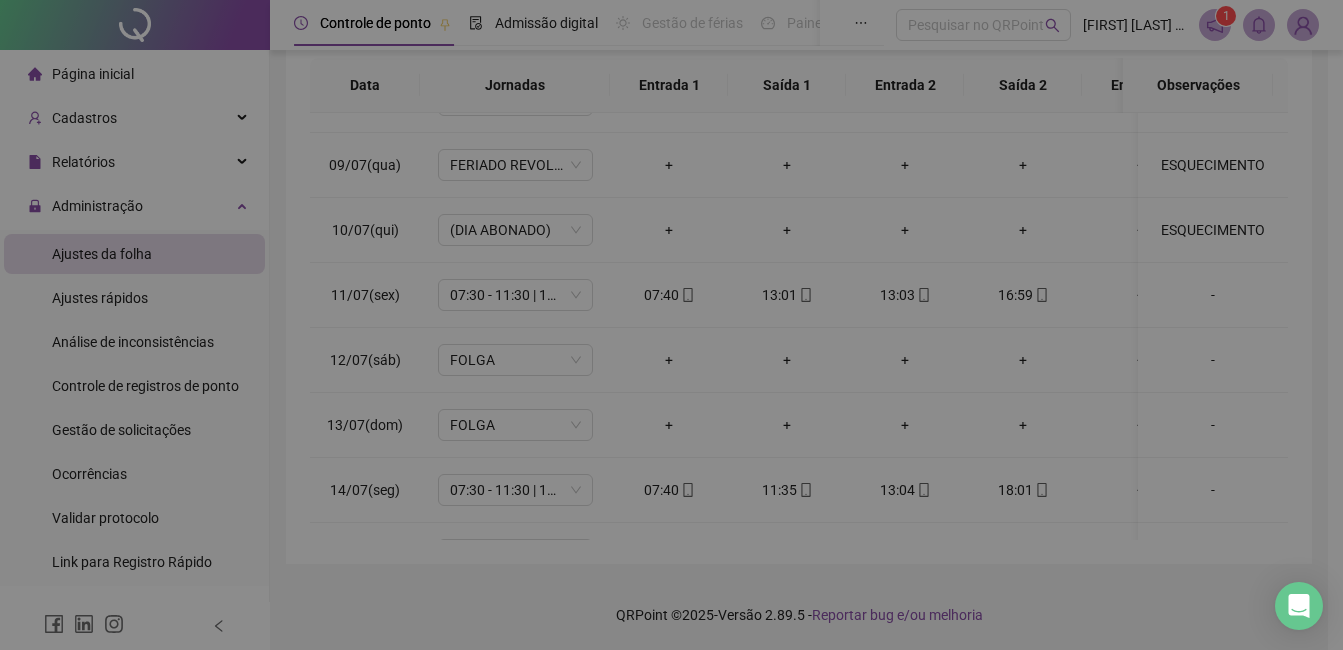 type on "**********" 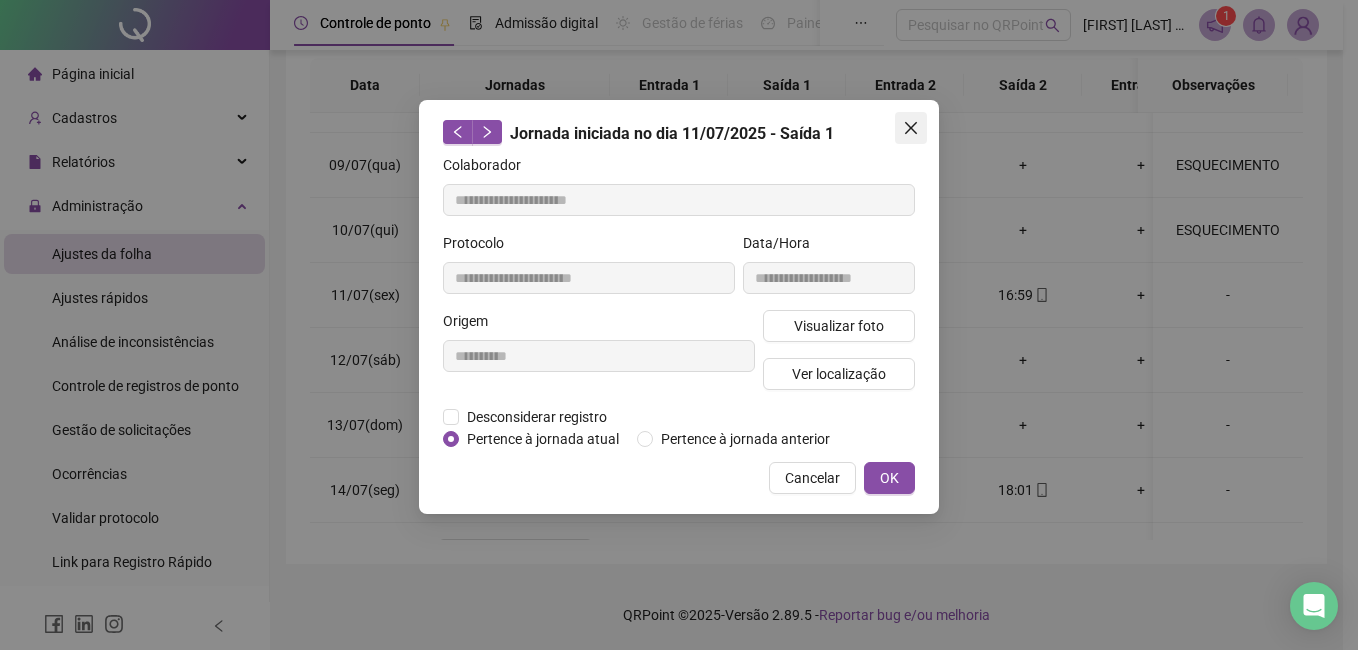 click at bounding box center [911, 128] 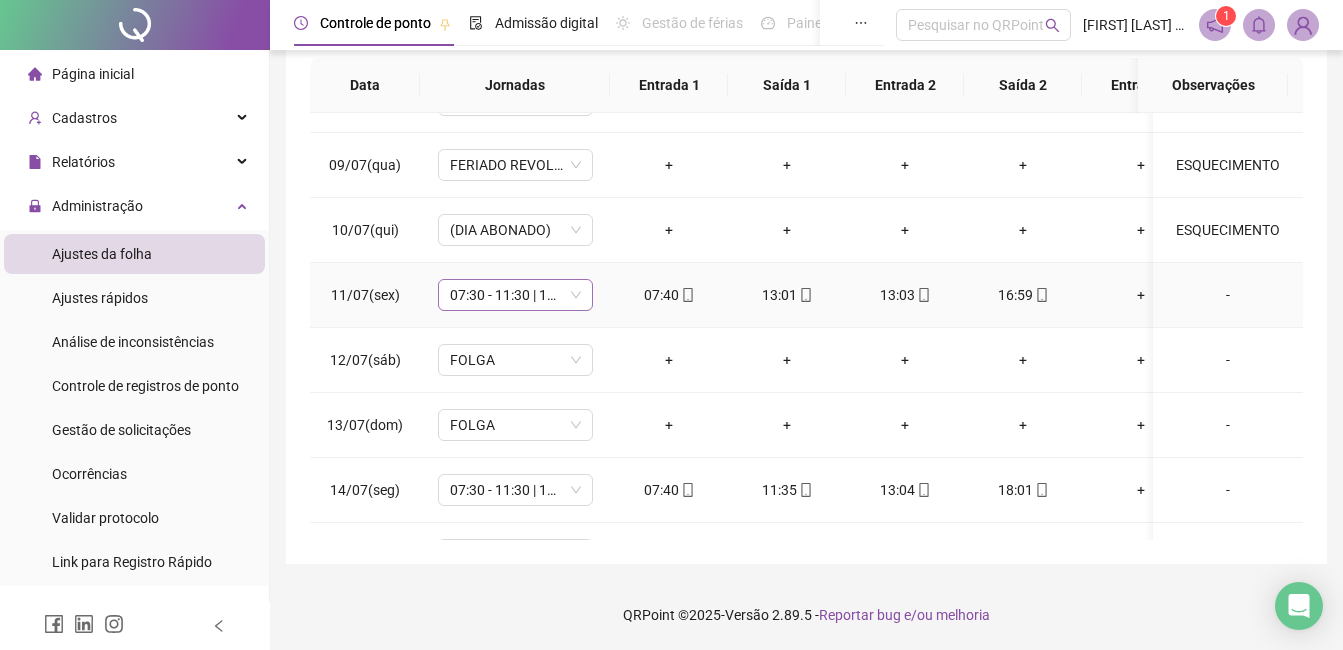 click on "07:30 - 11:30 | 13:00 - 17:00" at bounding box center (515, 295) 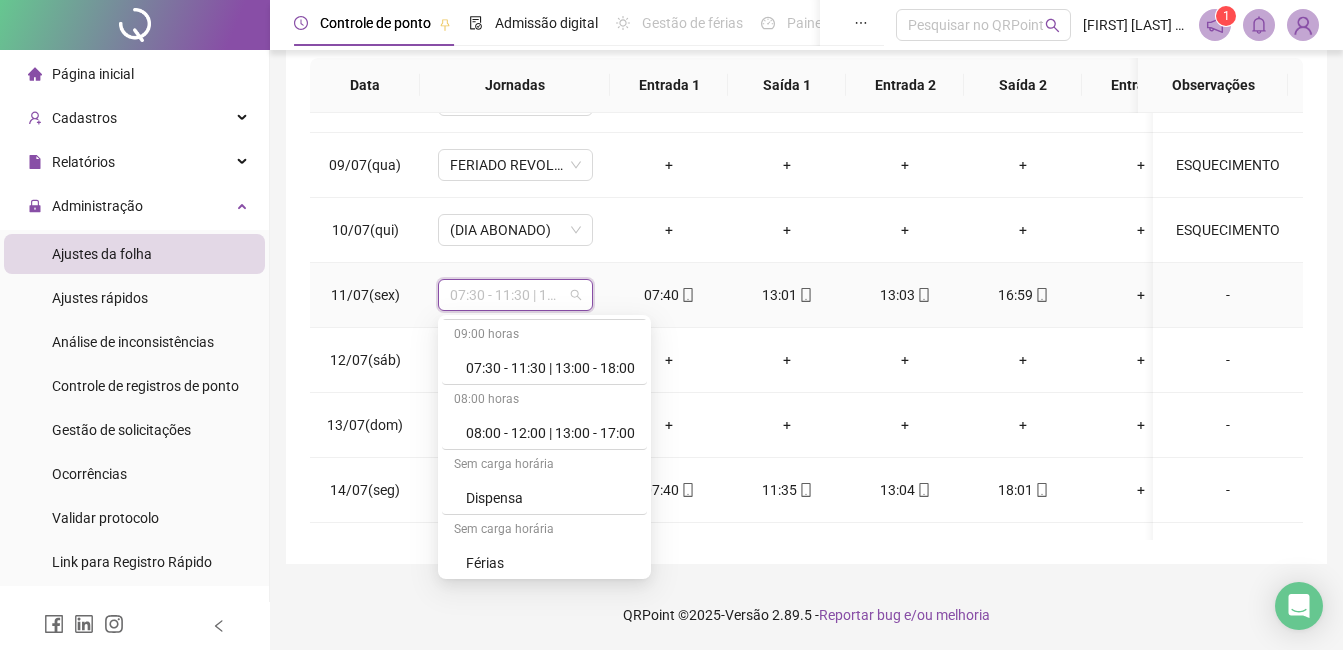 scroll, scrollTop: 0, scrollLeft: 0, axis: both 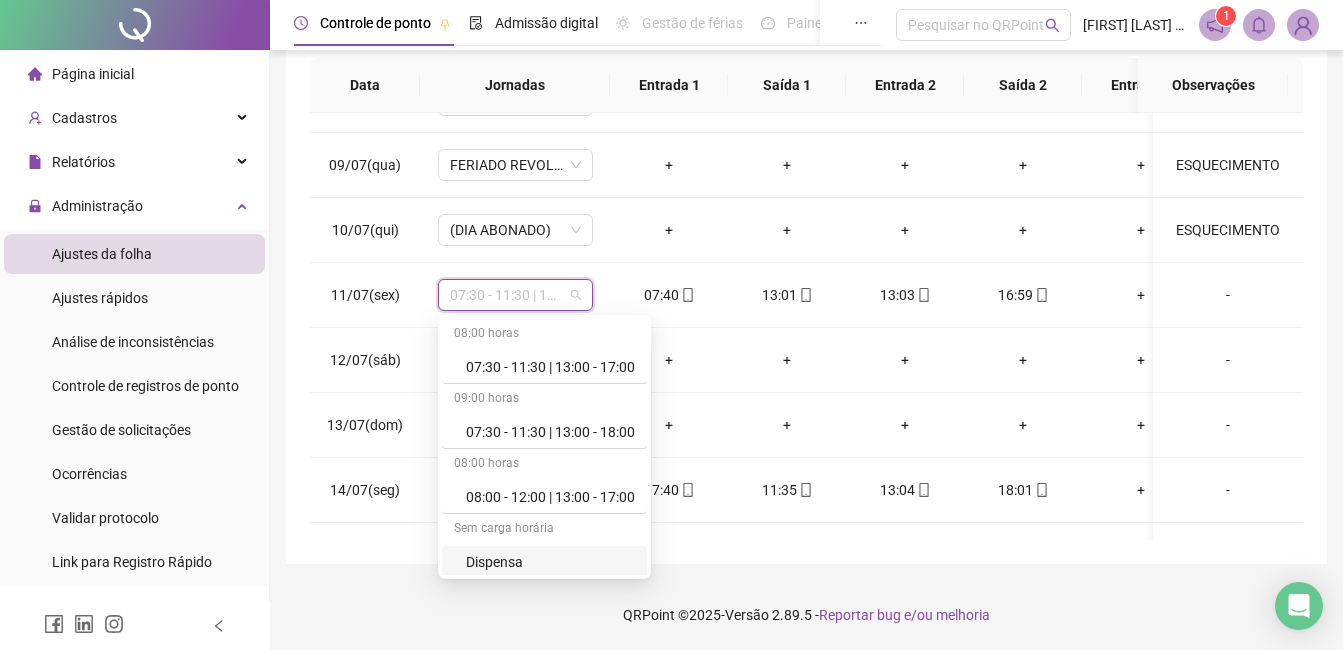click on "Ajustes de ponto Histórico de ajustes Leia o artigo sobre ajustes Assista o vídeo Faça um tour Alternar para versão lite Nome do colaborador [FIRST] [LAST] [LAST] Período [PERIOD] [PERIOD] Registros * Atualizar tabela Saldo total: -00:24 HE 1: 01:32 HE 2: 00:00 HE 3: 00:00 H. NOT.: 00:00 H. TRAB.: 193:48 Faltas: 0 Ver espelho de ponto Separar saldo positivo e negativo? Data Jornadas Entrada 1 Saída 1 Entrada 2 Saída 2 Entrada 3 Saída 3 Observações 01/07(ter) (DIA ABONADO) + + + + + + ESQUECIMENTO 02/07(qua) (DIA ABONADO) + + + + + + ESQUECIMENTO 03/07(qui) (DIA ABONADO) + + + + + + ESQUECIMENTO 04/07(sex) (DIA ABONADO) + + + + + + ESQUECIMENTO 05/07(sáb) FOLGA + + + + + + - 06/07(dom) FOLGA + + + + + + - 07/07(seg) (DIA ABONADO) + + + + + + ESQUECIMENTO 08/07(ter) (DIA ABONADO) + + + + + + ESQUECIMENTO 09/07(qua) FERIADO REVOLUCAO CONSTITUCIONALISTA + + + + + + ESQUECIMENTO 10/07(qui) (DIA ABONADO) + + + + + + ESQUECIMENTO 11/07(sex)" at bounding box center [806, 141] 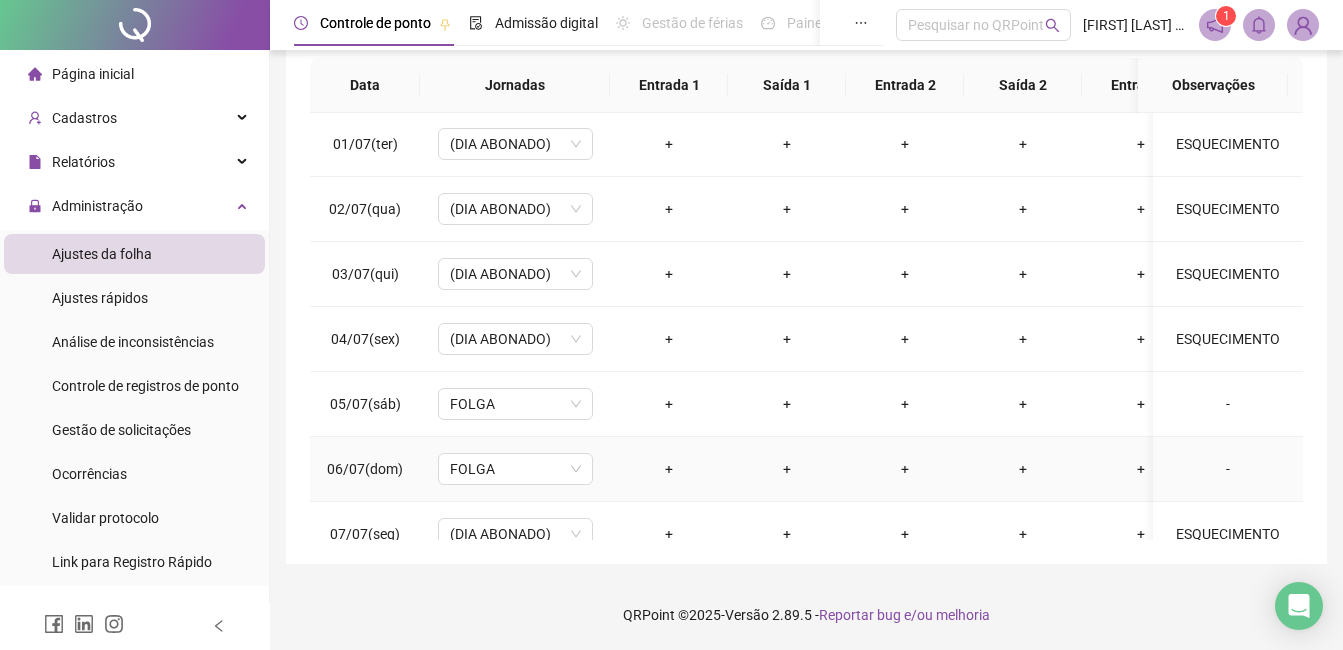 scroll, scrollTop: 0, scrollLeft: 0, axis: both 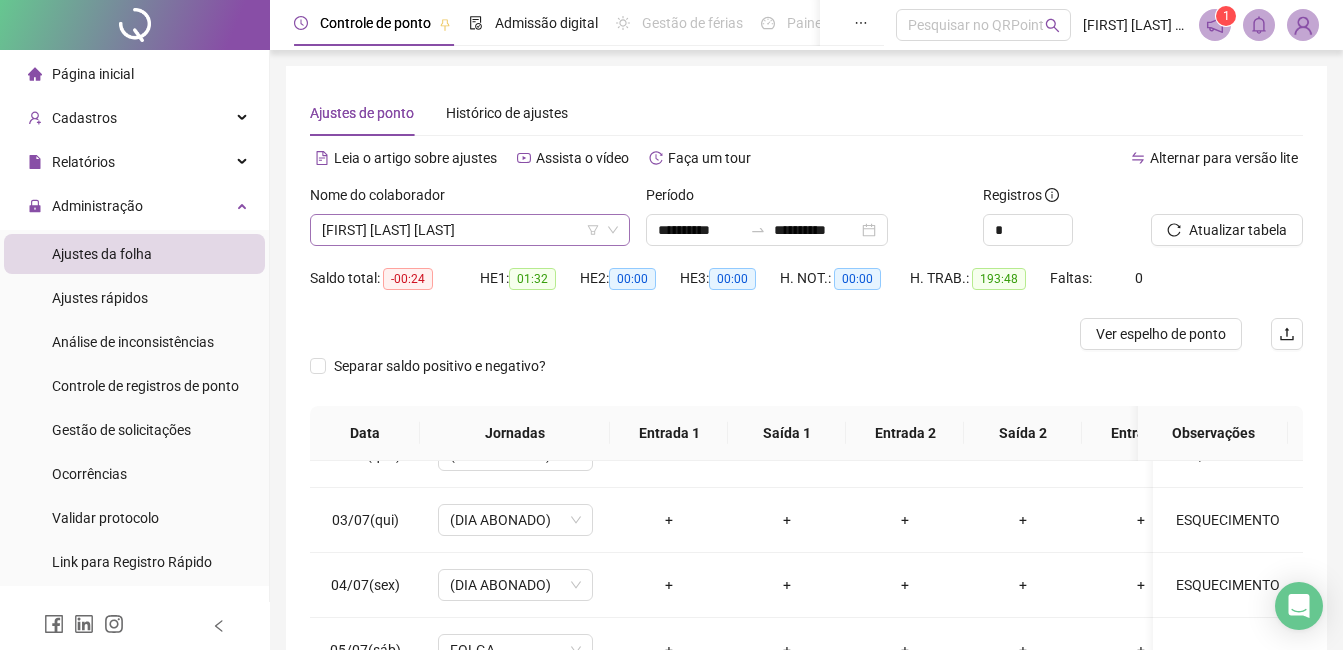 click on "[FIRST] [LAST] [LAST]" at bounding box center (470, 230) 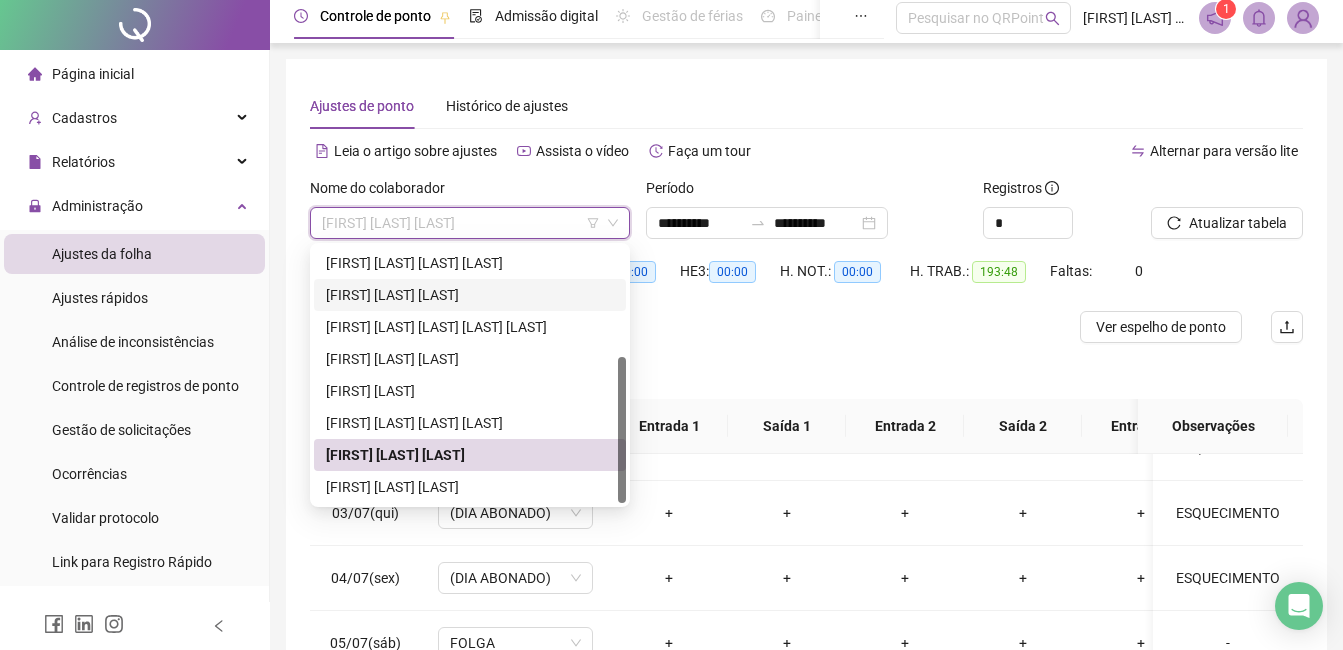 scroll, scrollTop: 100, scrollLeft: 0, axis: vertical 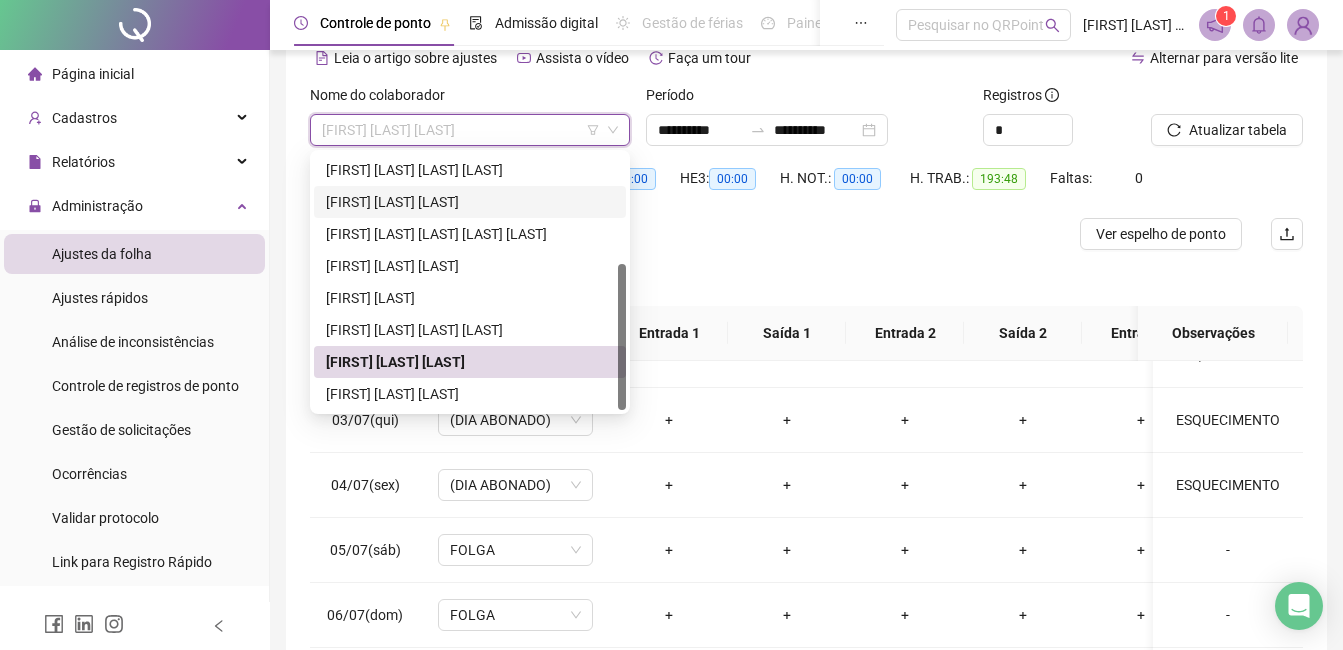 click on "[FIRST] [LAST] [LAST]" at bounding box center [470, 202] 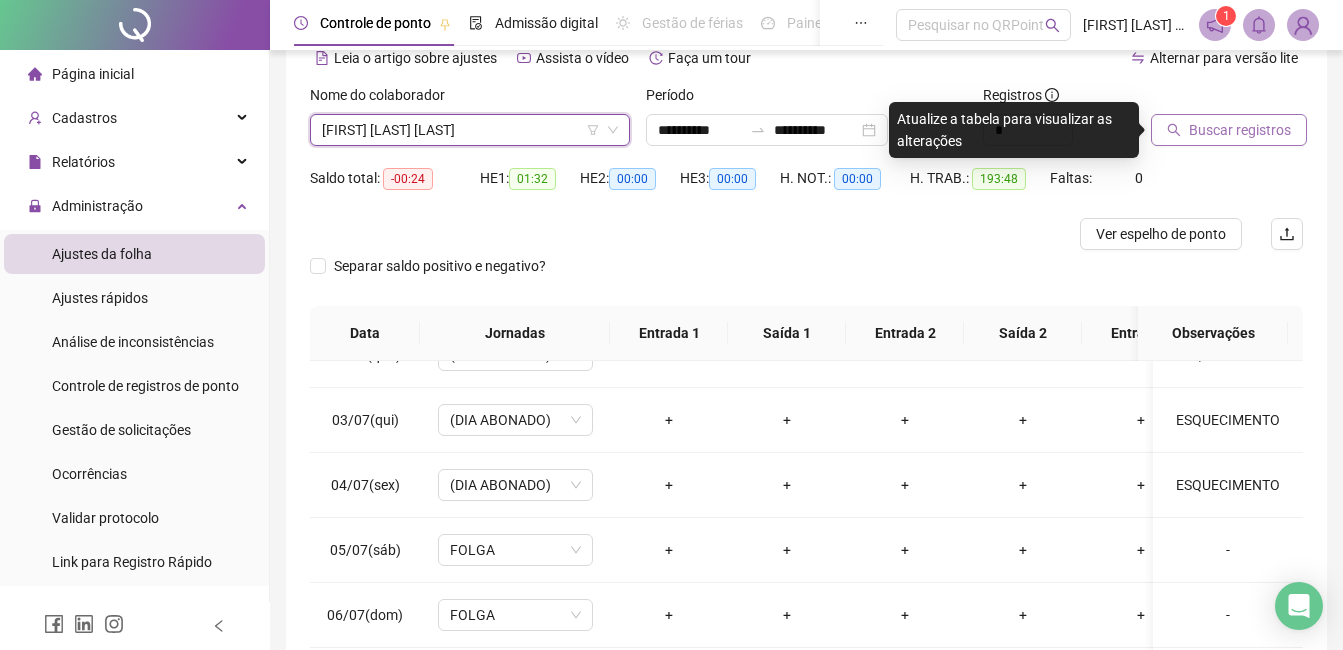 click on "Buscar registros" at bounding box center (1240, 130) 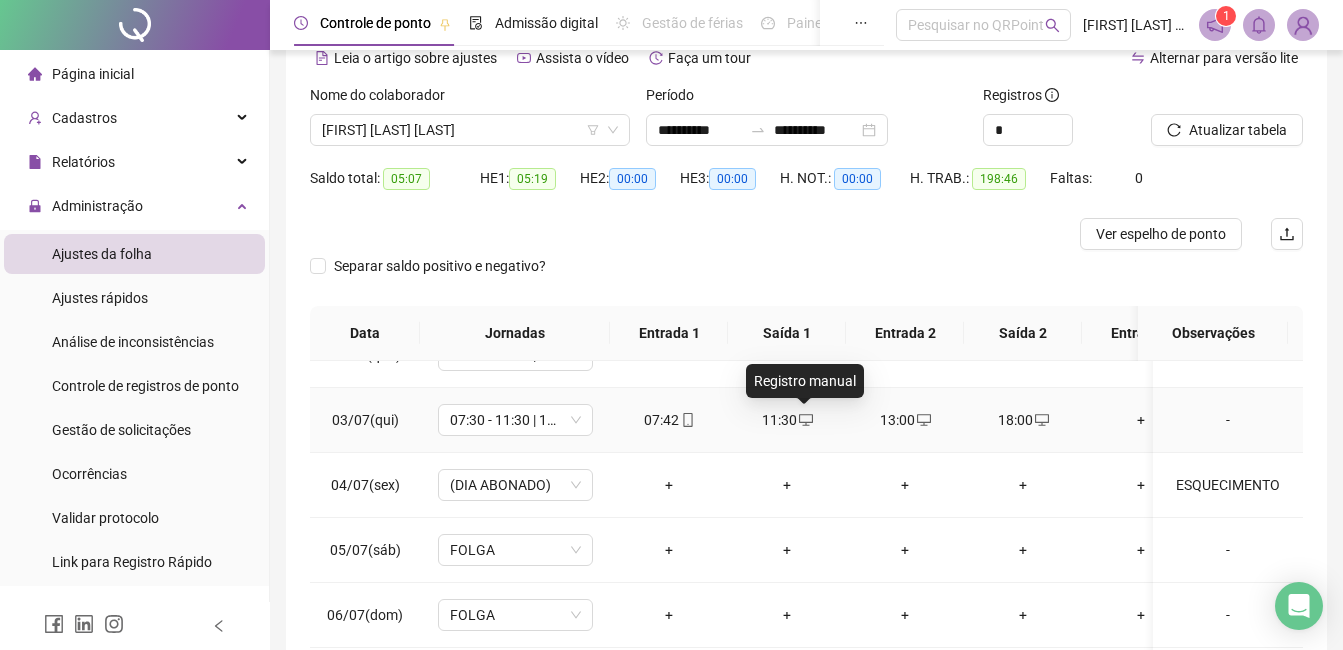 click 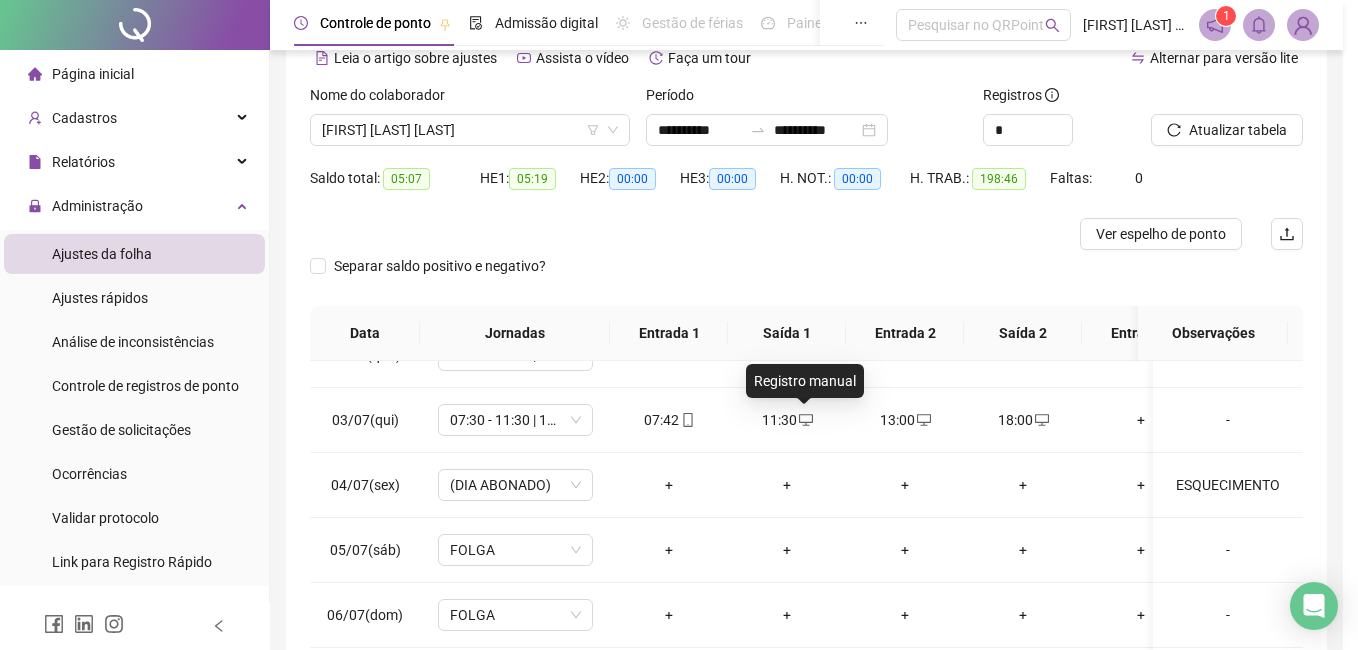 type on "**********" 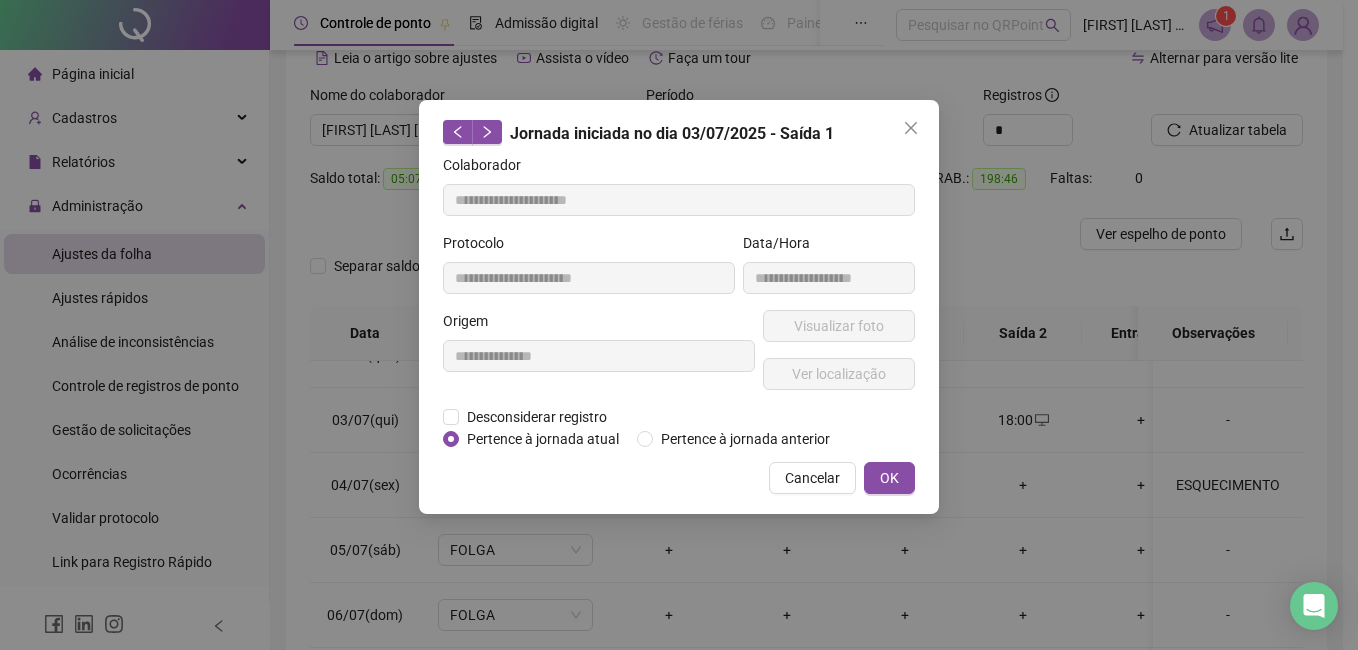 click 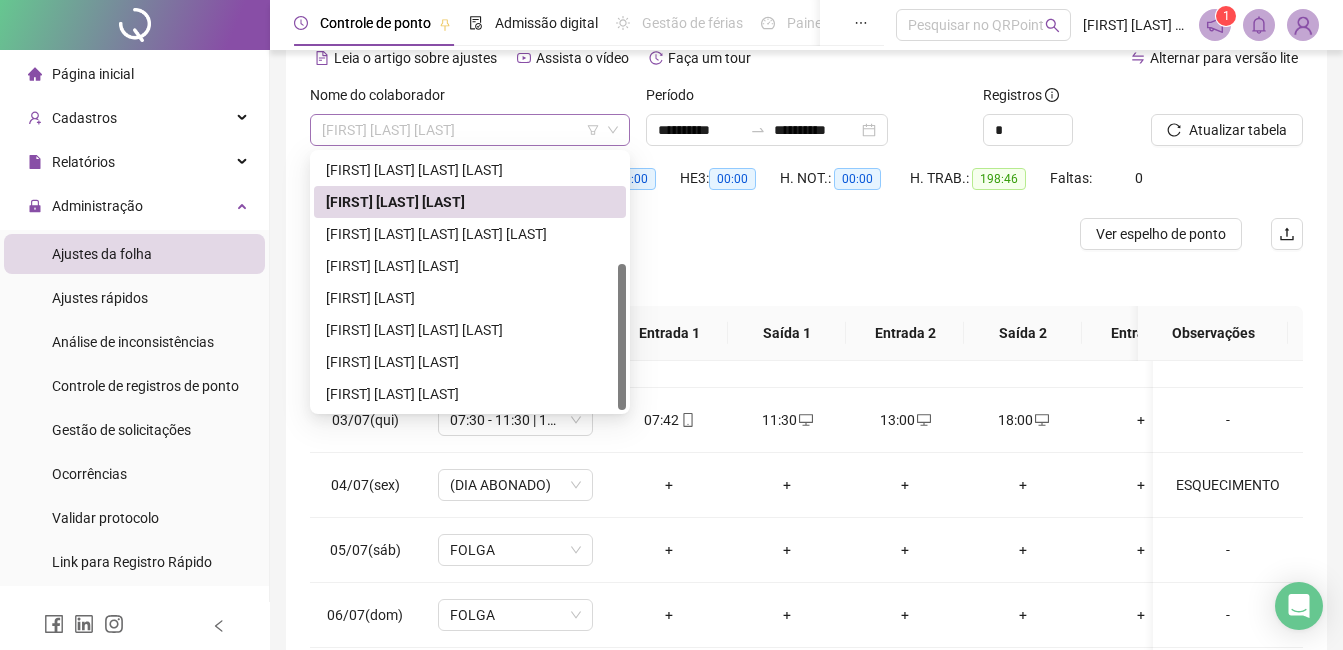 click on "[FIRST] [LAST] [LAST]" at bounding box center [470, 130] 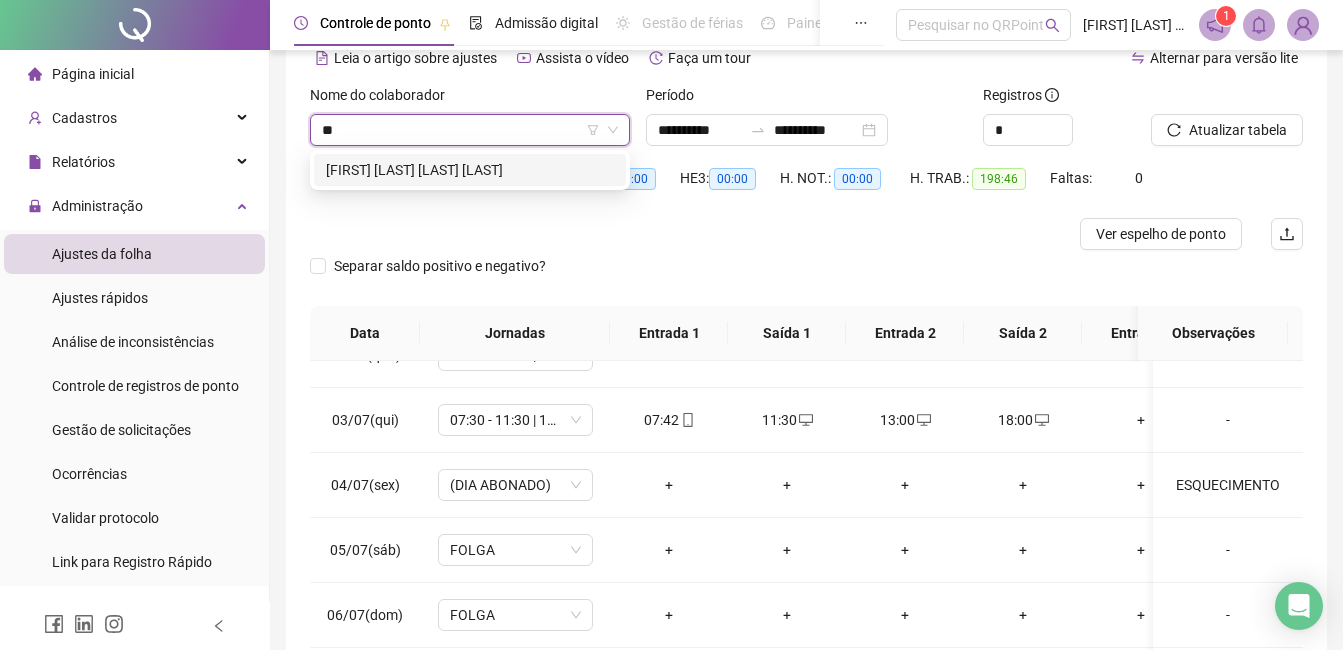 scroll, scrollTop: 0, scrollLeft: 0, axis: both 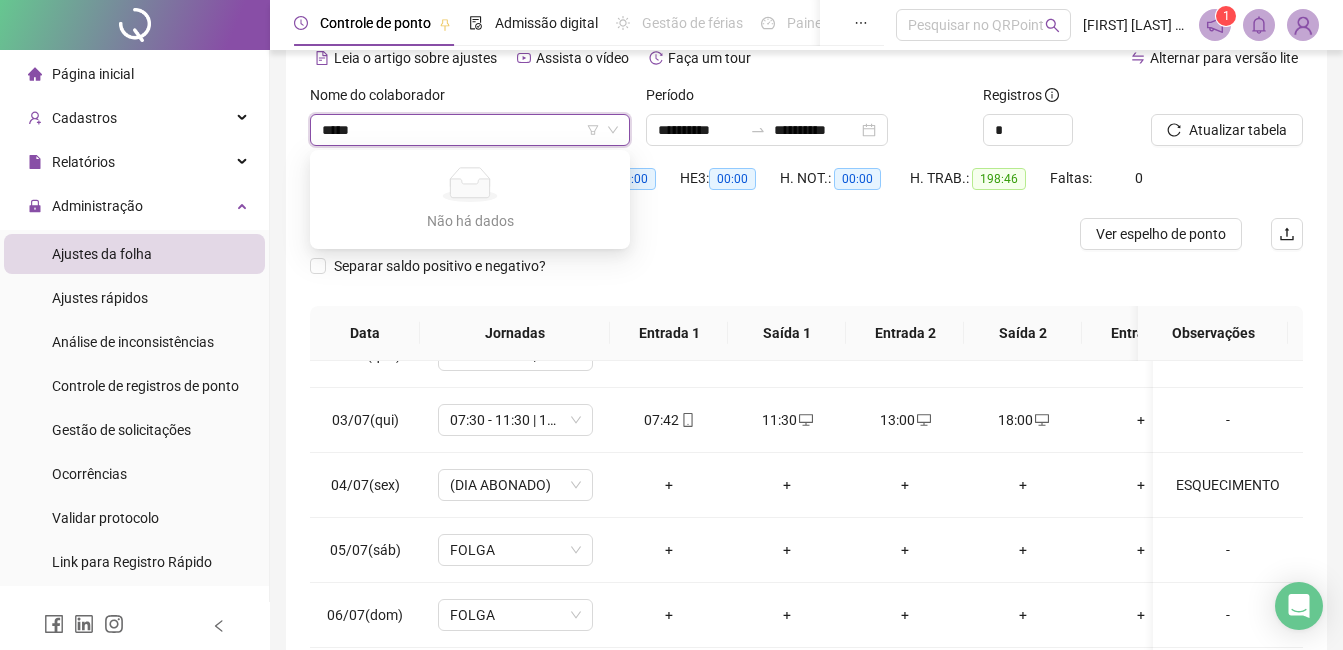 type on "*****" 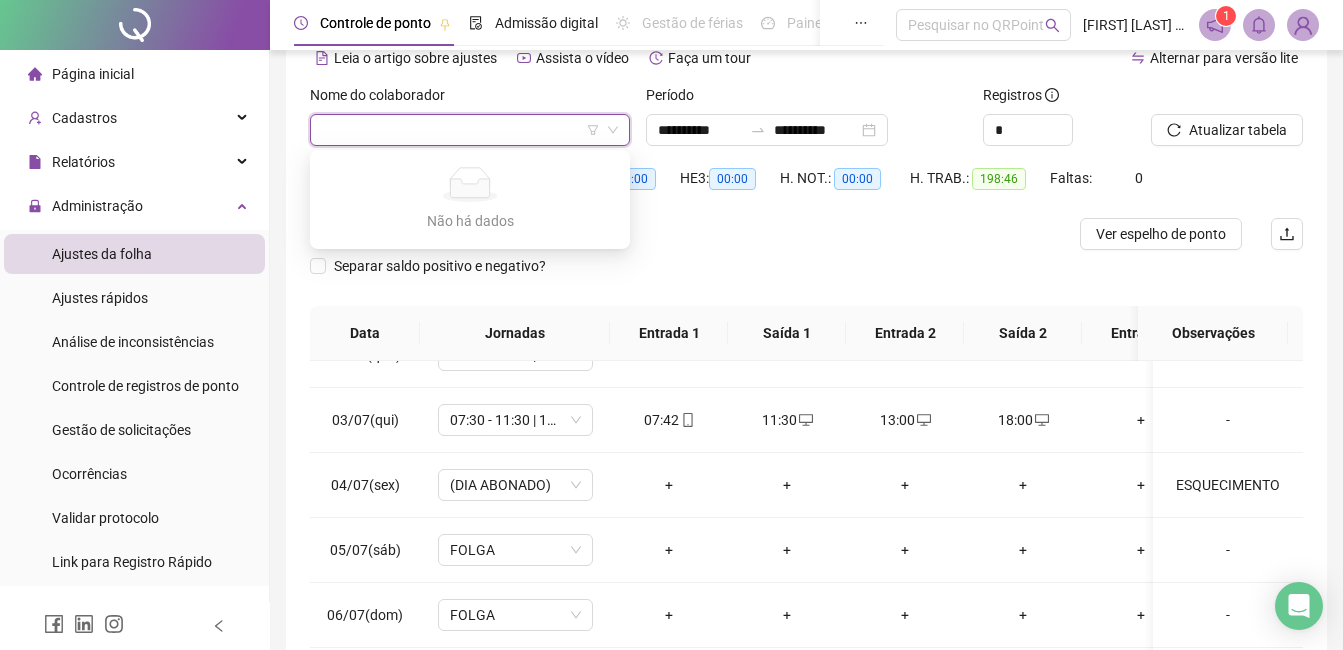 click on "Período" at bounding box center [806, 99] 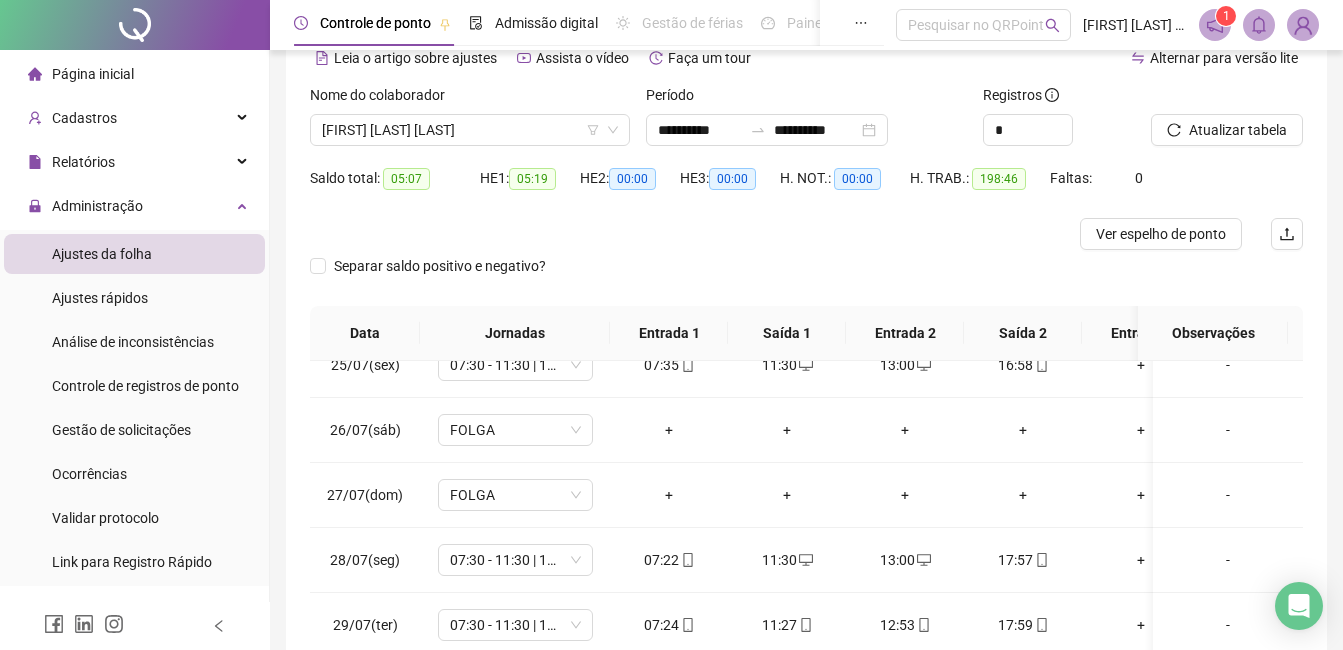 scroll, scrollTop: 1603, scrollLeft: 0, axis: vertical 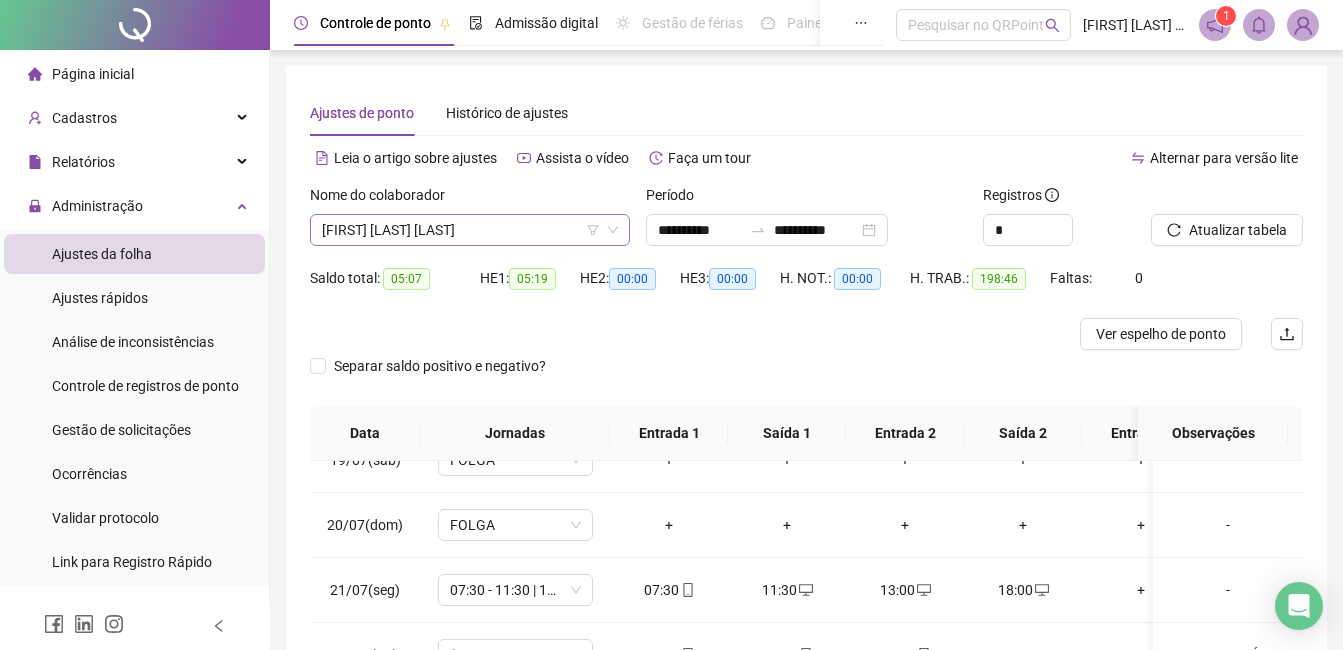 click on "[FIRST] [LAST] [LAST]" at bounding box center (470, 230) 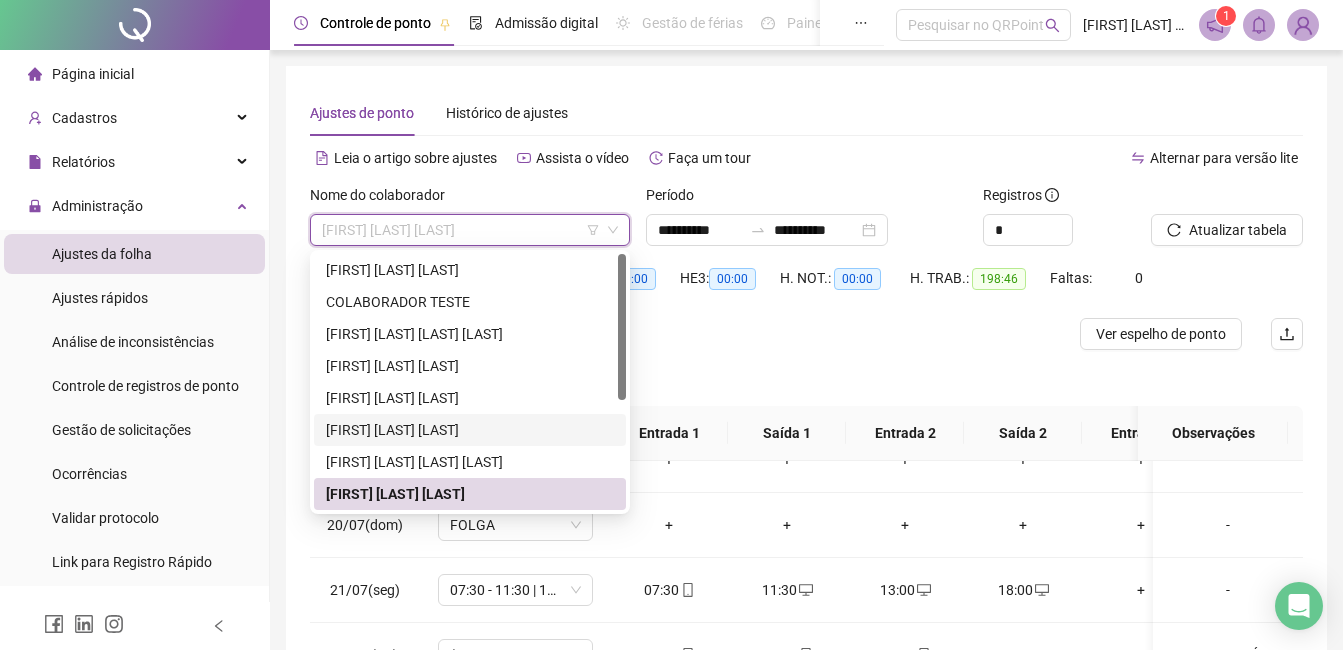 click on "[FIRST] [LAST] [LAST]" at bounding box center (470, 430) 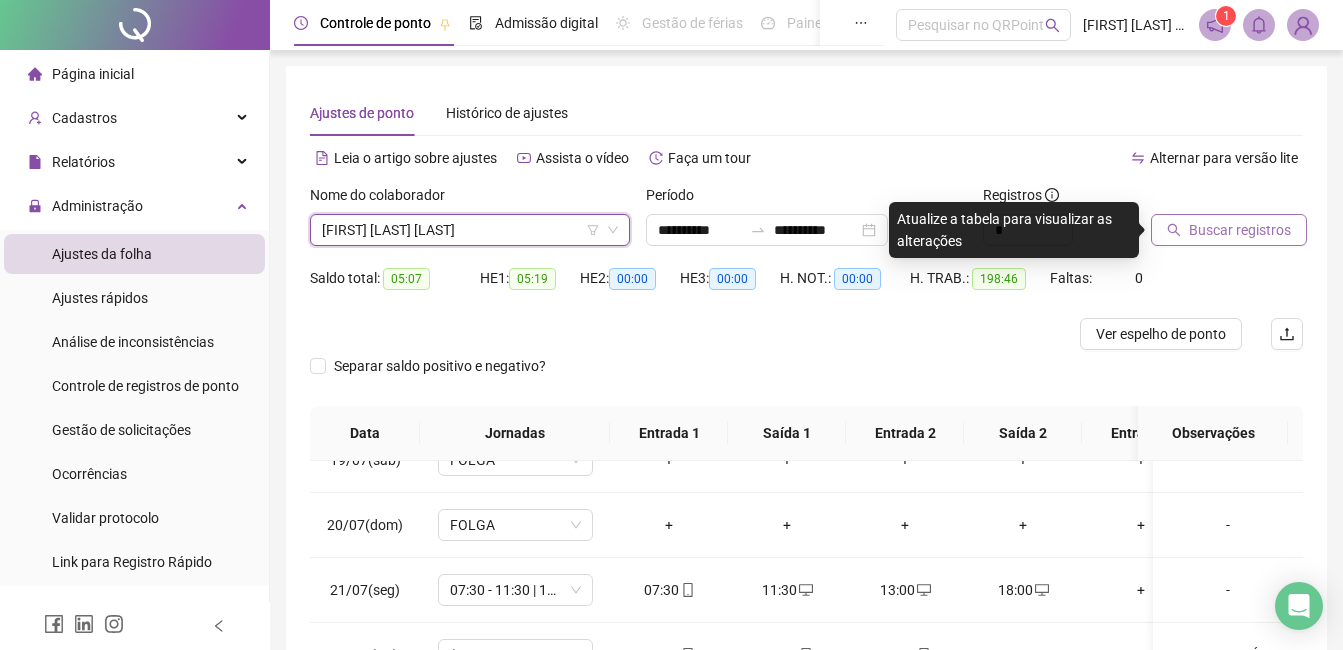 click on "Buscar registros" at bounding box center (1240, 230) 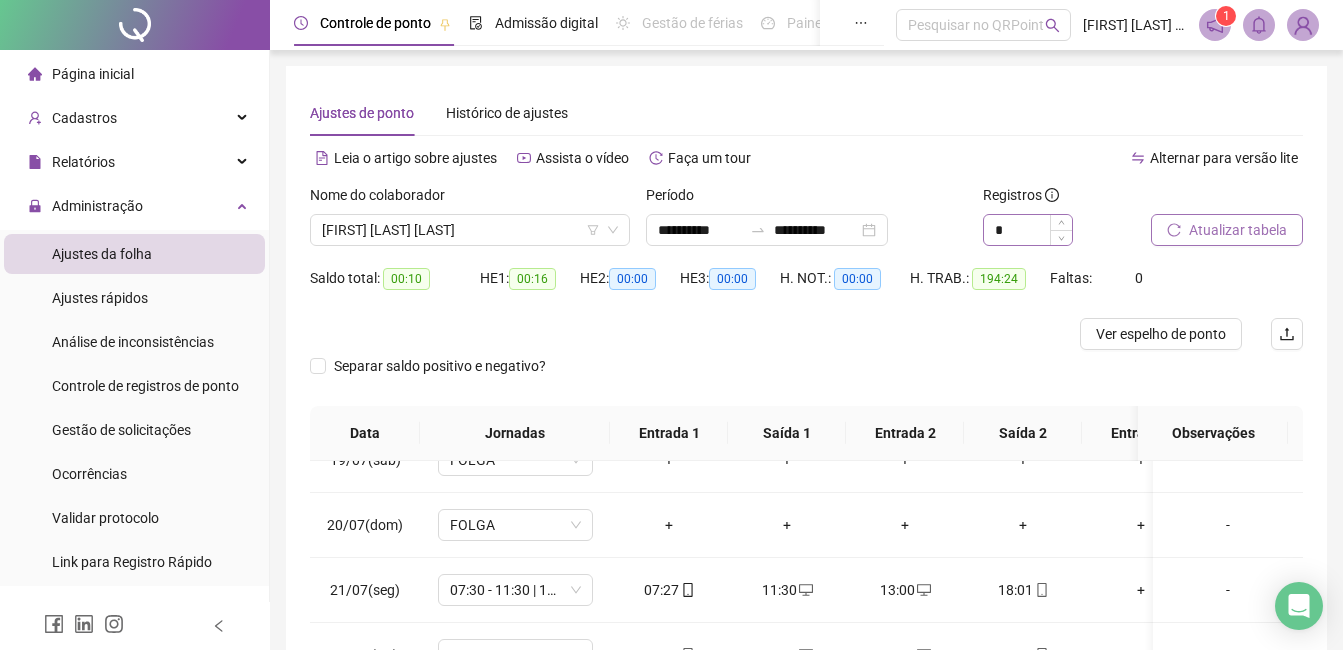 scroll, scrollTop: 100, scrollLeft: 0, axis: vertical 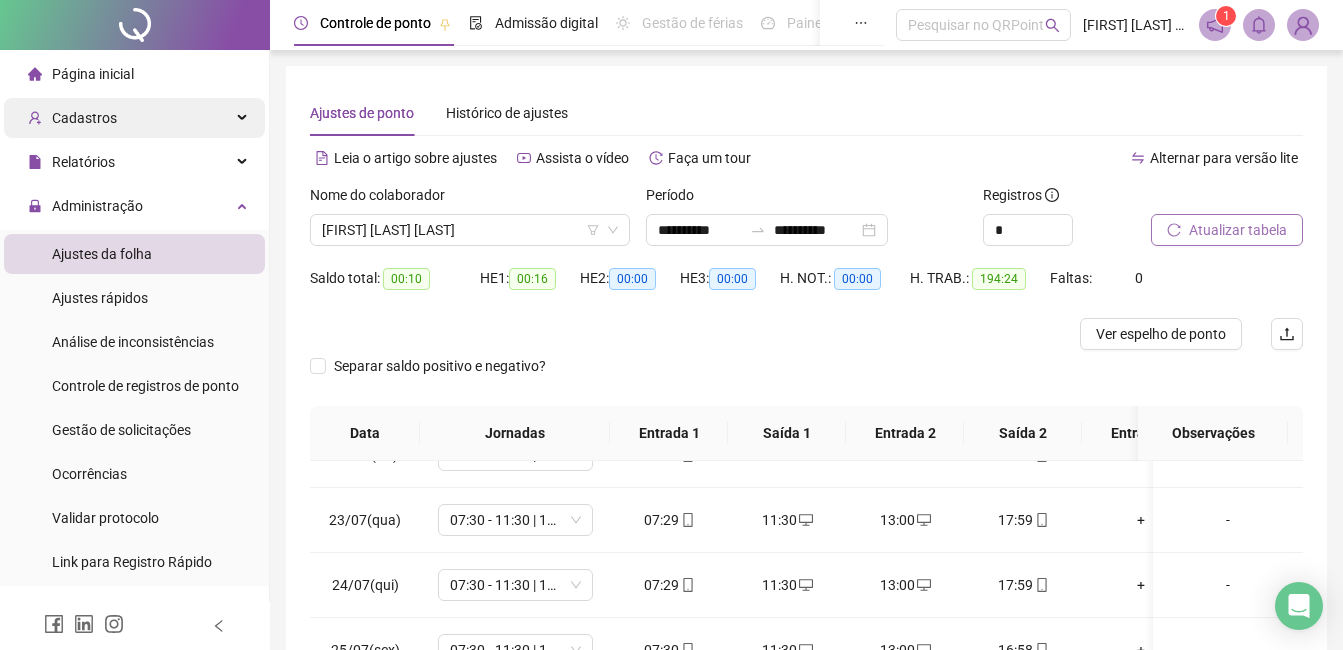 click on "Cadastros" at bounding box center [84, 118] 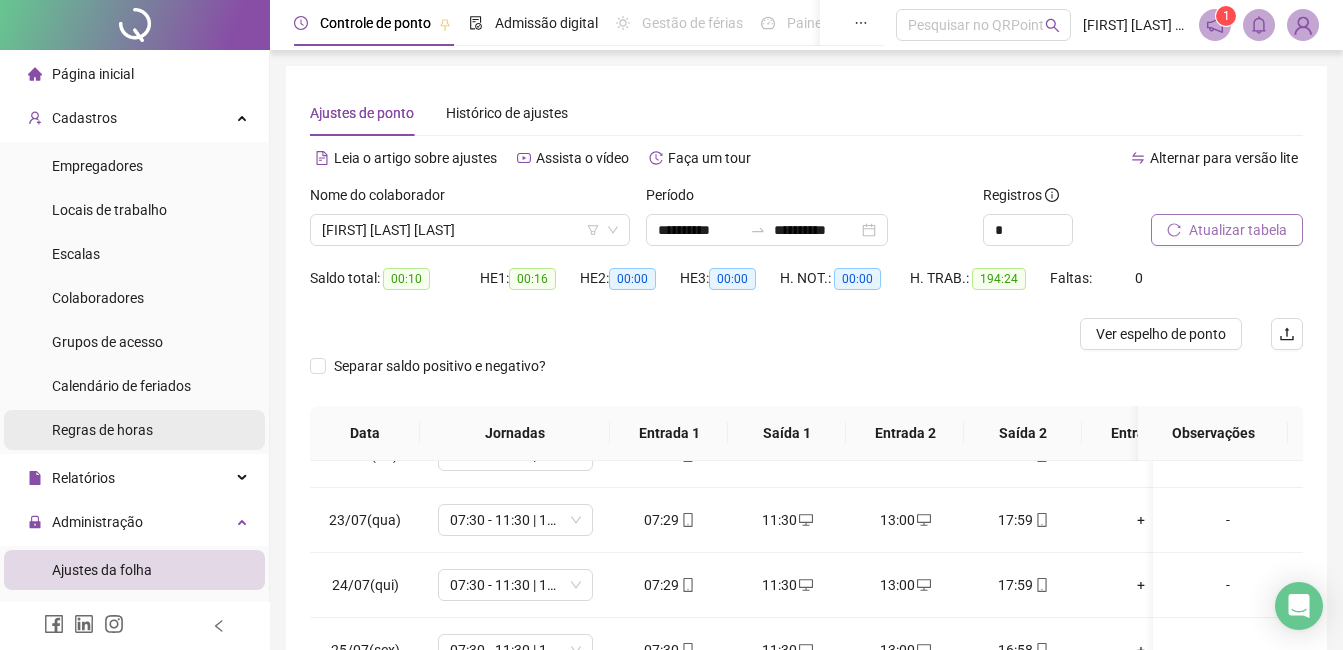 click on "Regras de horas" at bounding box center [102, 430] 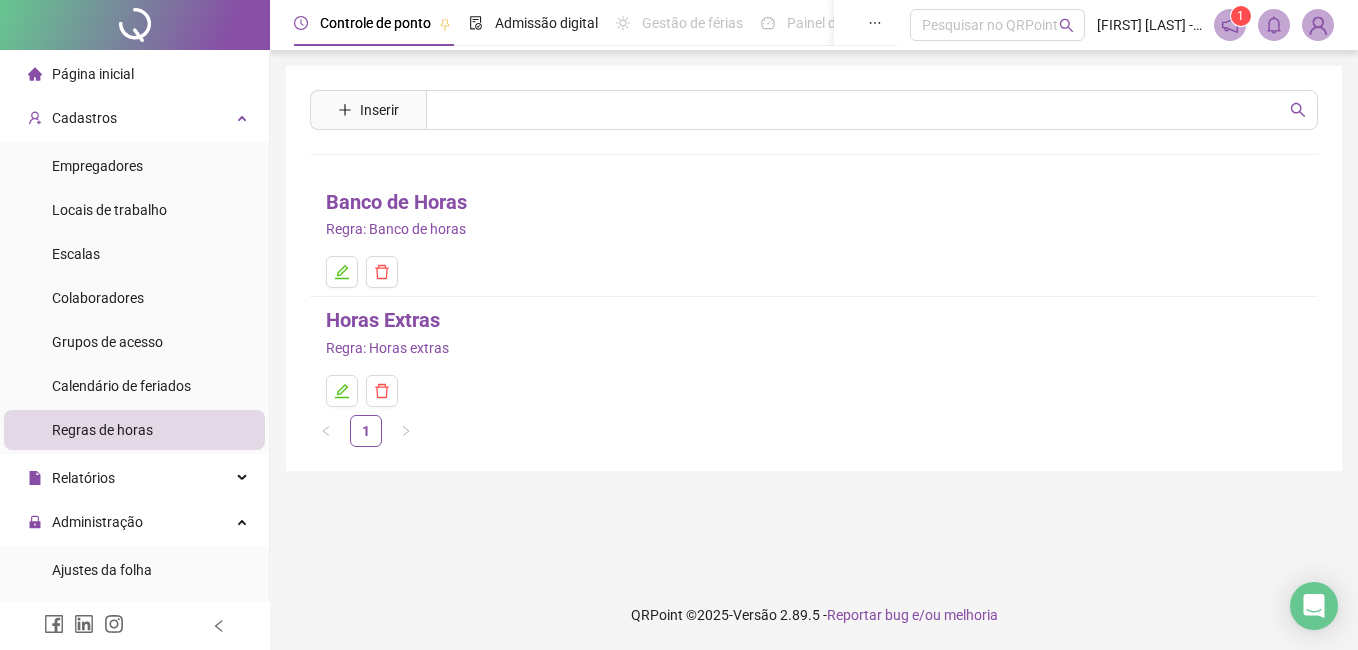 click on "Horas Extras" at bounding box center (383, 320) 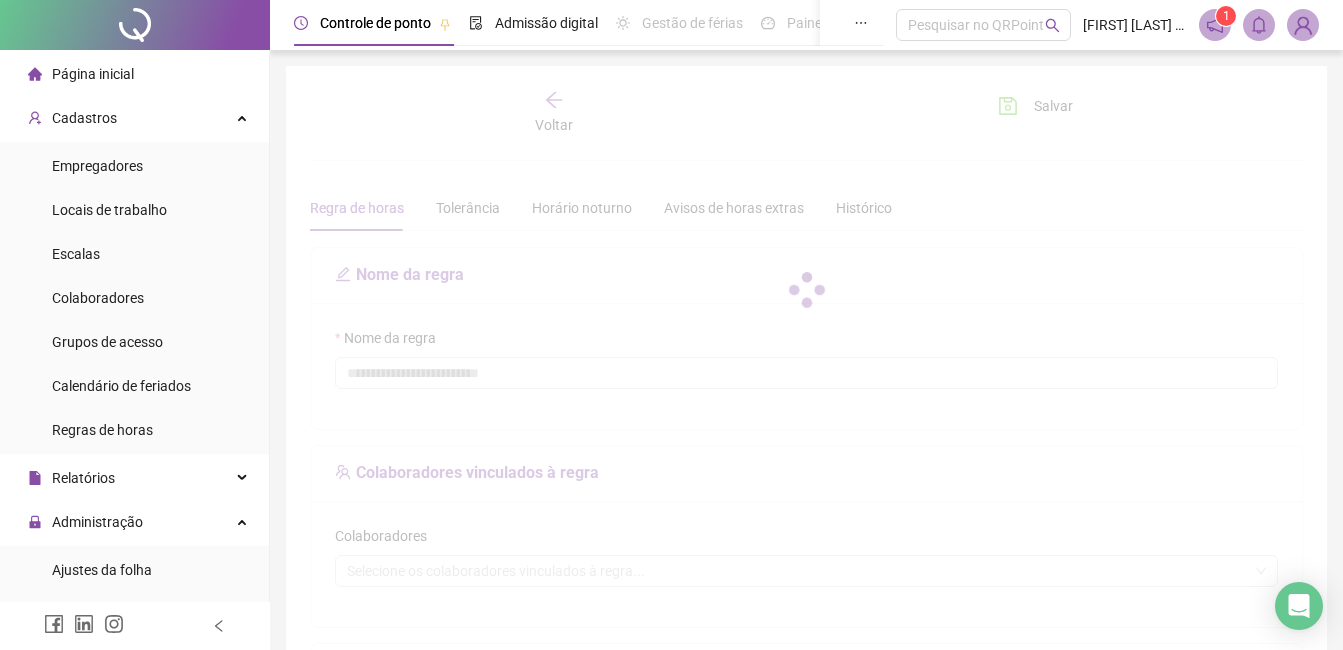 type on "**********" 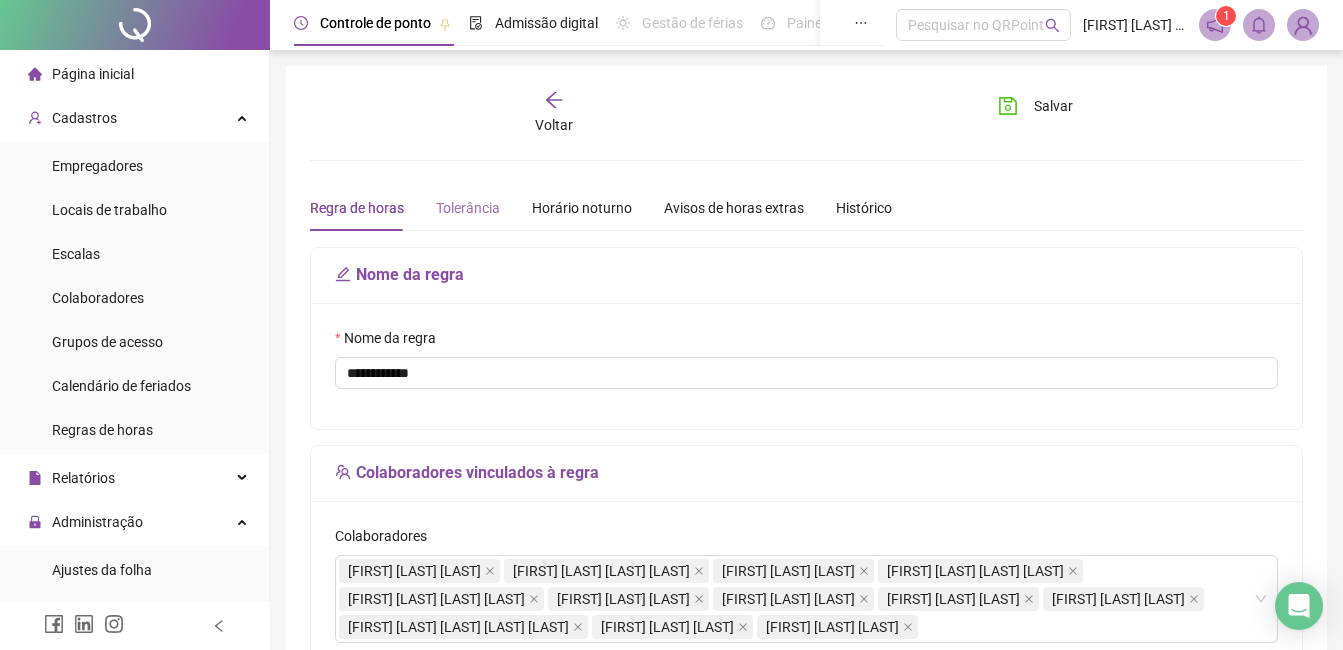click on "Tolerância" at bounding box center [468, 208] 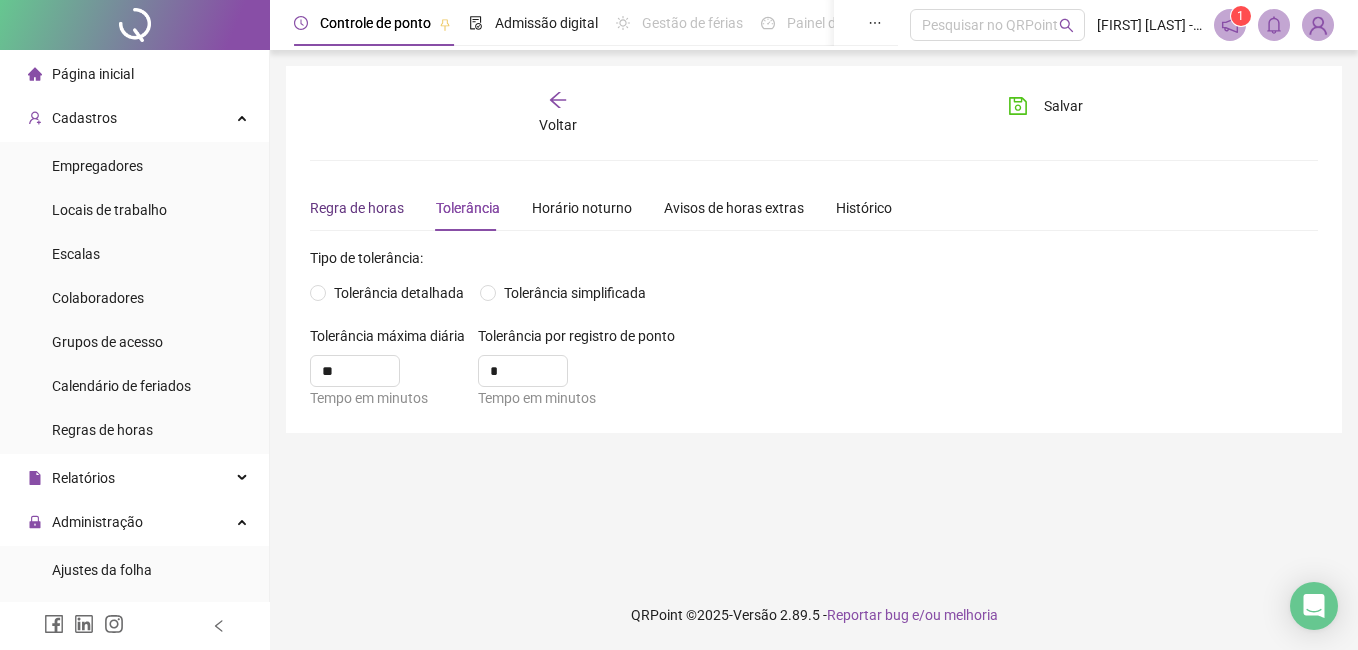 click on "Regra de horas" at bounding box center (357, 208) 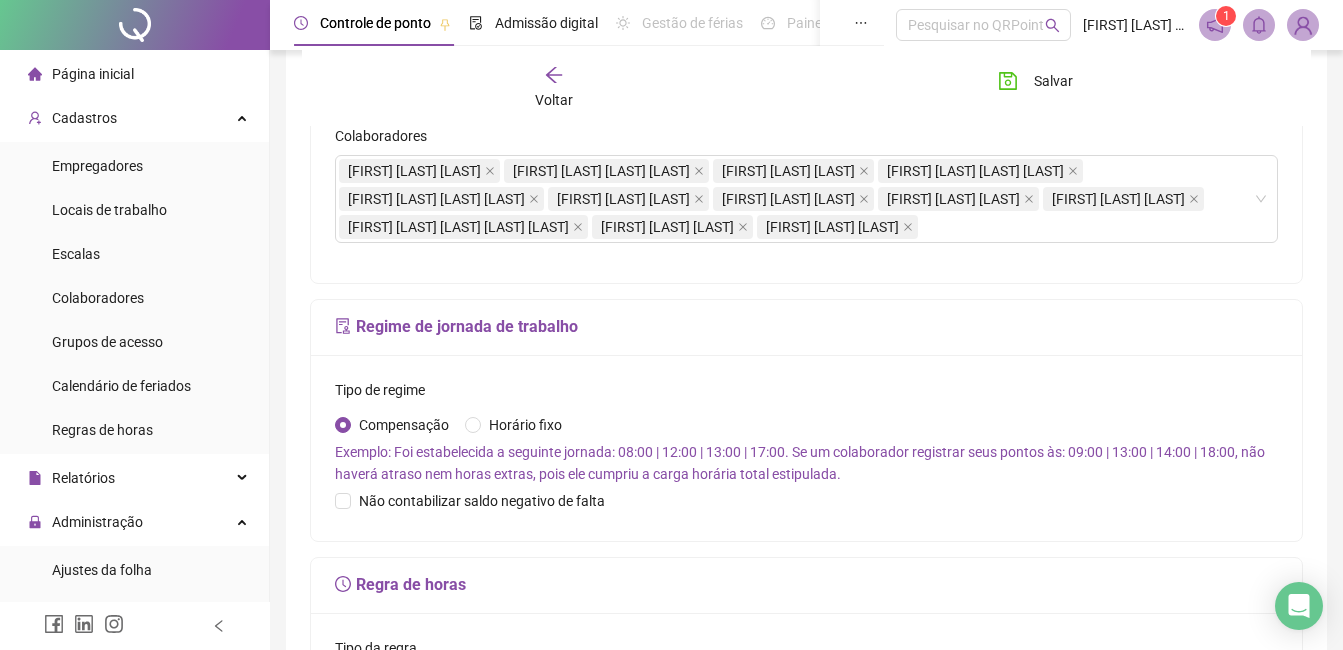 scroll, scrollTop: 500, scrollLeft: 0, axis: vertical 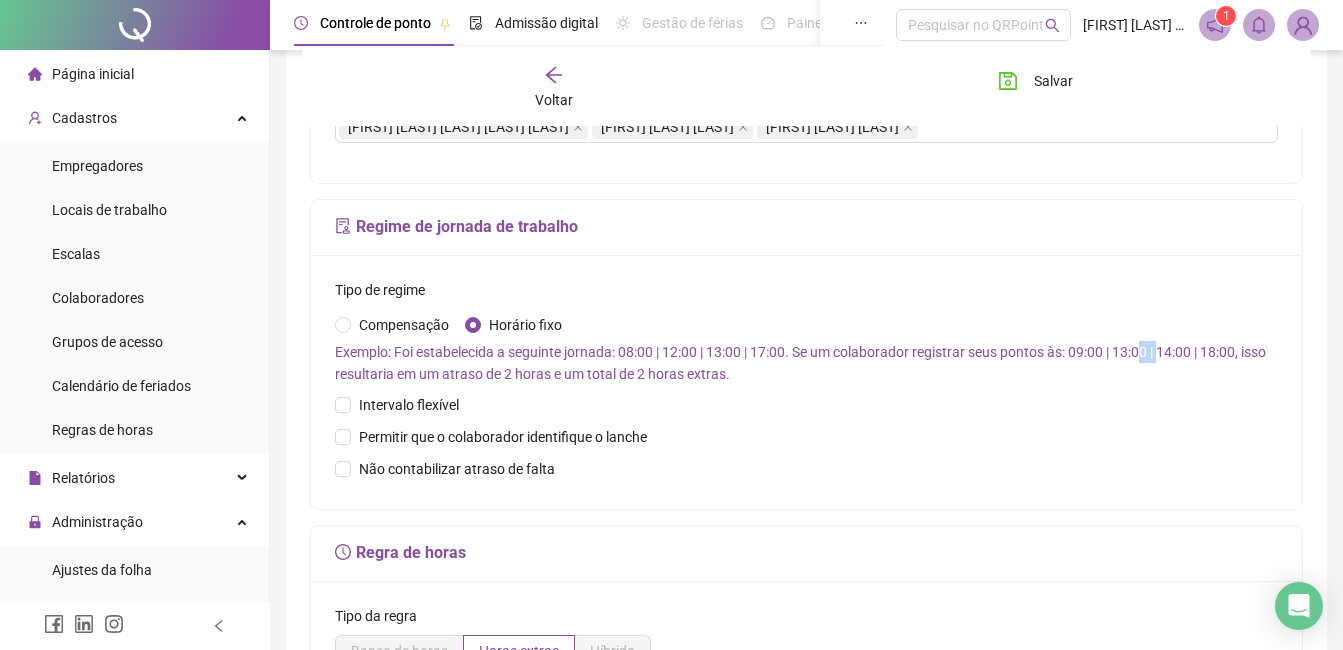 drag, startPoint x: 1133, startPoint y: 386, endPoint x: 1157, endPoint y: 385, distance: 24.020824 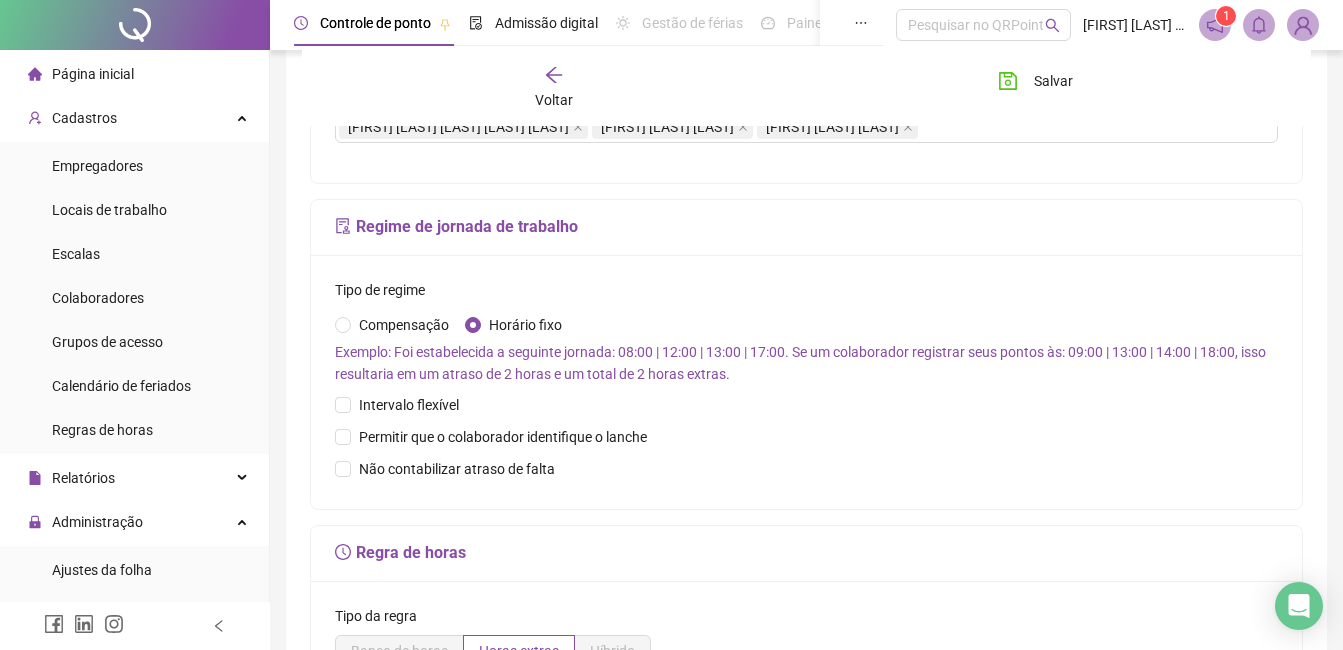 drag, startPoint x: 1157, startPoint y: 385, endPoint x: 1154, endPoint y: 409, distance: 24.186773 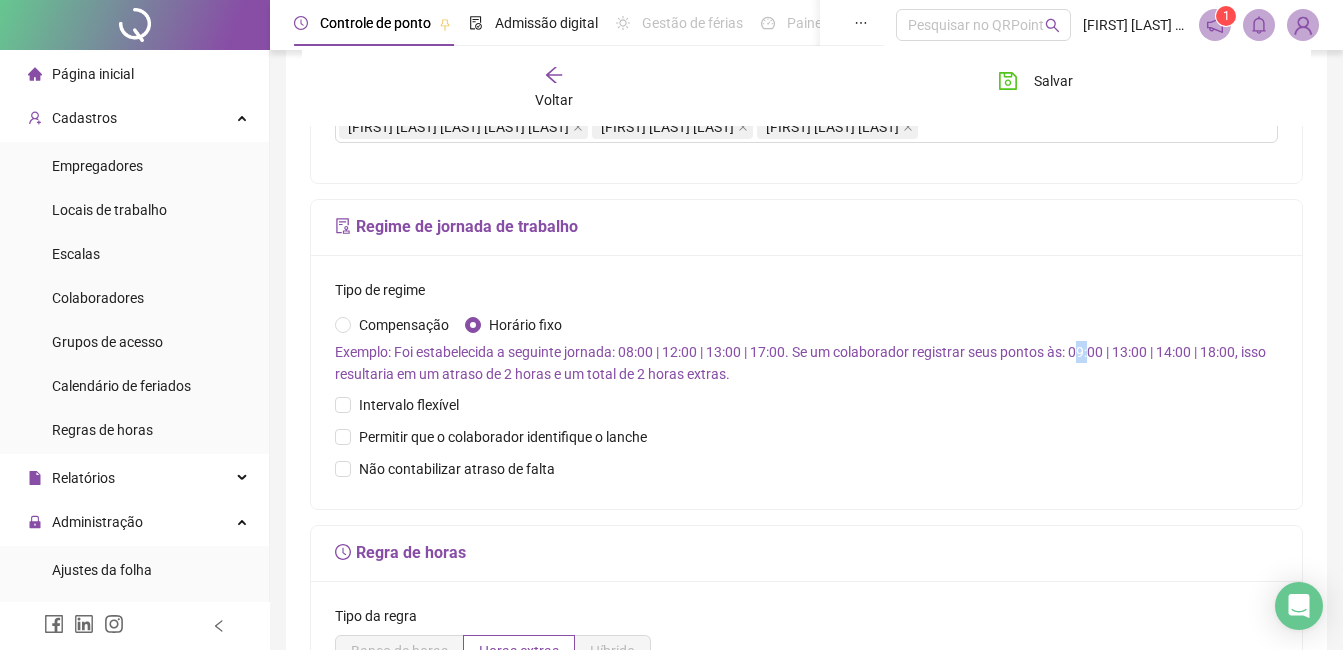 drag, startPoint x: 1074, startPoint y: 374, endPoint x: 1087, endPoint y: 374, distance: 13 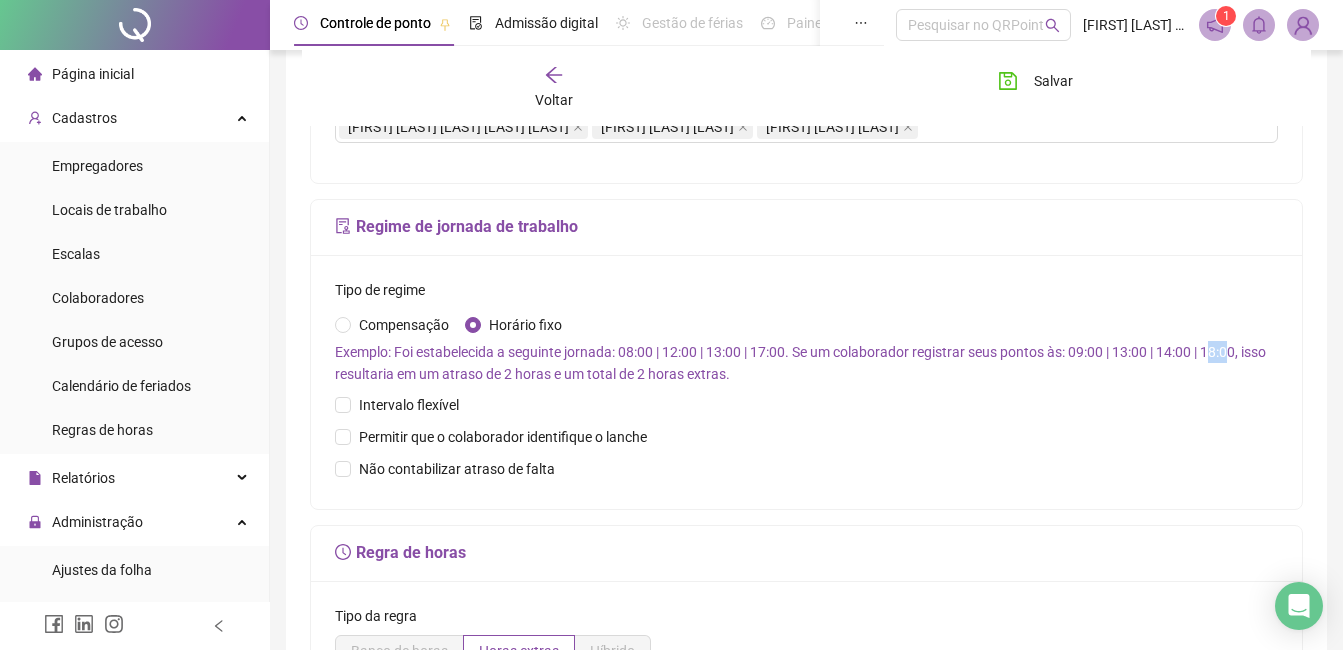 drag, startPoint x: 1087, startPoint y: 374, endPoint x: 1225, endPoint y: 377, distance: 138.03261 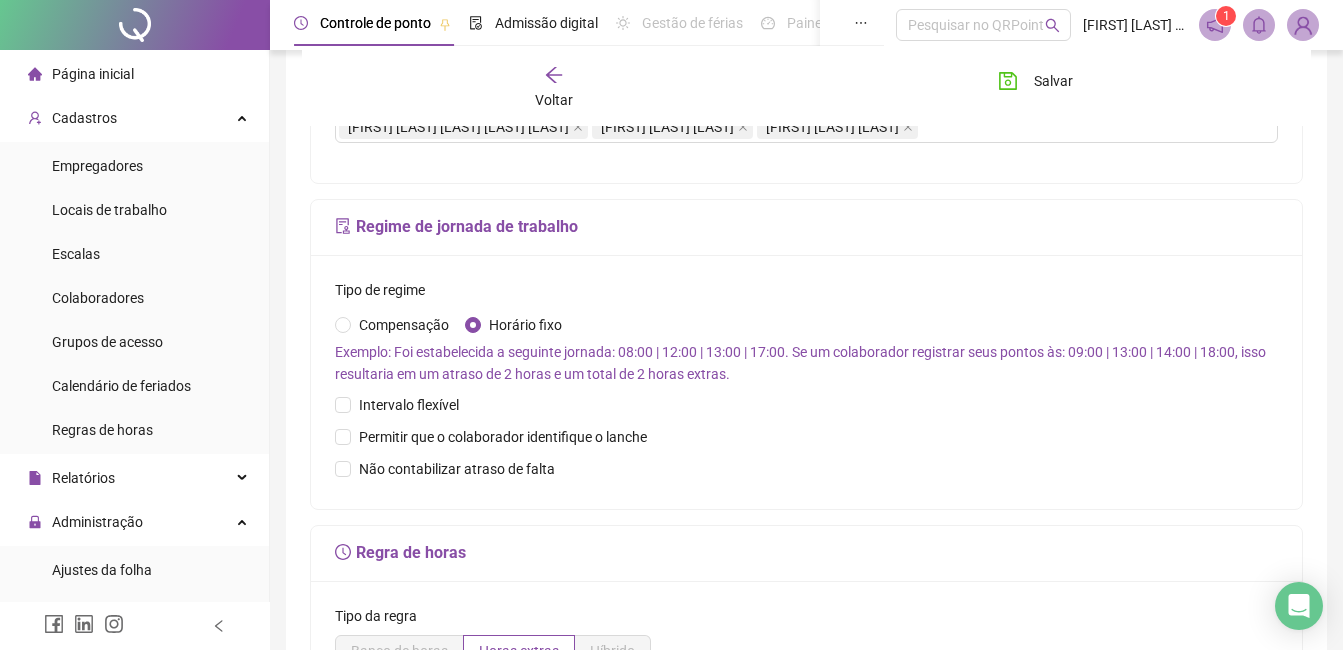 click on "Exemplo: Foi estabelecida a seguinte jornada: 08:00 | 12:00 | 13:00 | 17:00. Se um colaborador registrar seus pontos às: 09:00 | 13:00 | 14:00 | 18:00, isso resultaria em um atraso de 2 horas e um total de 2 horas extras." at bounding box center (806, 363) 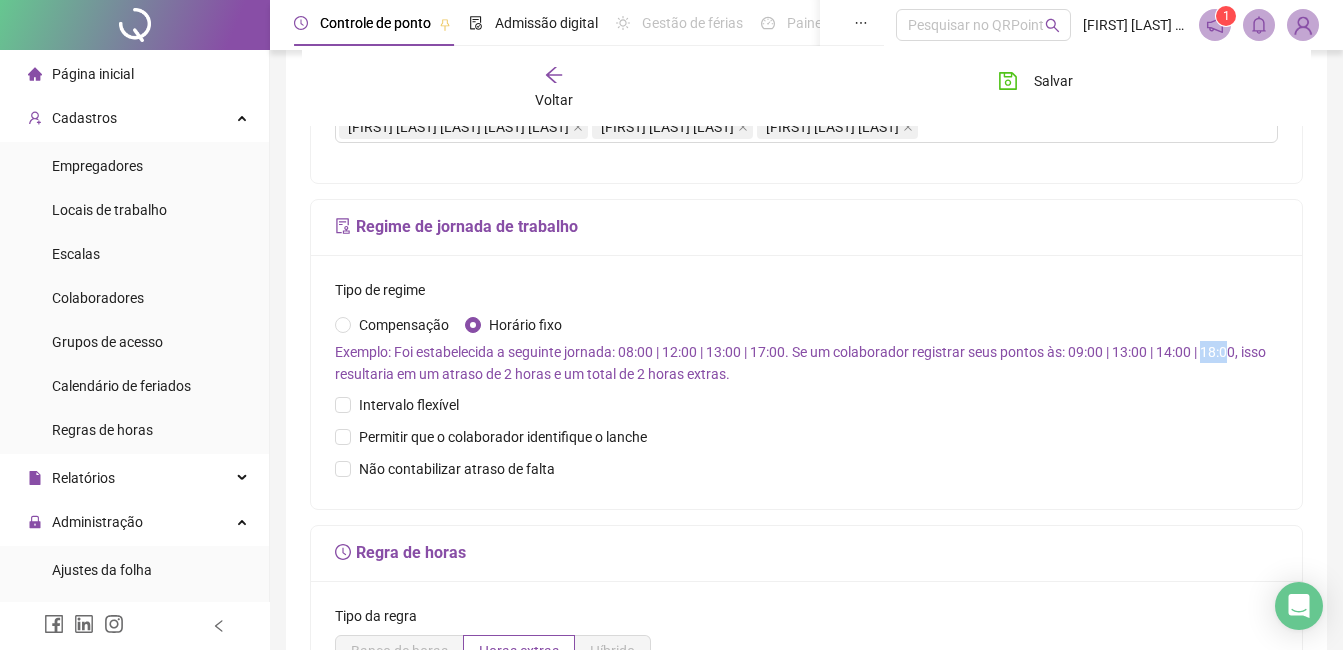 drag, startPoint x: 1198, startPoint y: 382, endPoint x: 1223, endPoint y: 385, distance: 25.179358 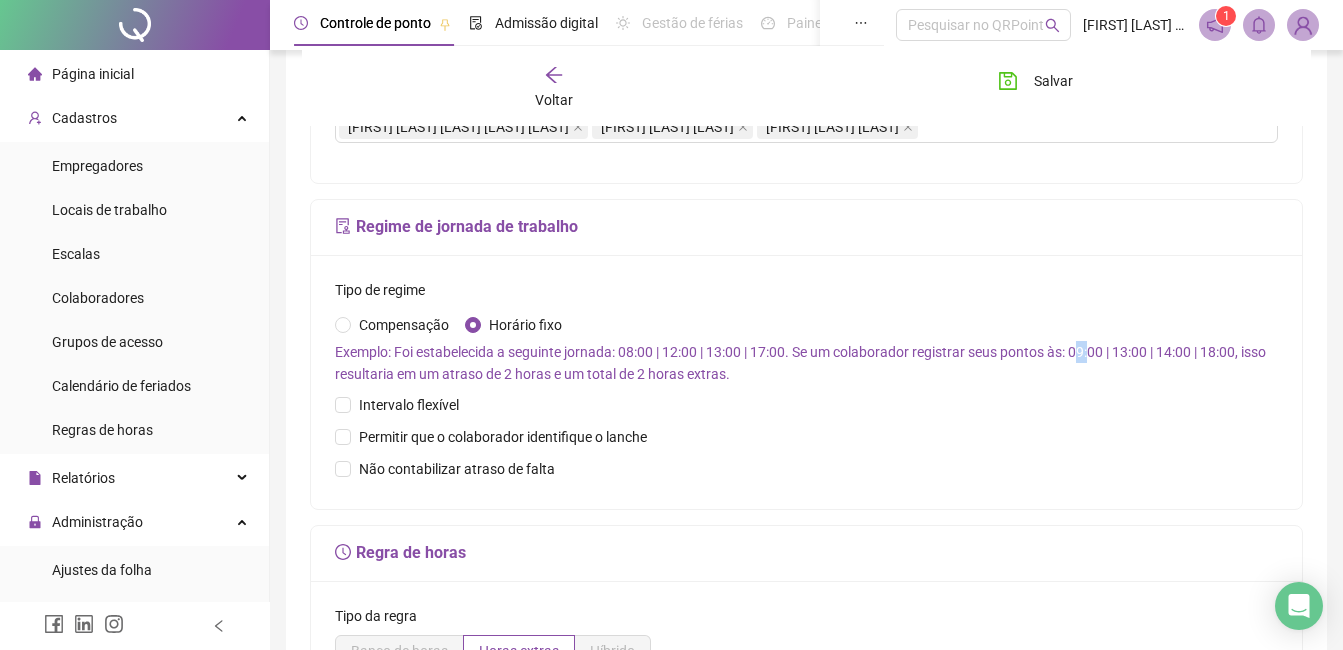 drag, startPoint x: 1223, startPoint y: 385, endPoint x: 1083, endPoint y: 376, distance: 140.28899 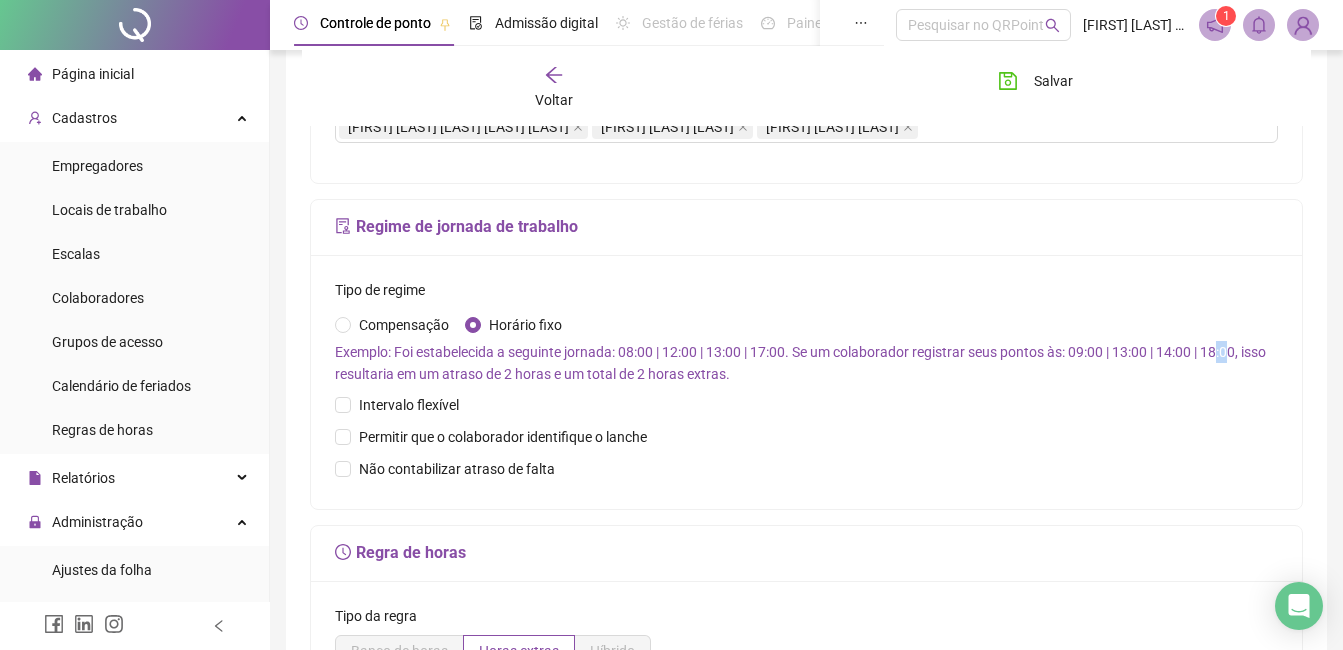 drag, startPoint x: 1083, startPoint y: 376, endPoint x: 1223, endPoint y: 377, distance: 140.00357 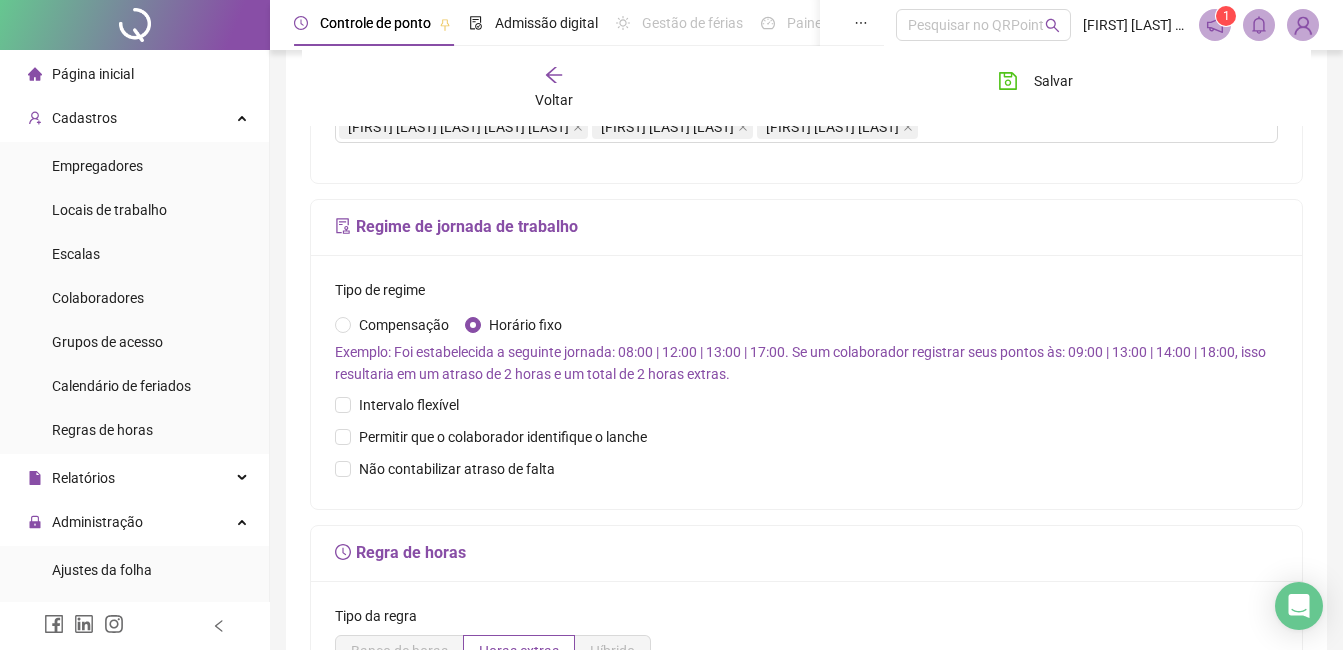 drag, startPoint x: 1223, startPoint y: 377, endPoint x: 1122, endPoint y: 429, distance: 113.600174 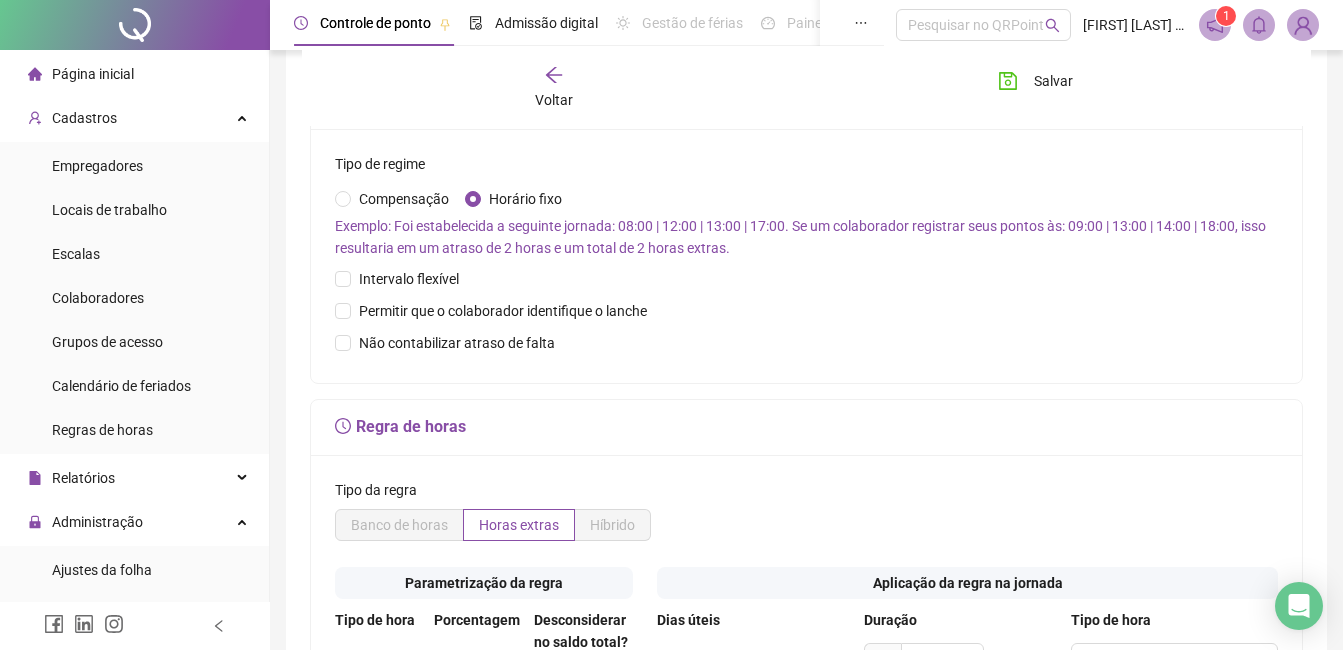 scroll, scrollTop: 500, scrollLeft: 0, axis: vertical 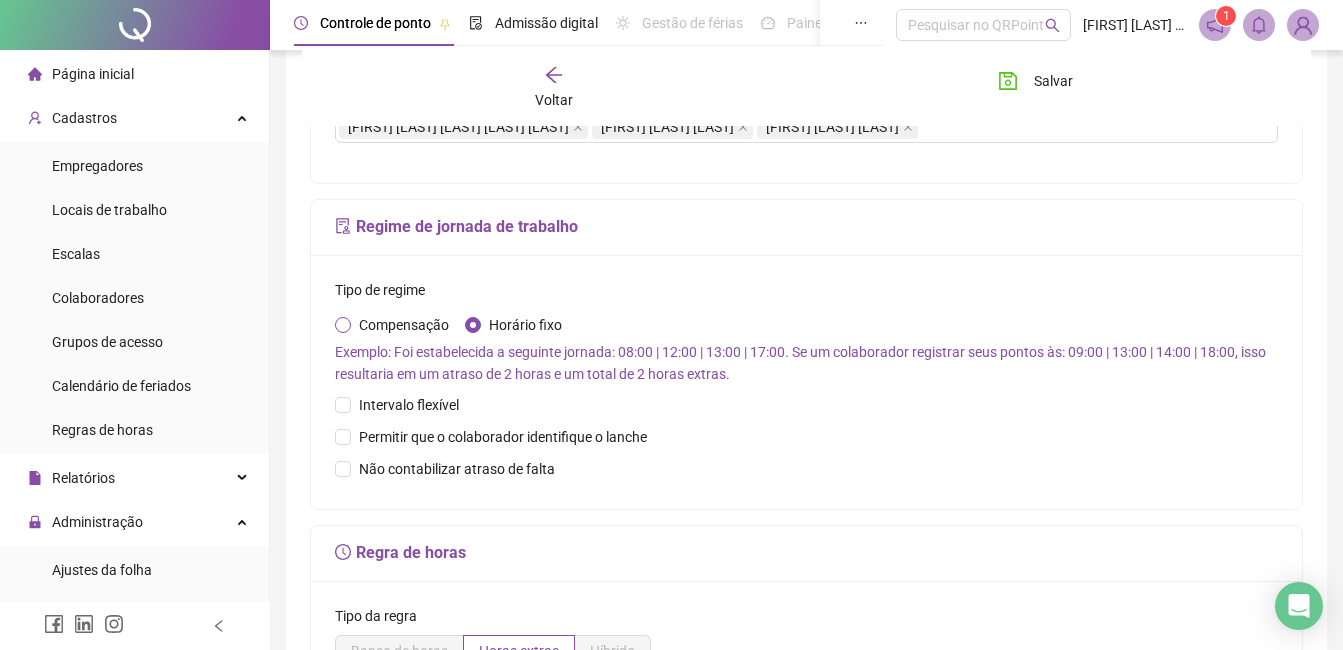 click on "Compensação" at bounding box center [404, 325] 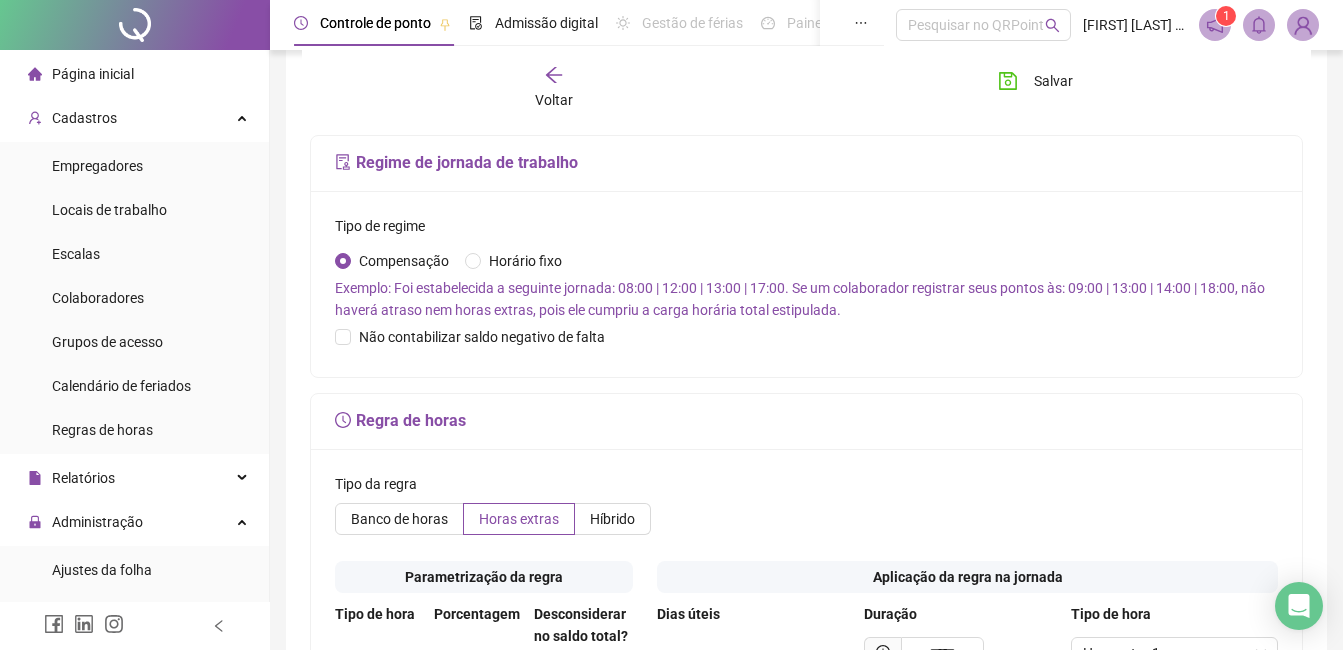 scroll, scrollTop: 600, scrollLeft: 0, axis: vertical 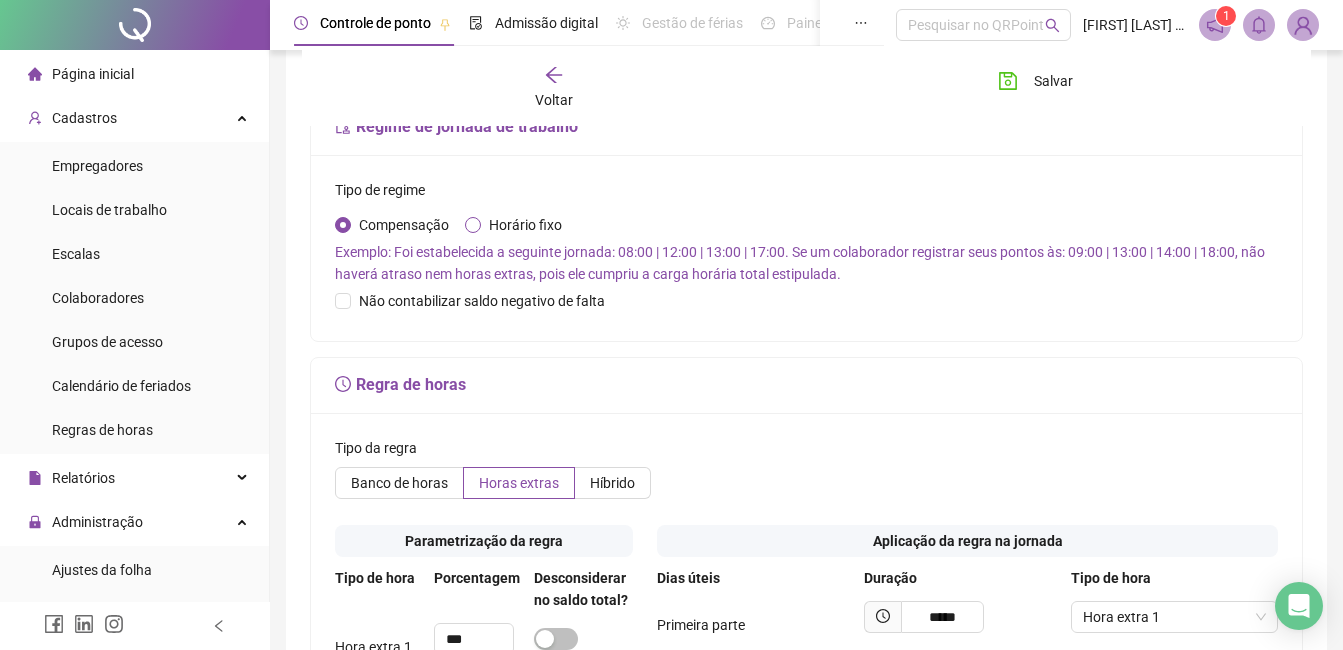 click on "Horário fixo" at bounding box center (525, 225) 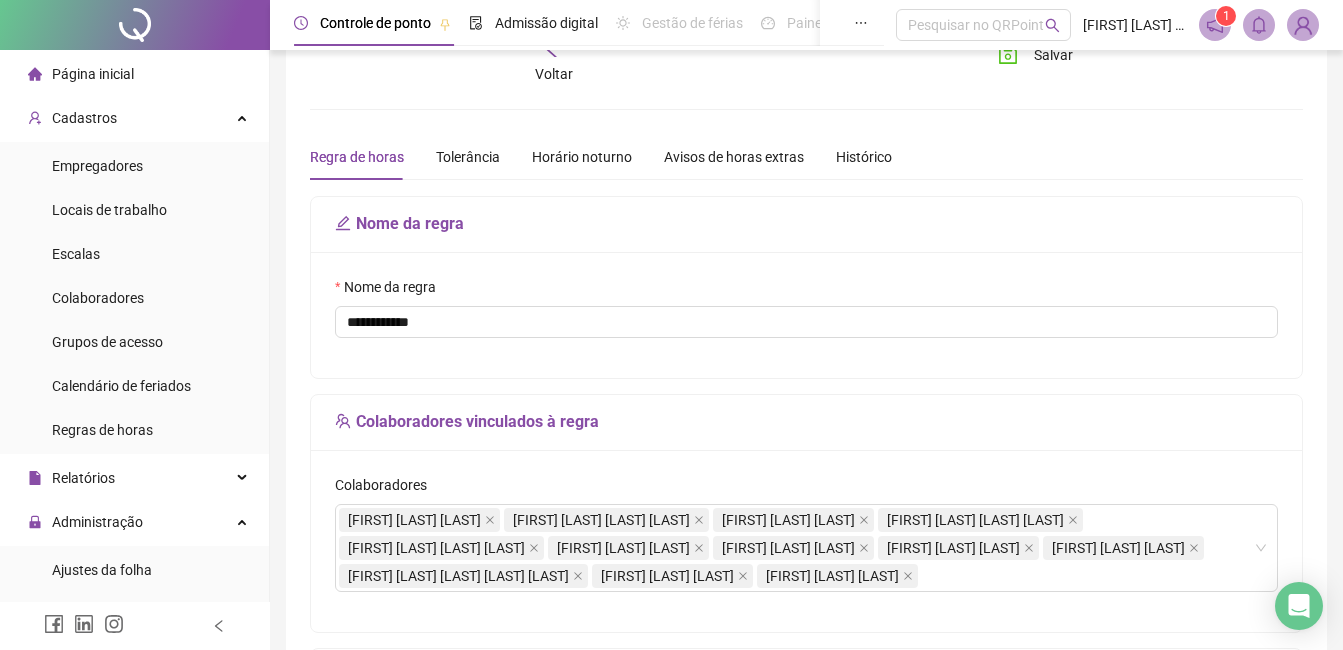 scroll, scrollTop: 35, scrollLeft: 0, axis: vertical 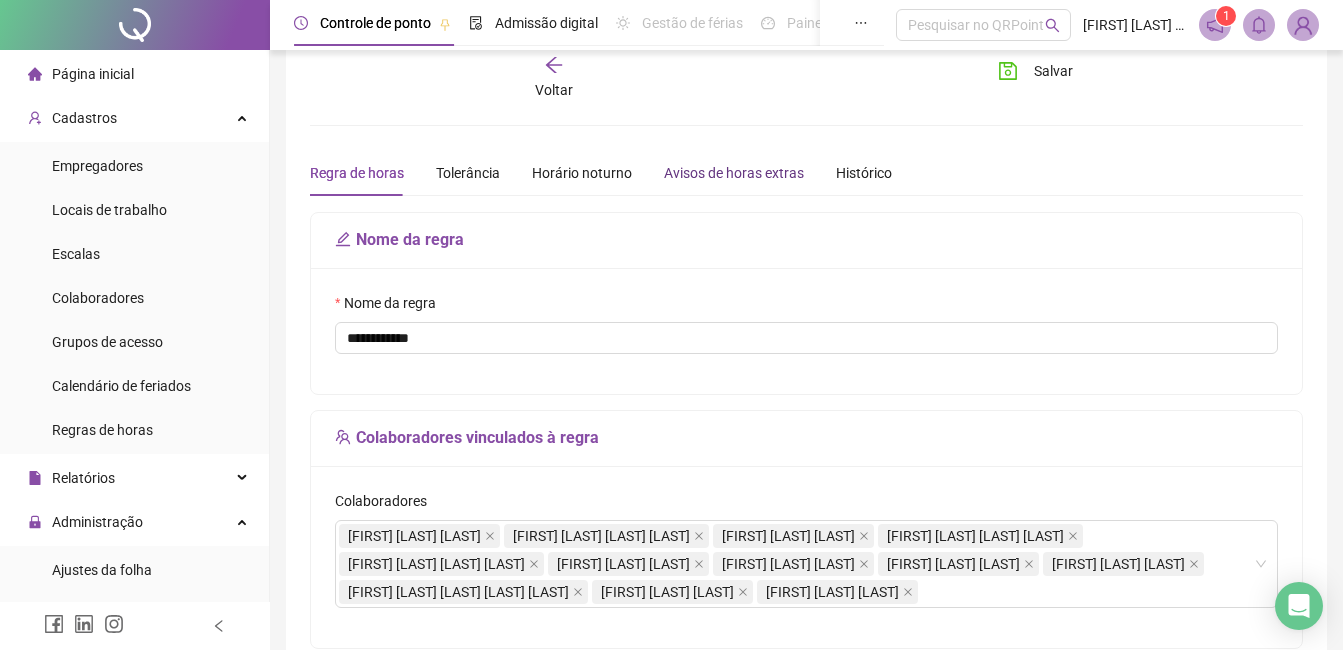 click on "Avisos de horas extras" at bounding box center [734, 173] 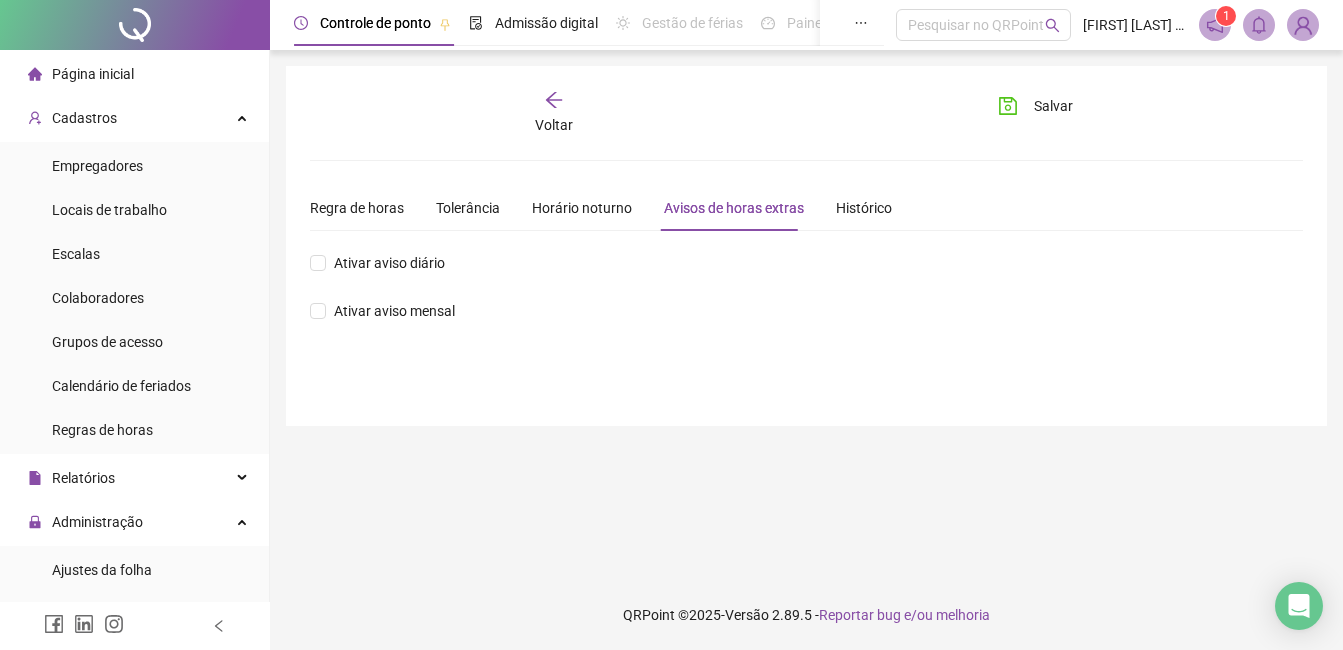 scroll, scrollTop: 0, scrollLeft: 0, axis: both 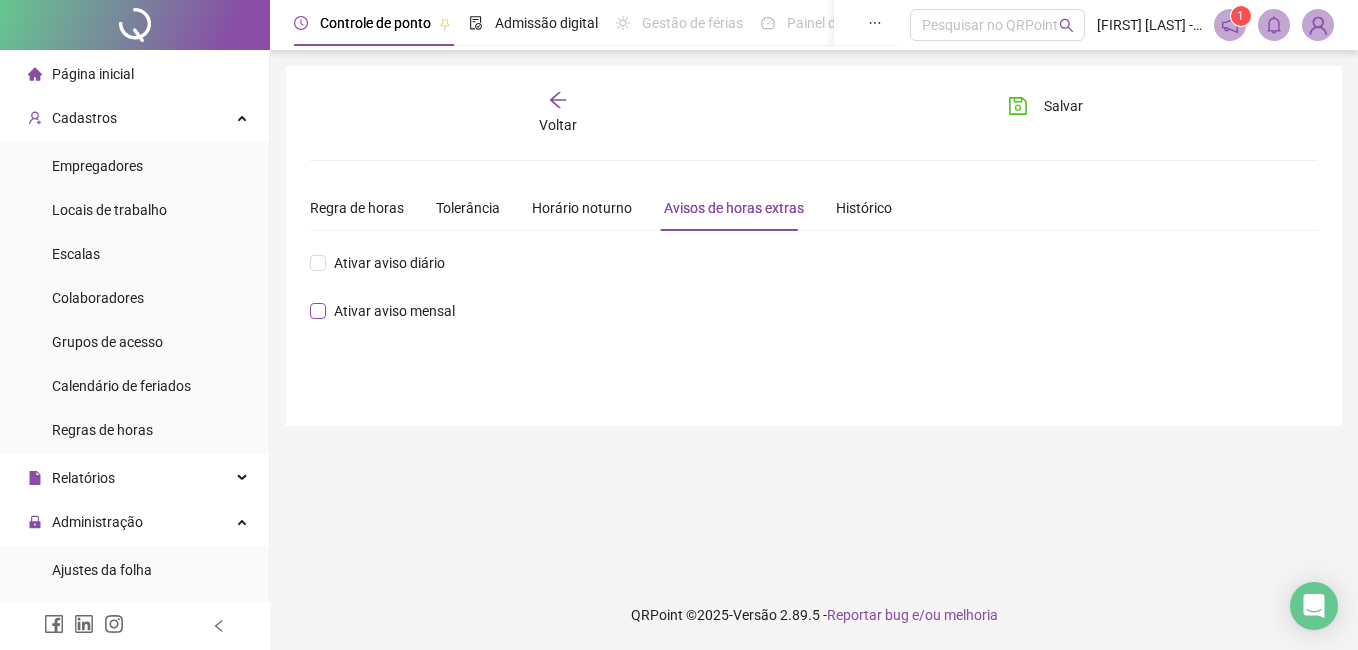 click on "Ativar aviso mensal" at bounding box center (394, 311) 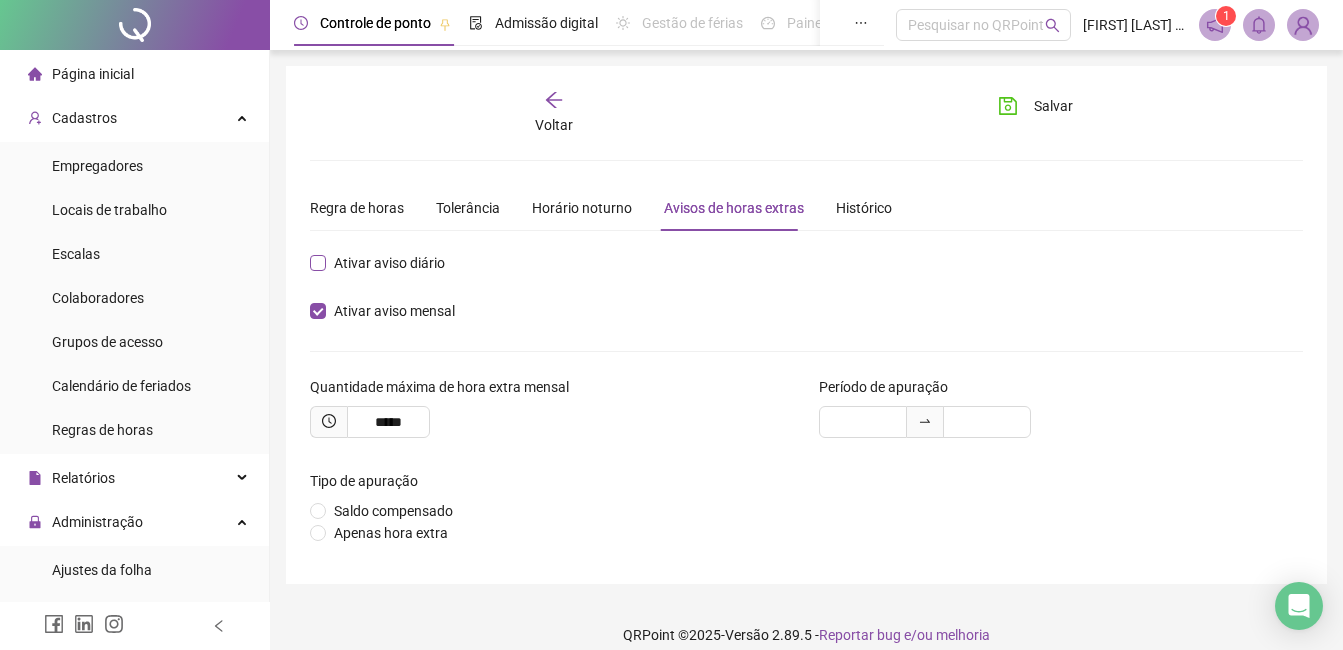 click on "Ativar aviso diário" at bounding box center [389, 263] 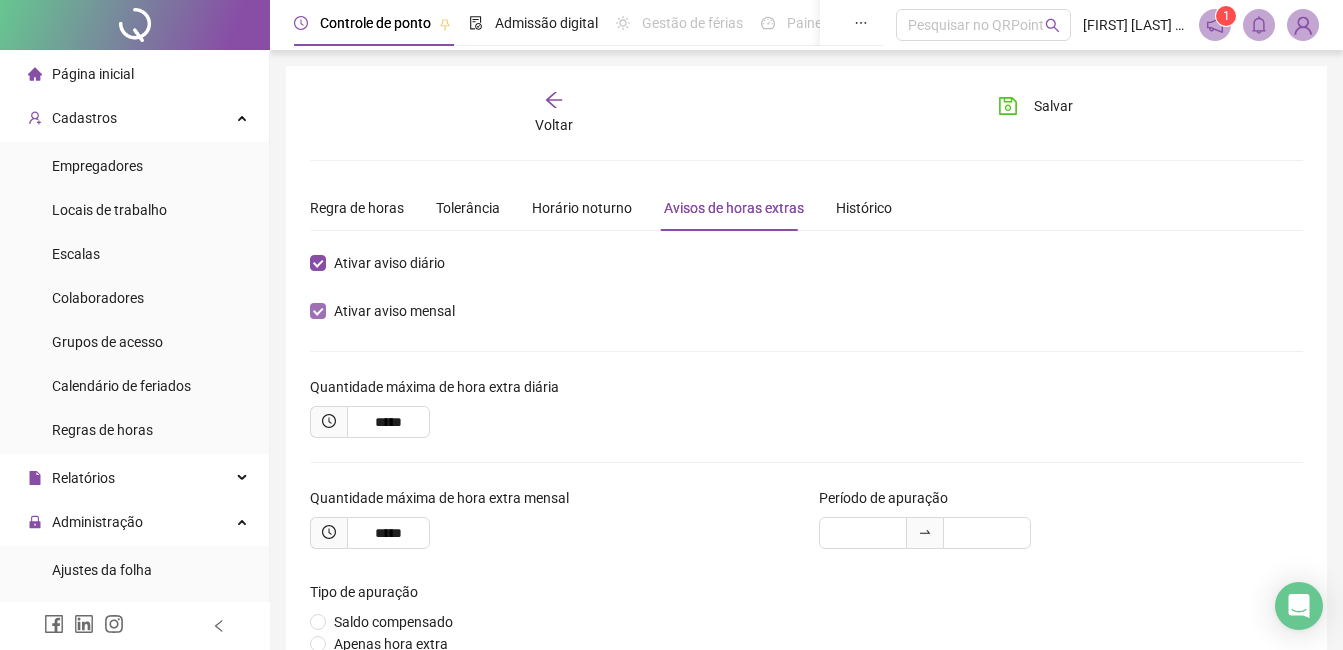 click on "Ativar aviso mensal" at bounding box center [394, 311] 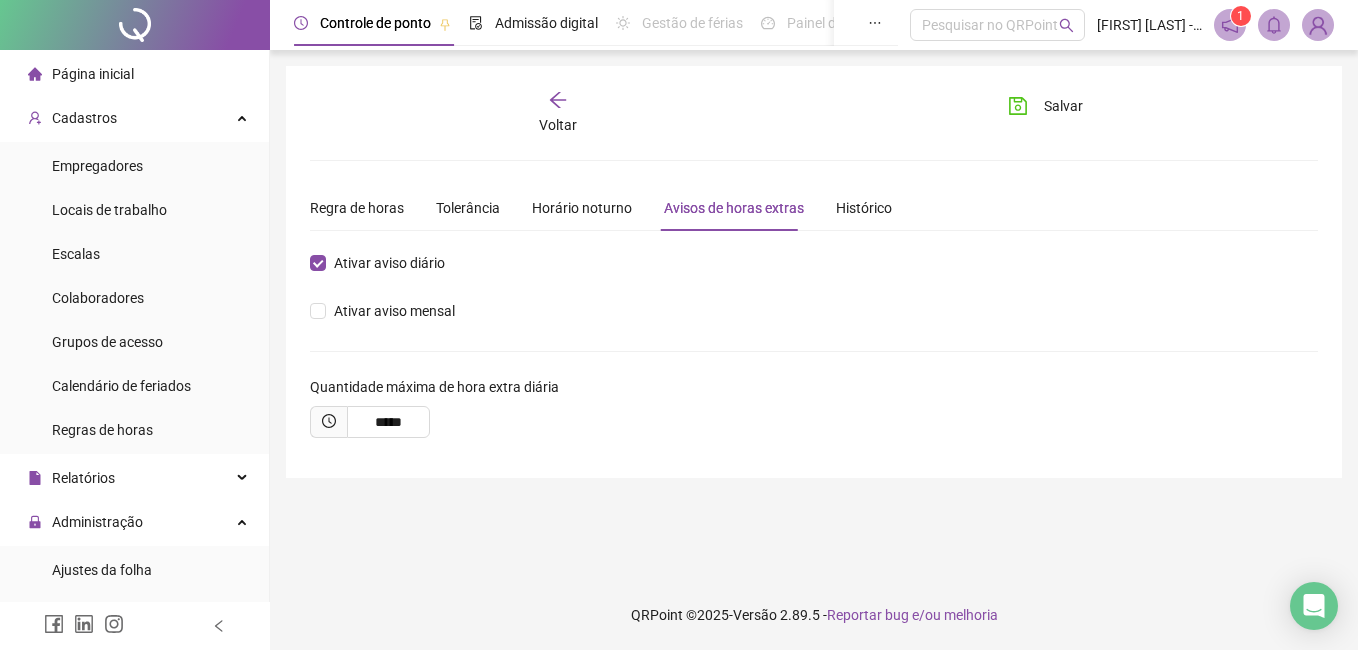 click on "Voltar" at bounding box center [558, 113] 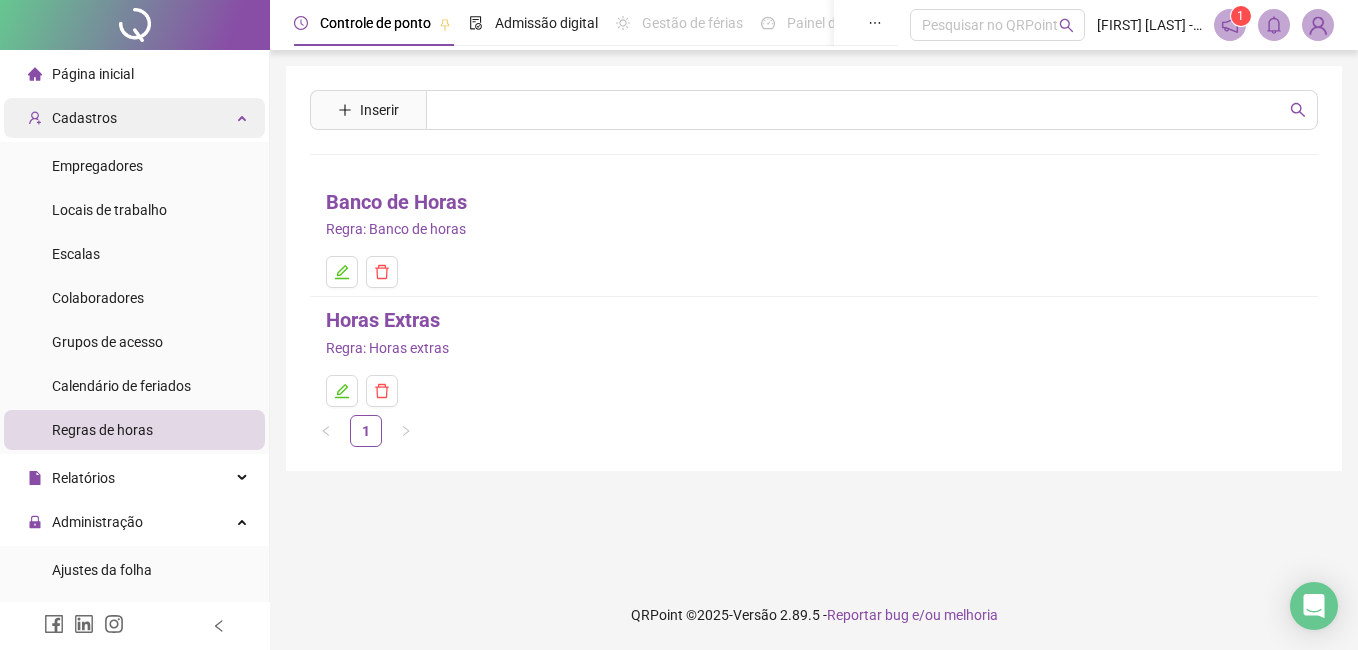 click on "Cadastros" at bounding box center (134, 118) 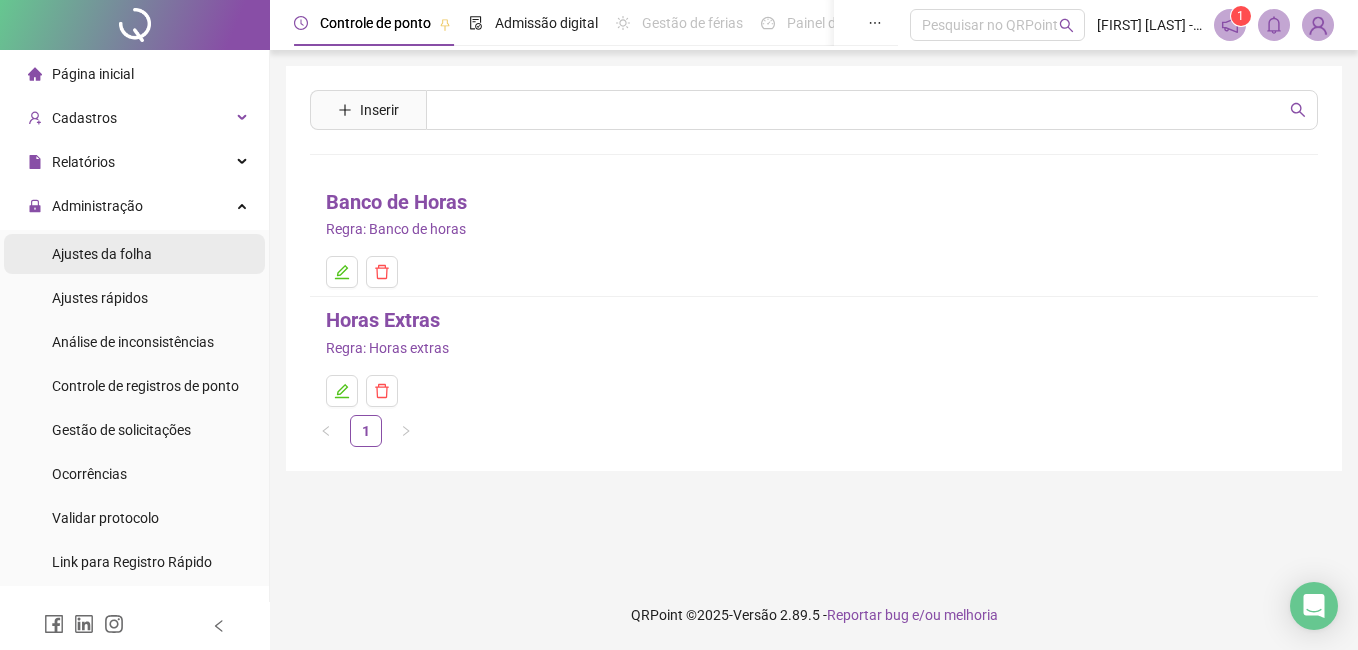 click on "Ajustes da folha" at bounding box center [134, 254] 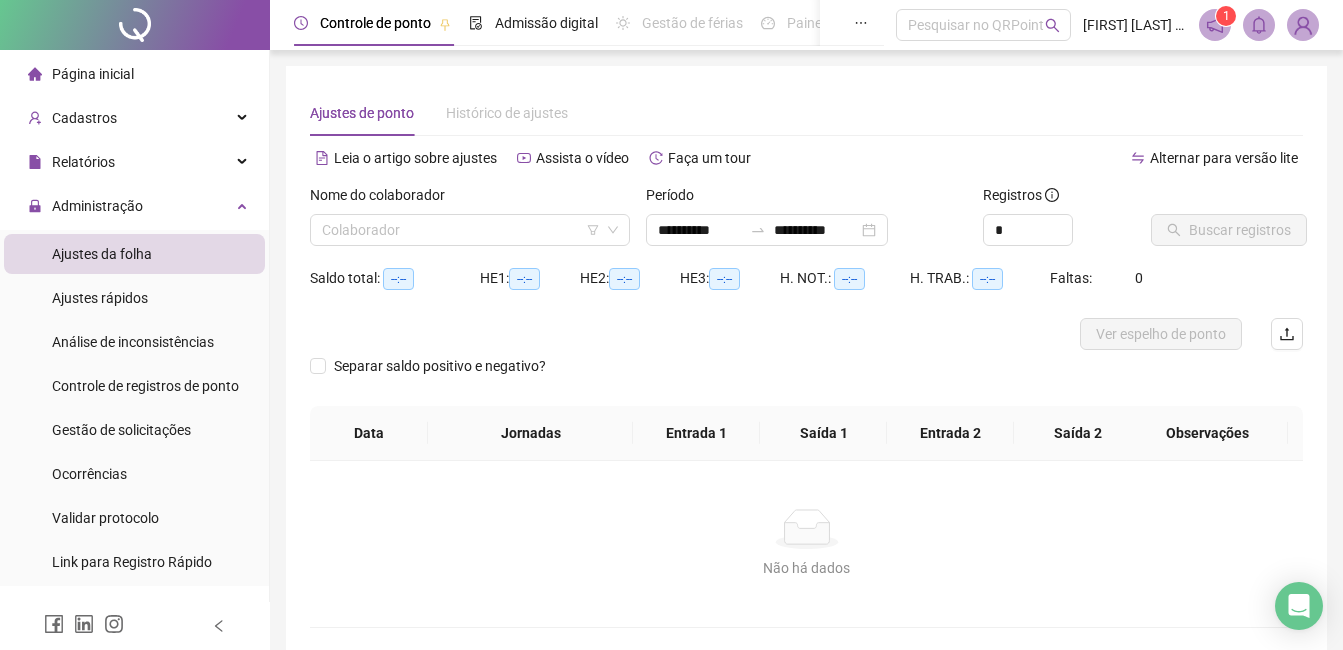 click on "Nome do colaborador" at bounding box center [470, 199] 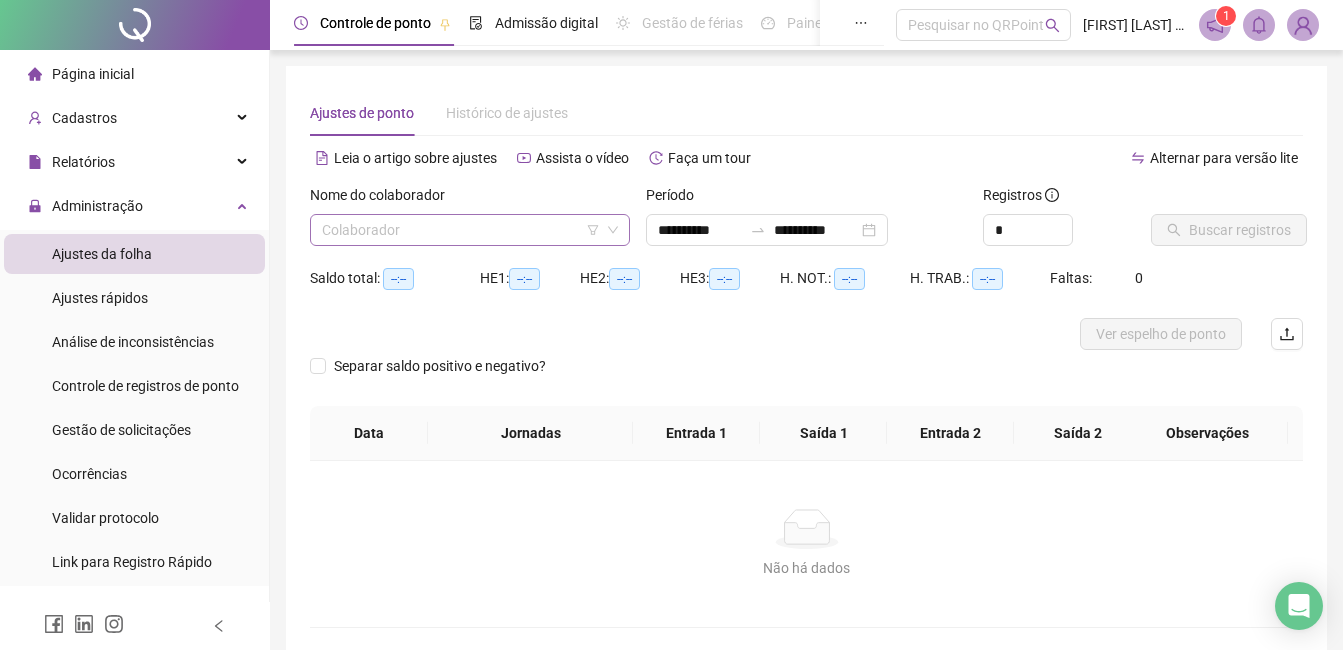 click at bounding box center (461, 230) 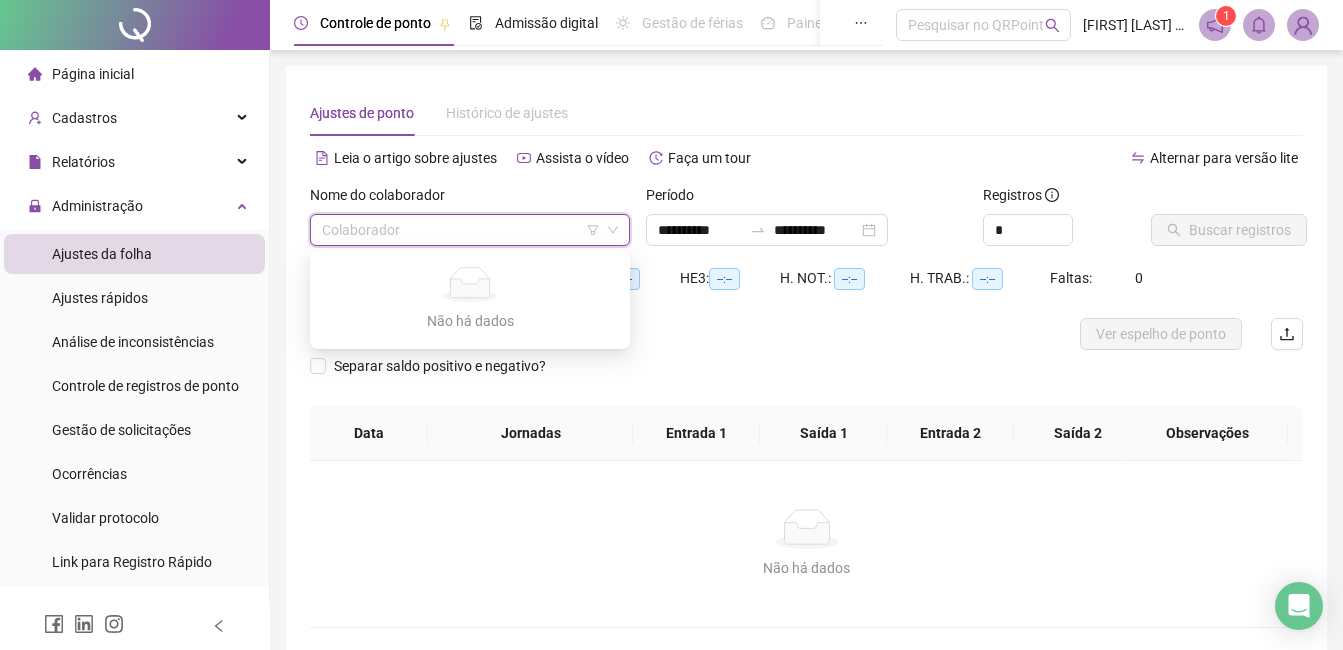 click on "Alternar para versão lite" at bounding box center (1055, 158) 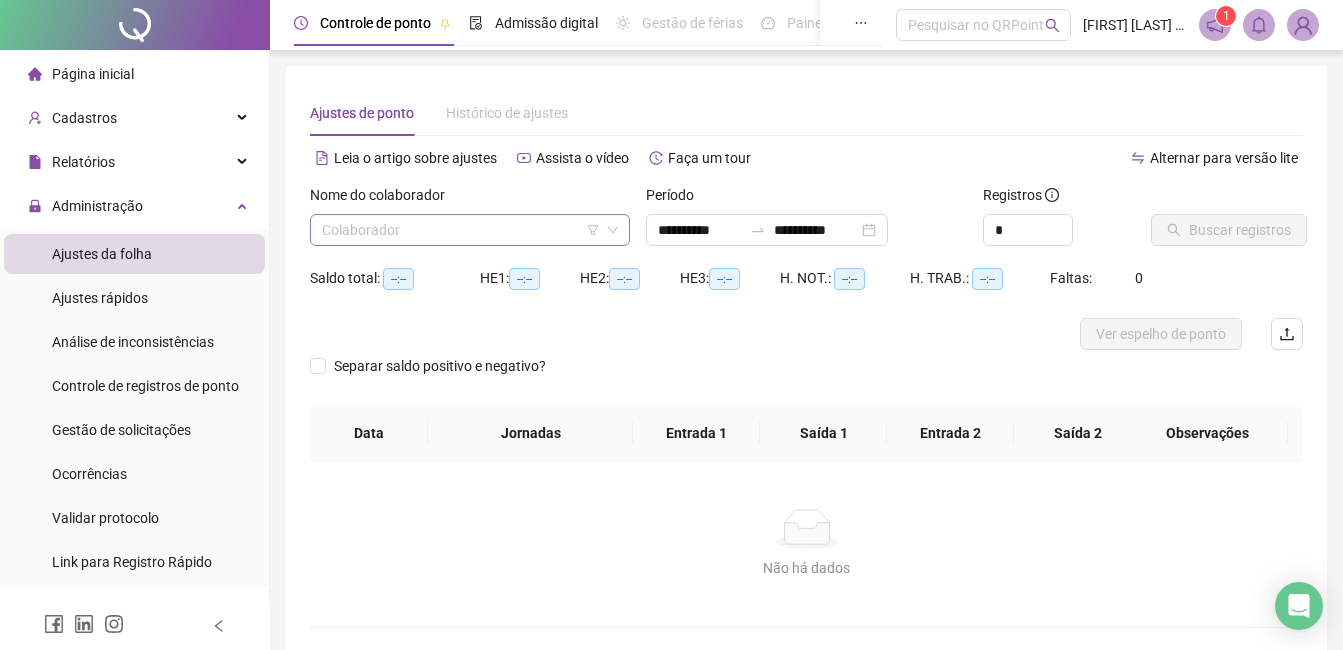 click at bounding box center (461, 230) 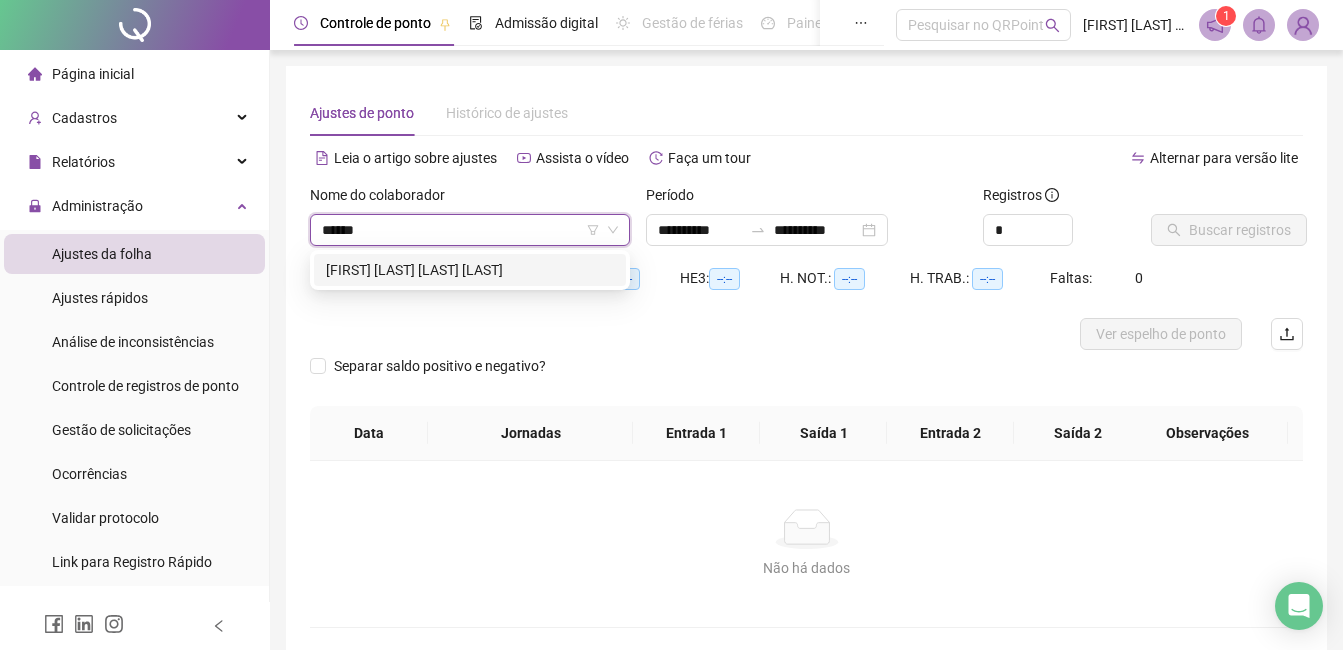 type on "*******" 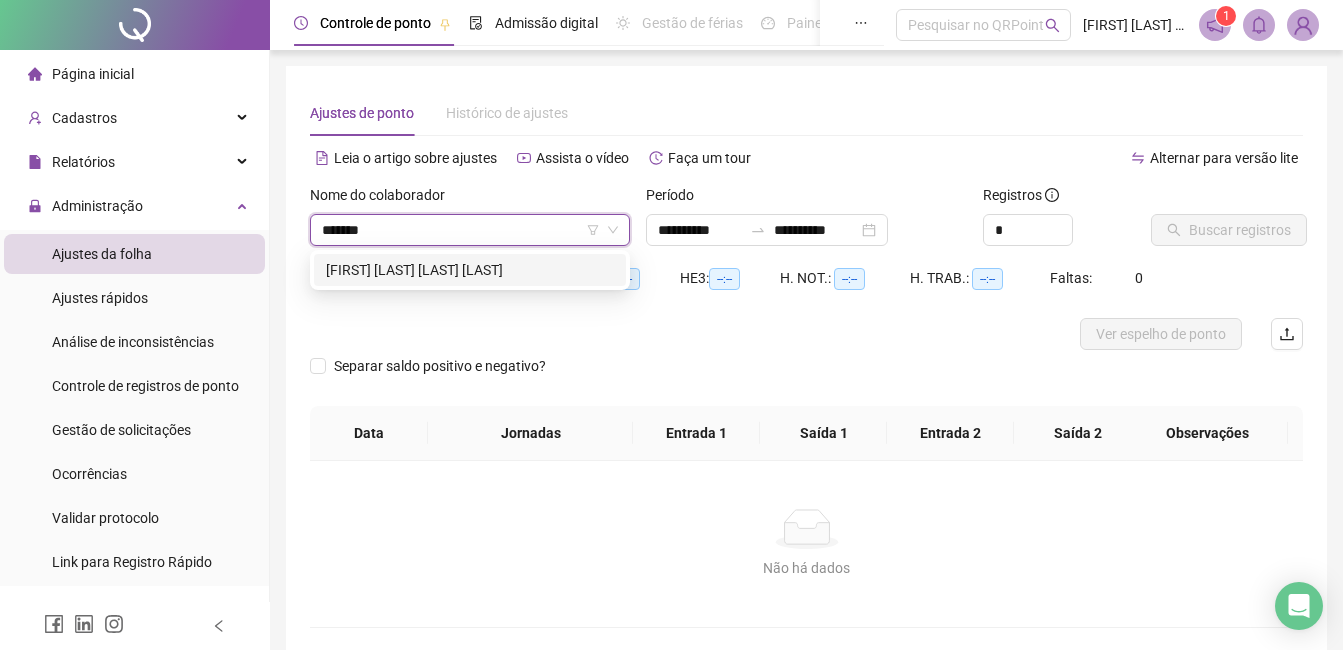 click on "[FIRST] [LAST] [LAST] [LAST]" at bounding box center [470, 270] 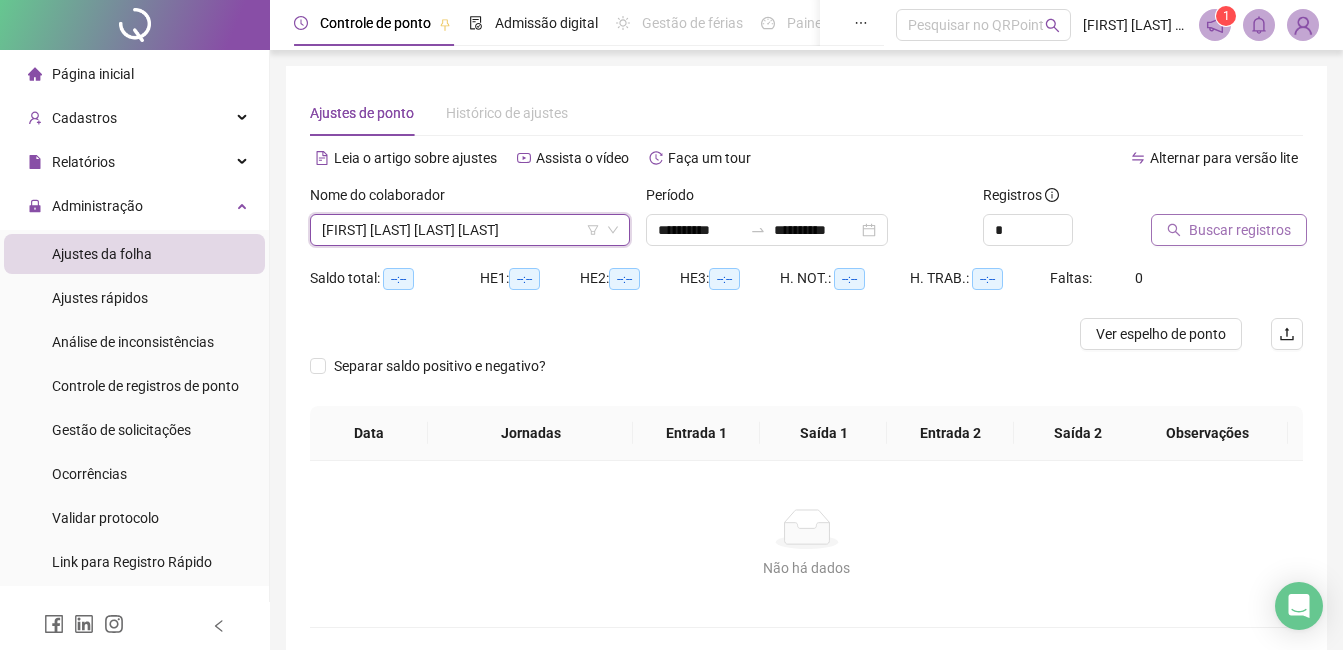 click on "Buscar registros" at bounding box center [1240, 230] 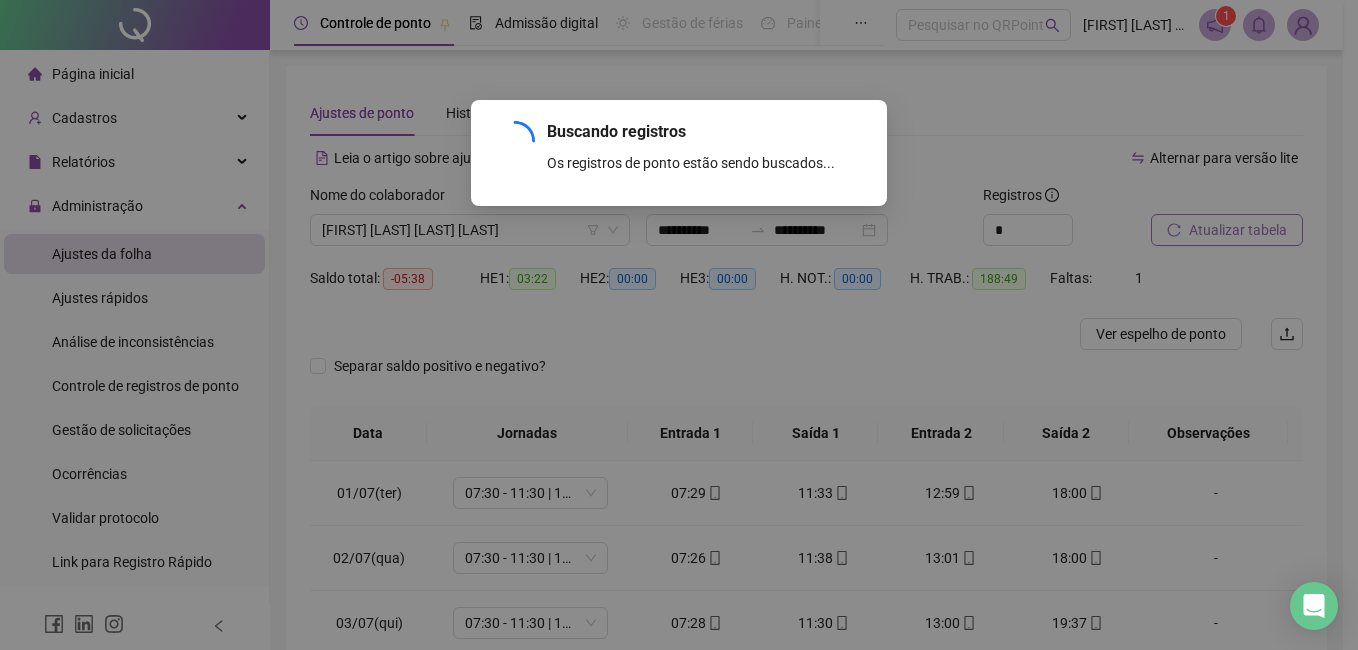 click on "Buscando registros Os registros de ponto estão sendo buscados... OK" at bounding box center [679, 325] 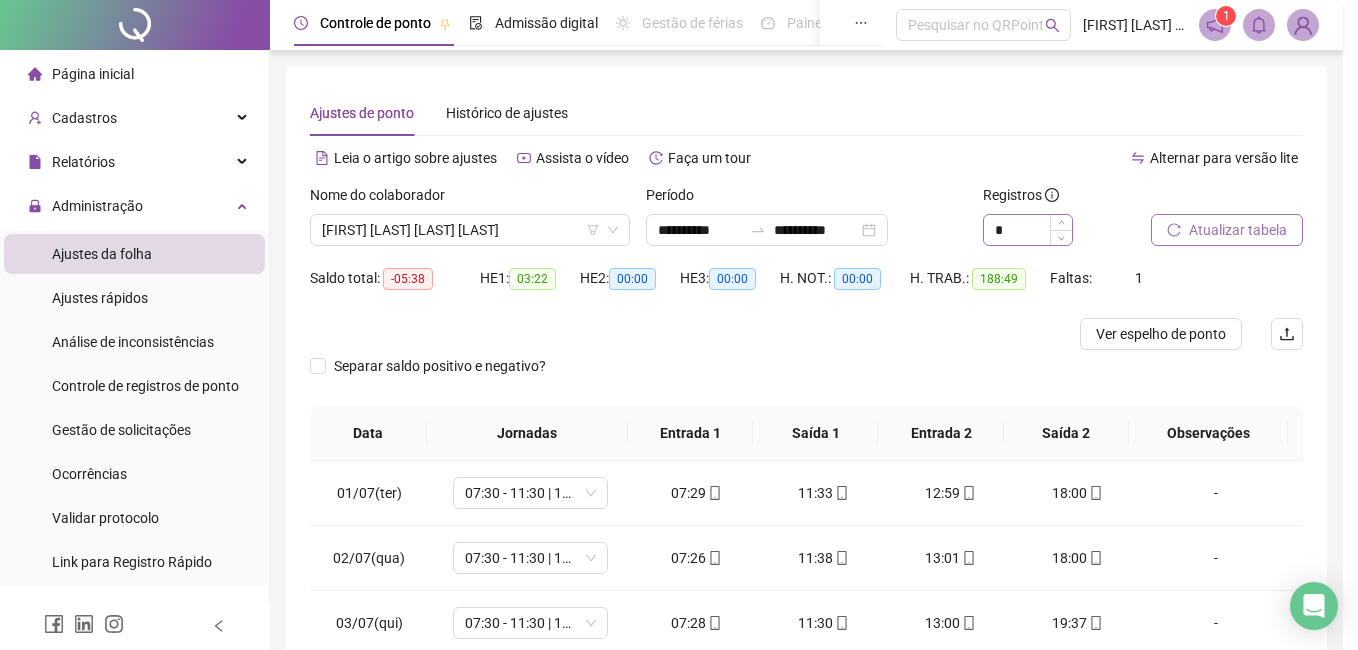 click on "Buscando registros Os registros de ponto estão sendo buscados... OK" at bounding box center [679, 325] 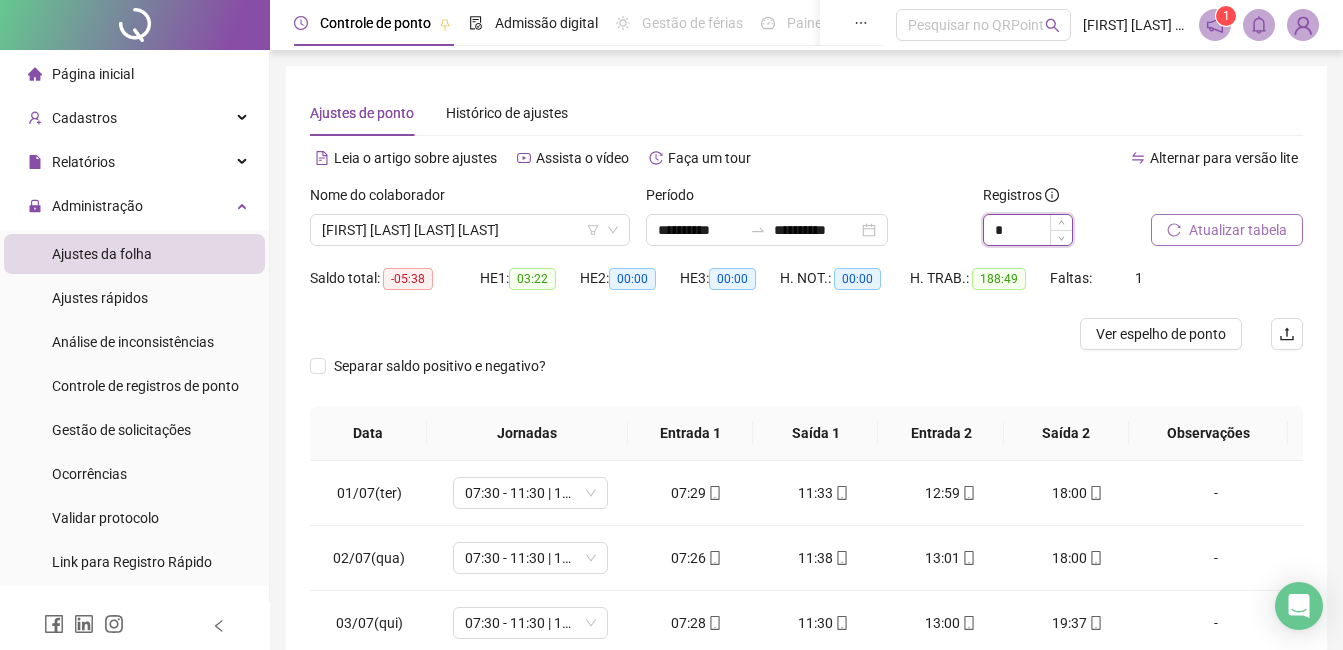 drag, startPoint x: 1014, startPoint y: 233, endPoint x: 998, endPoint y: 242, distance: 18.35756 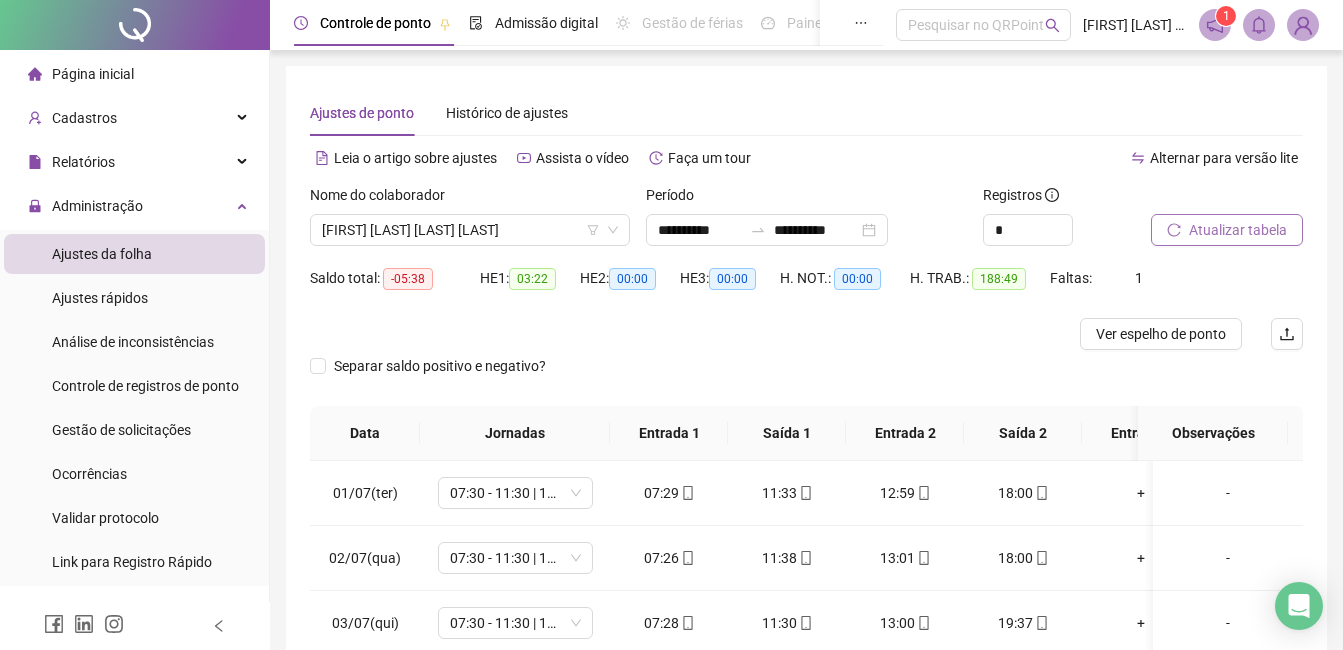 click on "Atualizar tabela" at bounding box center (1227, 230) 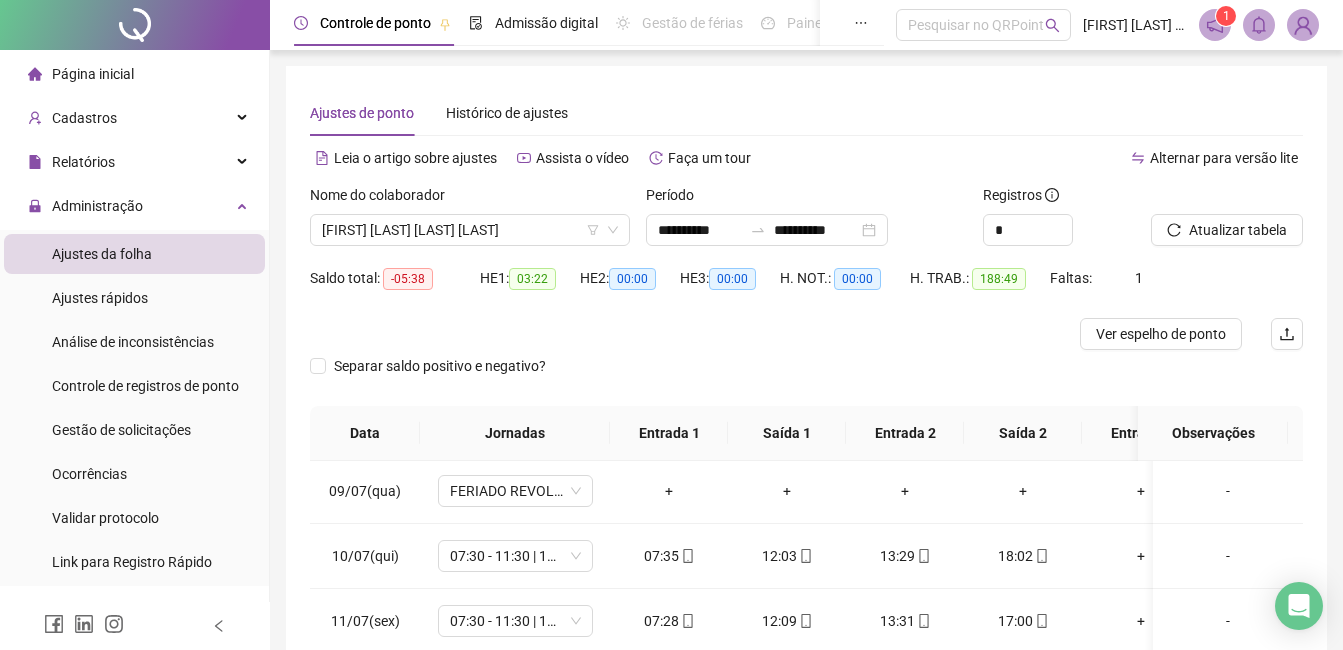 scroll, scrollTop: 600, scrollLeft: 0, axis: vertical 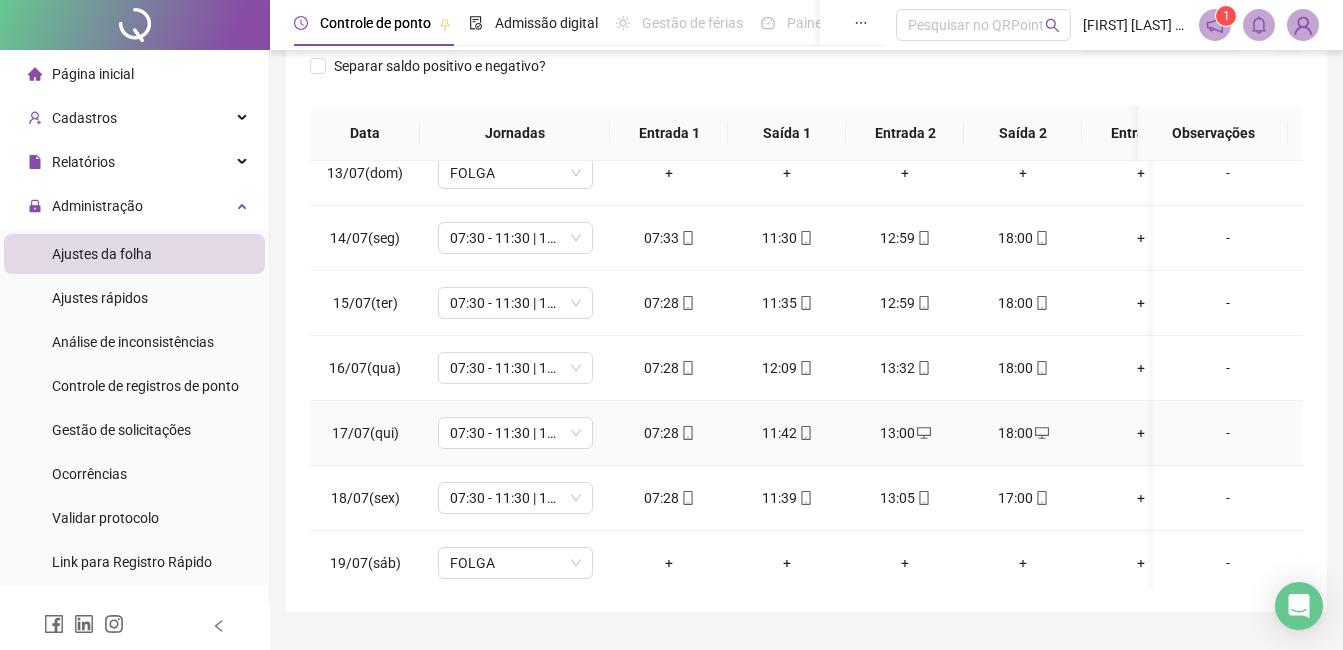 click on "18:00" at bounding box center [1023, 433] 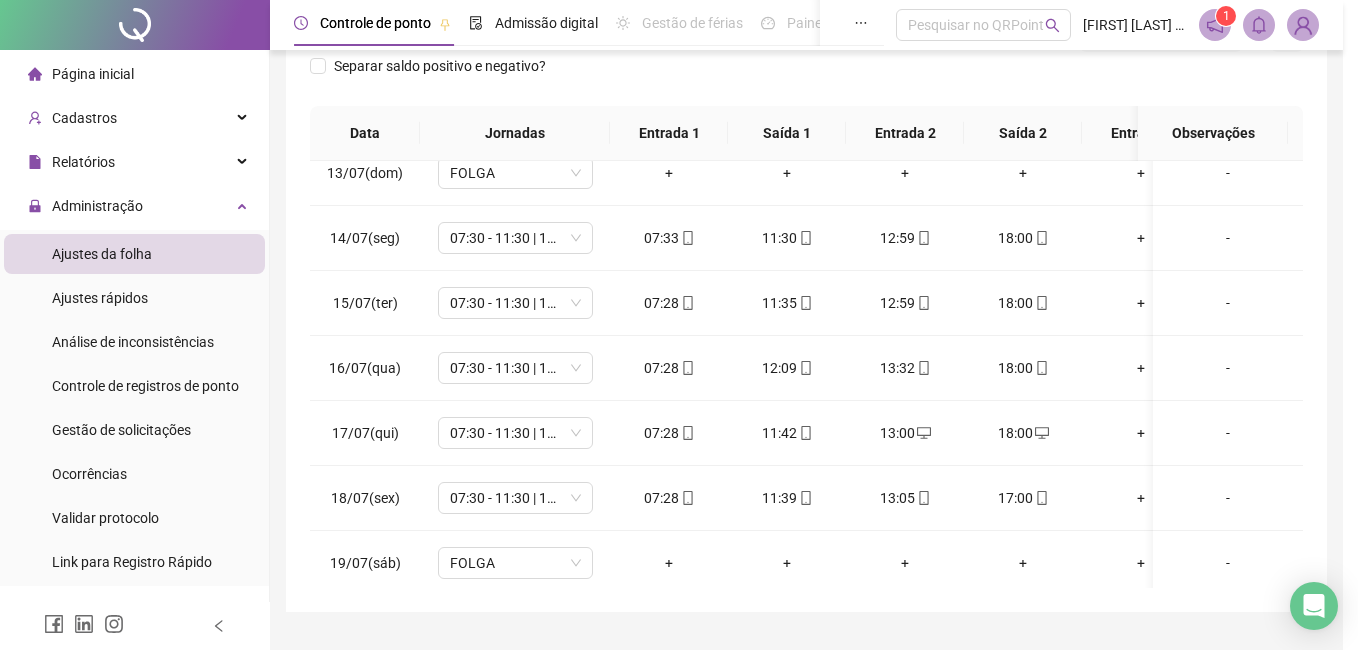 type on "**********" 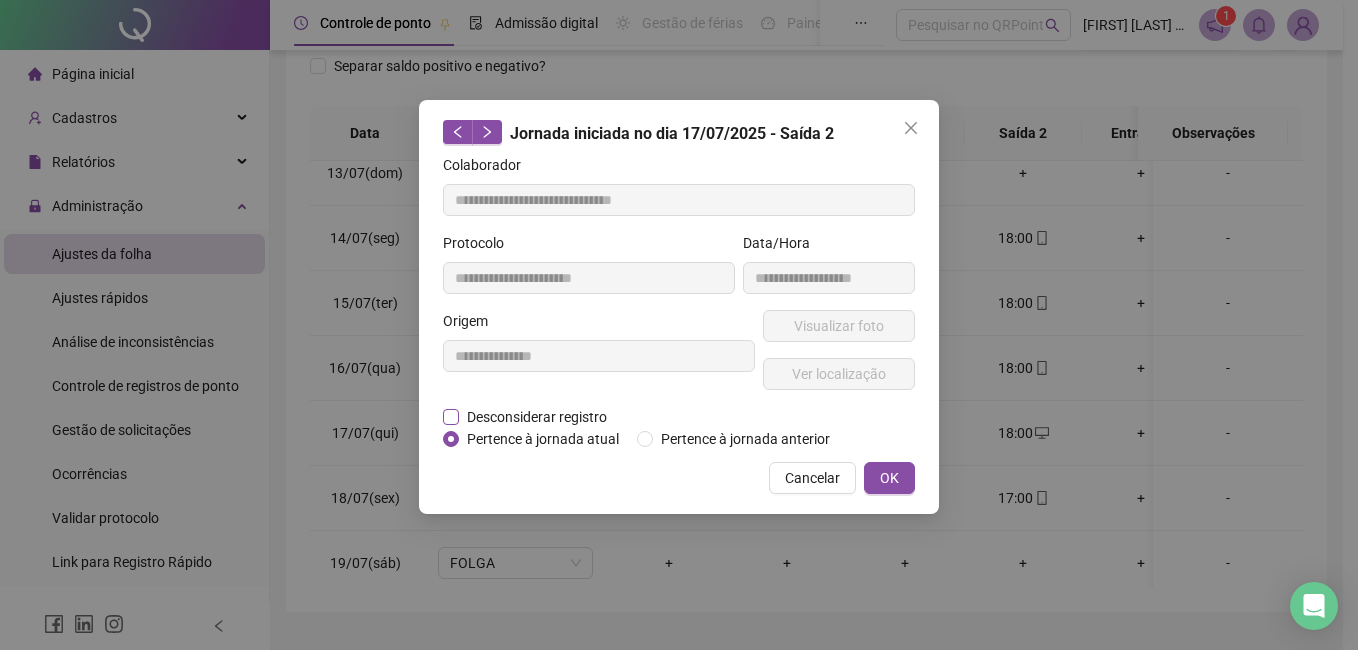click on "Desconsiderar registro" at bounding box center [537, 417] 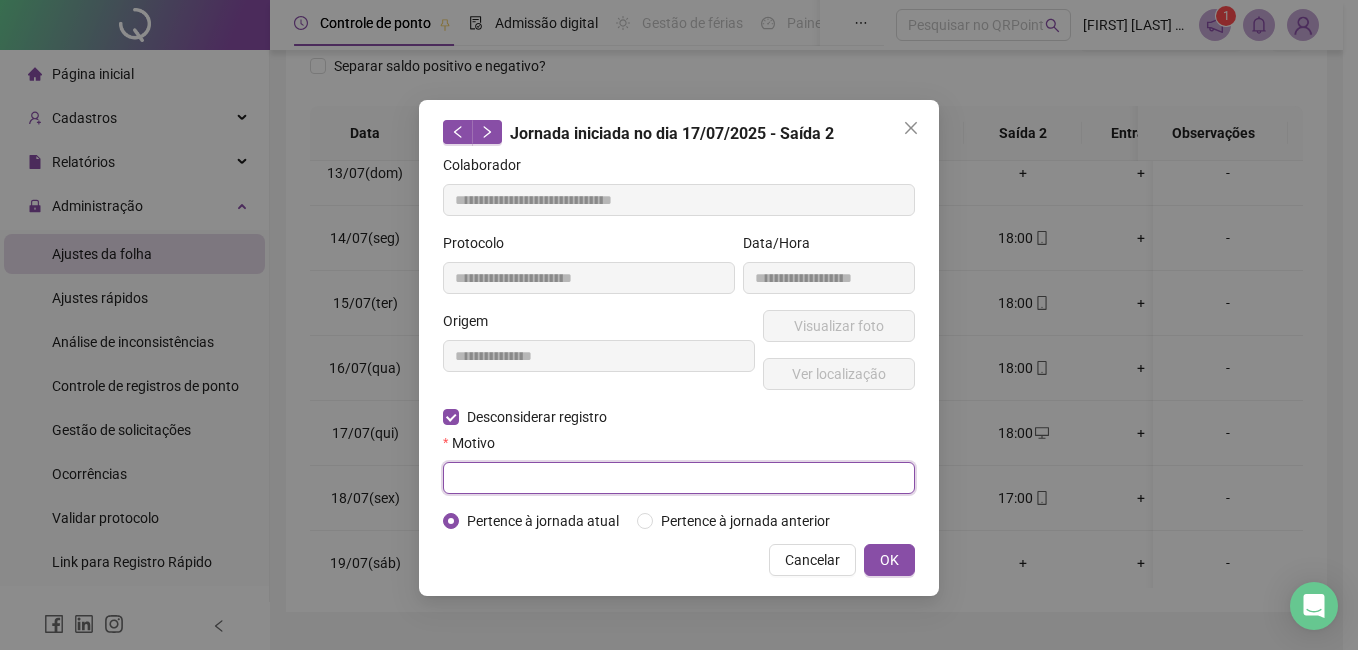 click at bounding box center [679, 478] 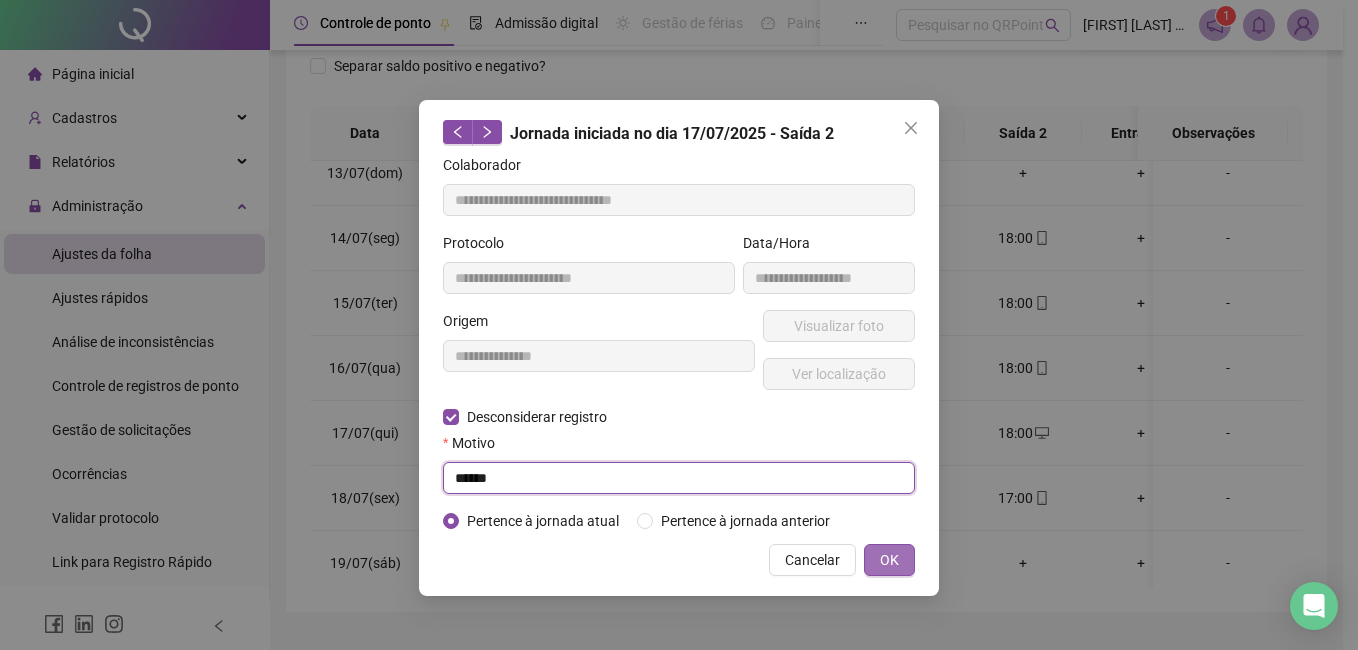 type on "******" 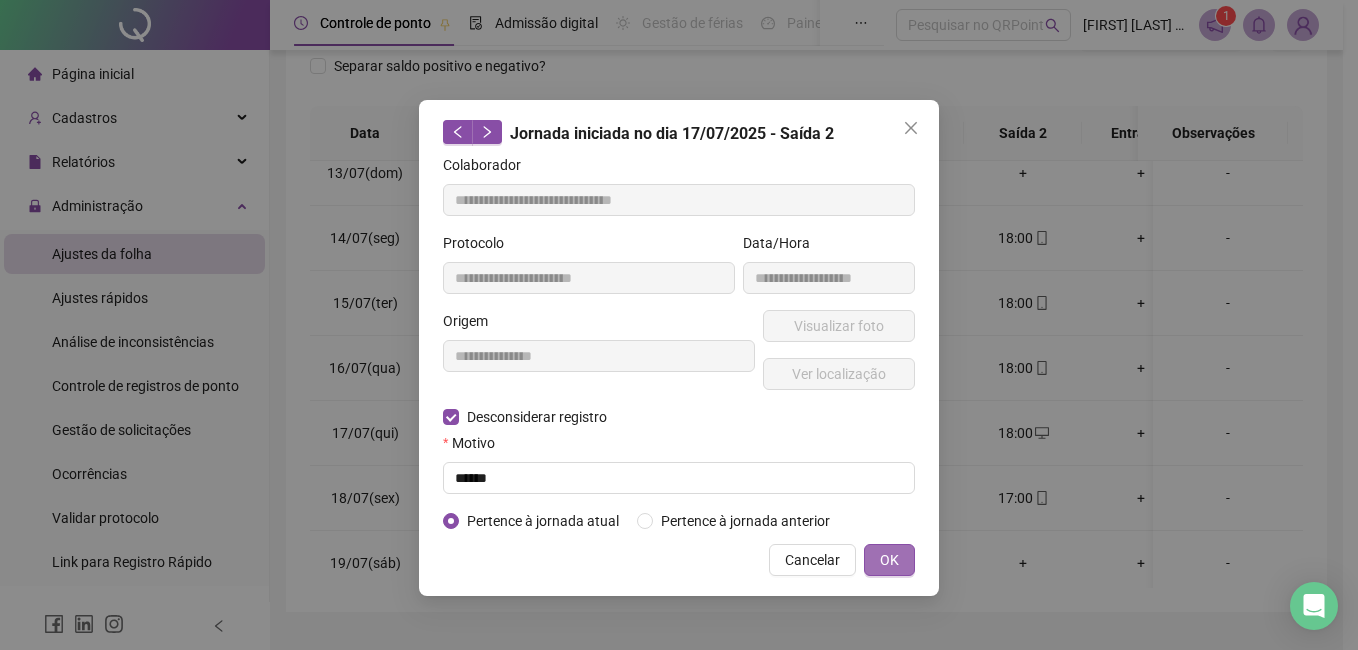 click on "OK" at bounding box center [889, 560] 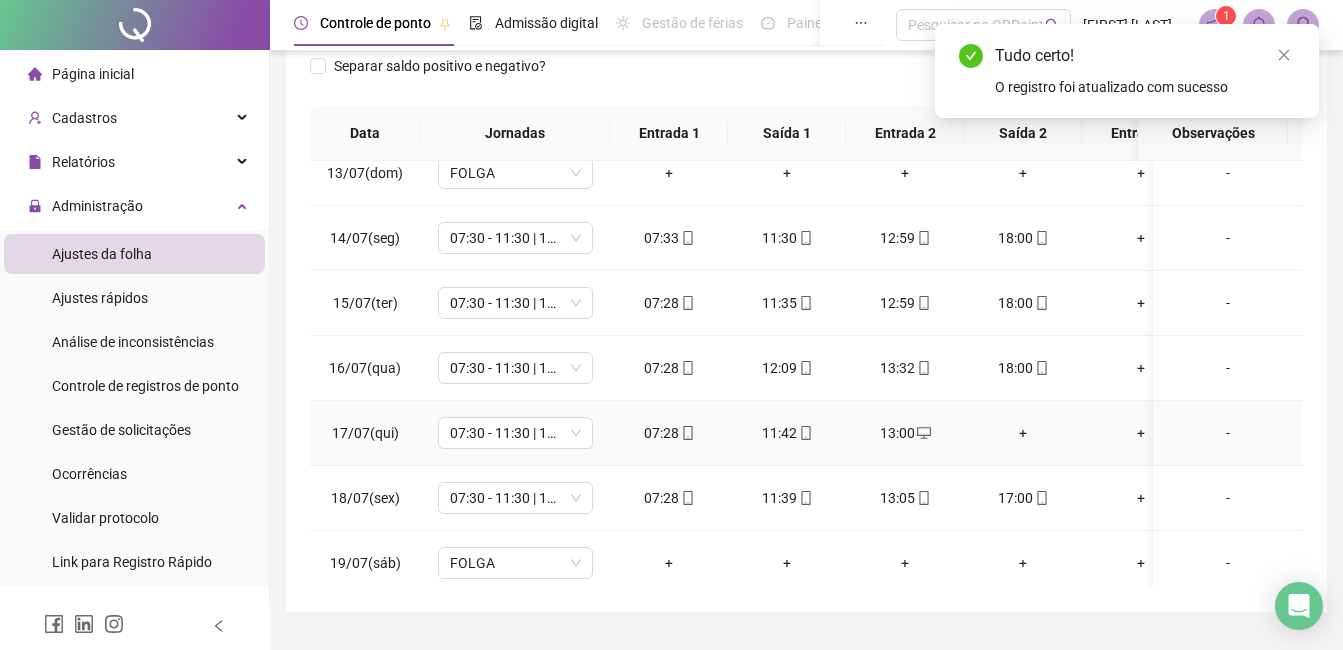 click on "+" at bounding box center [1023, 433] 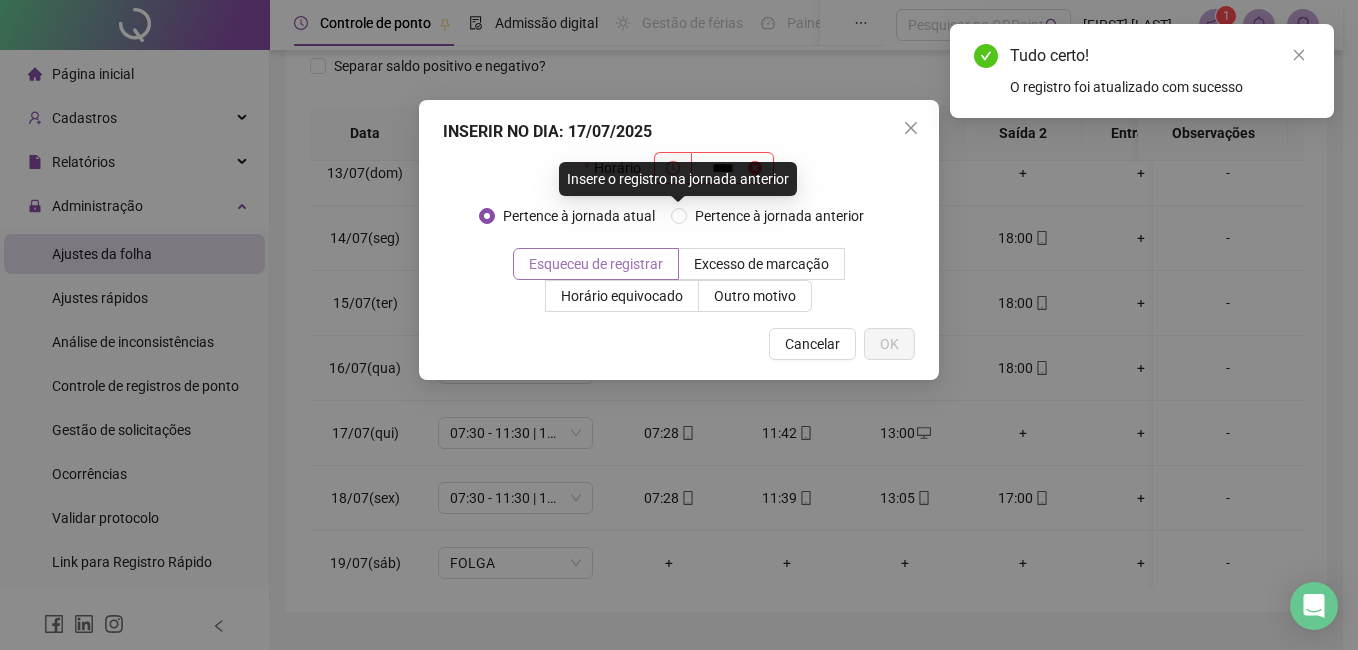 click on "Esqueceu de registrar" at bounding box center (596, 264) 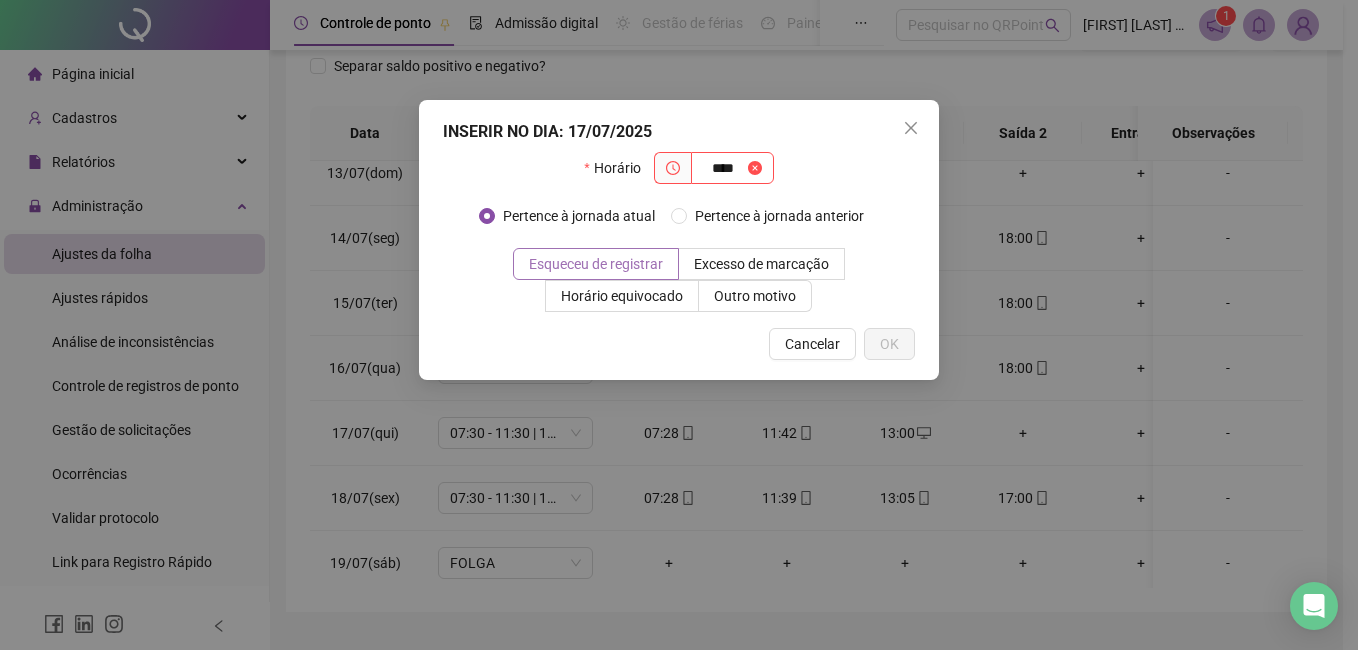 click on "Esqueceu de registrar" at bounding box center (596, 264) 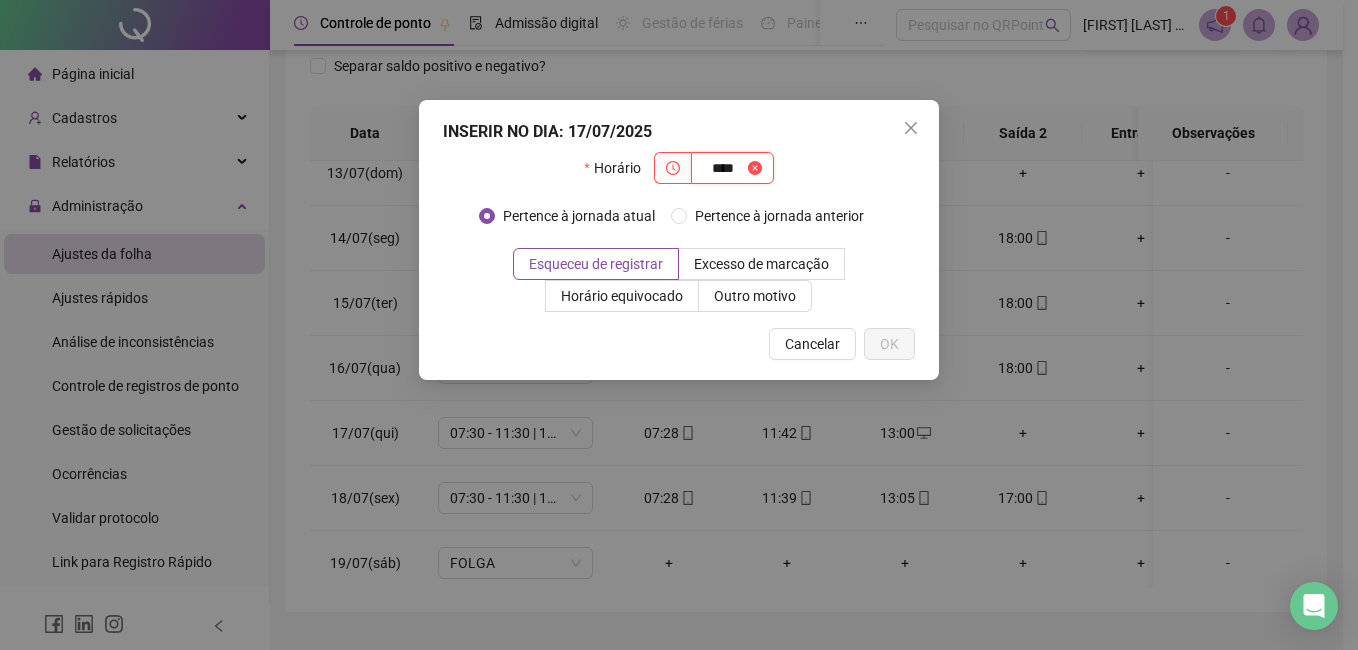click on "****" at bounding box center [723, 168] 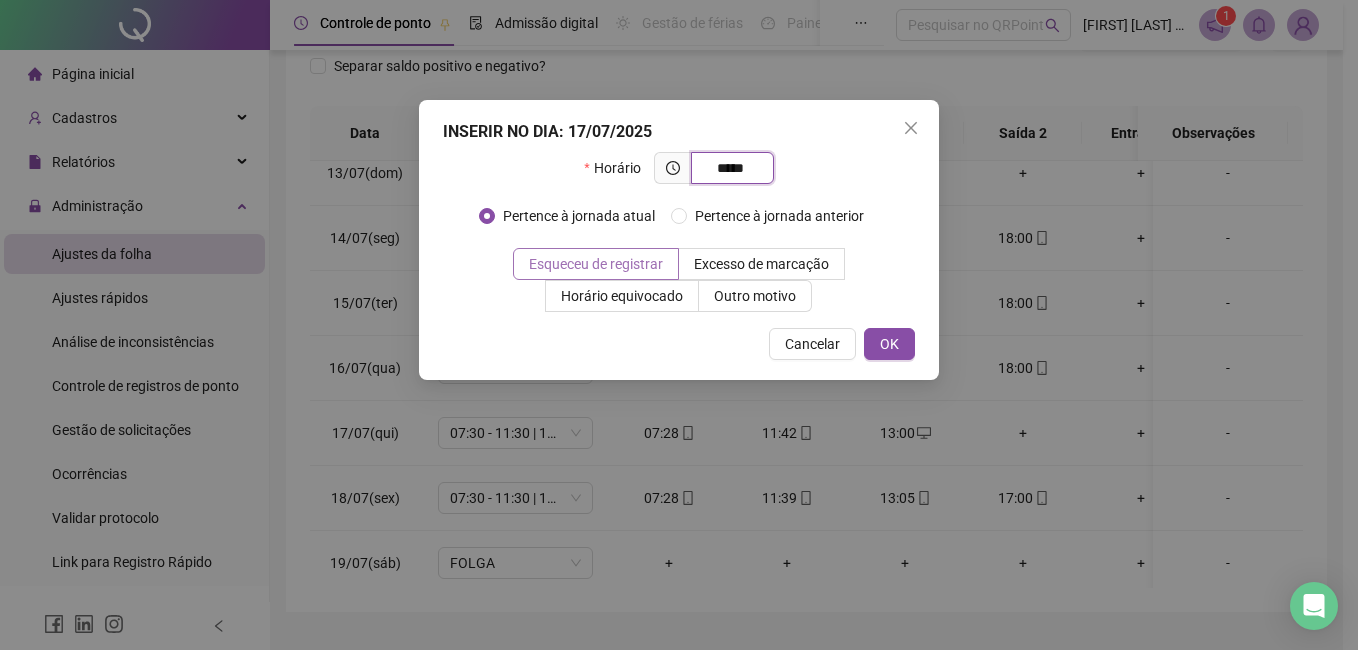 type on "*****" 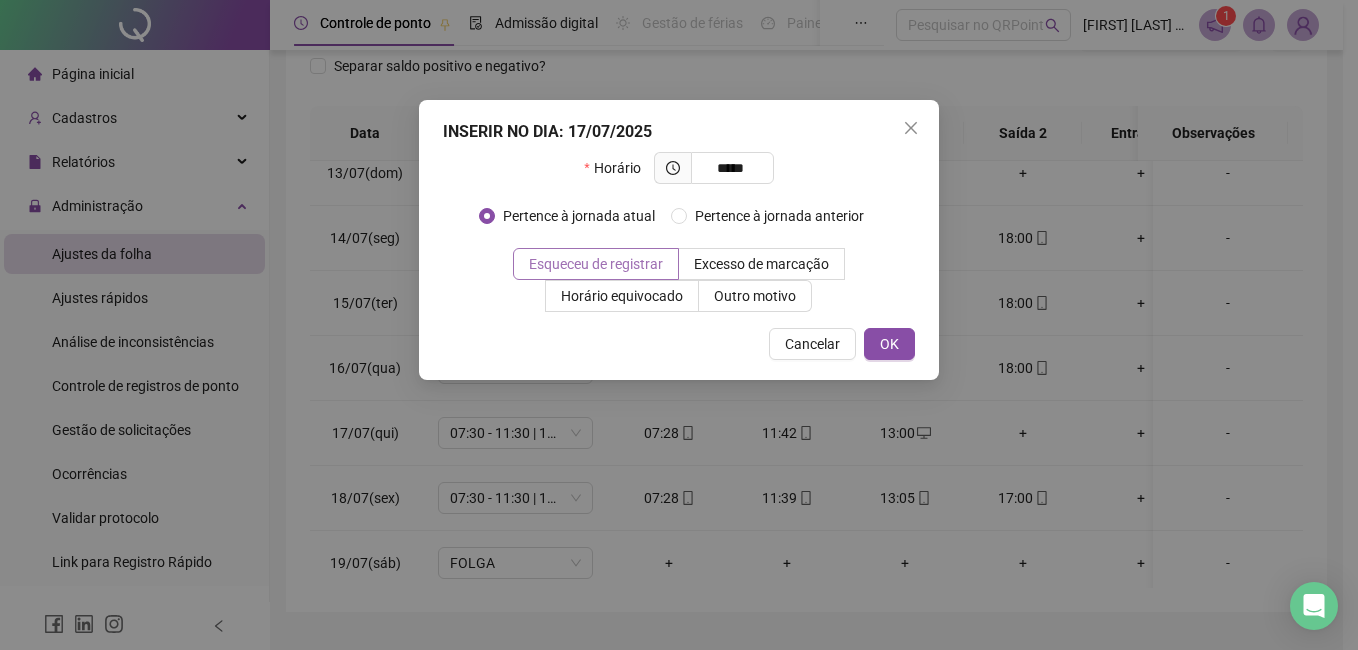 click on "Esqueceu de registrar" at bounding box center [596, 264] 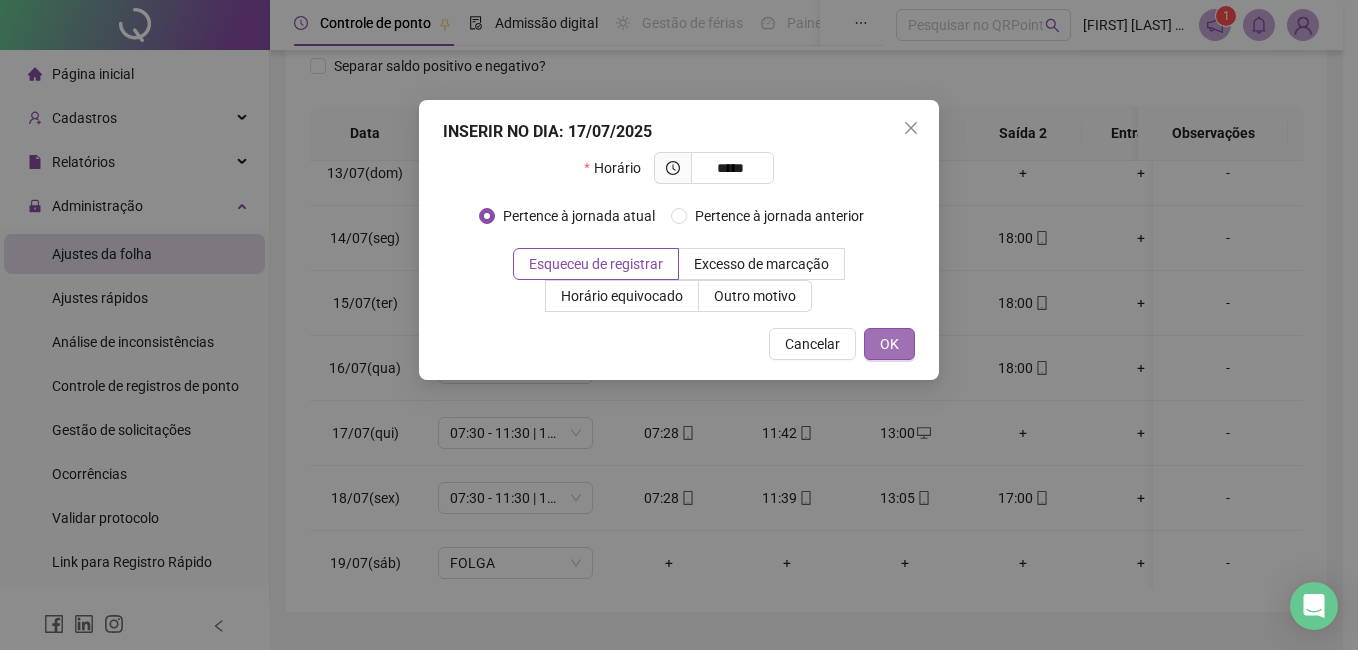 click on "OK" at bounding box center [889, 344] 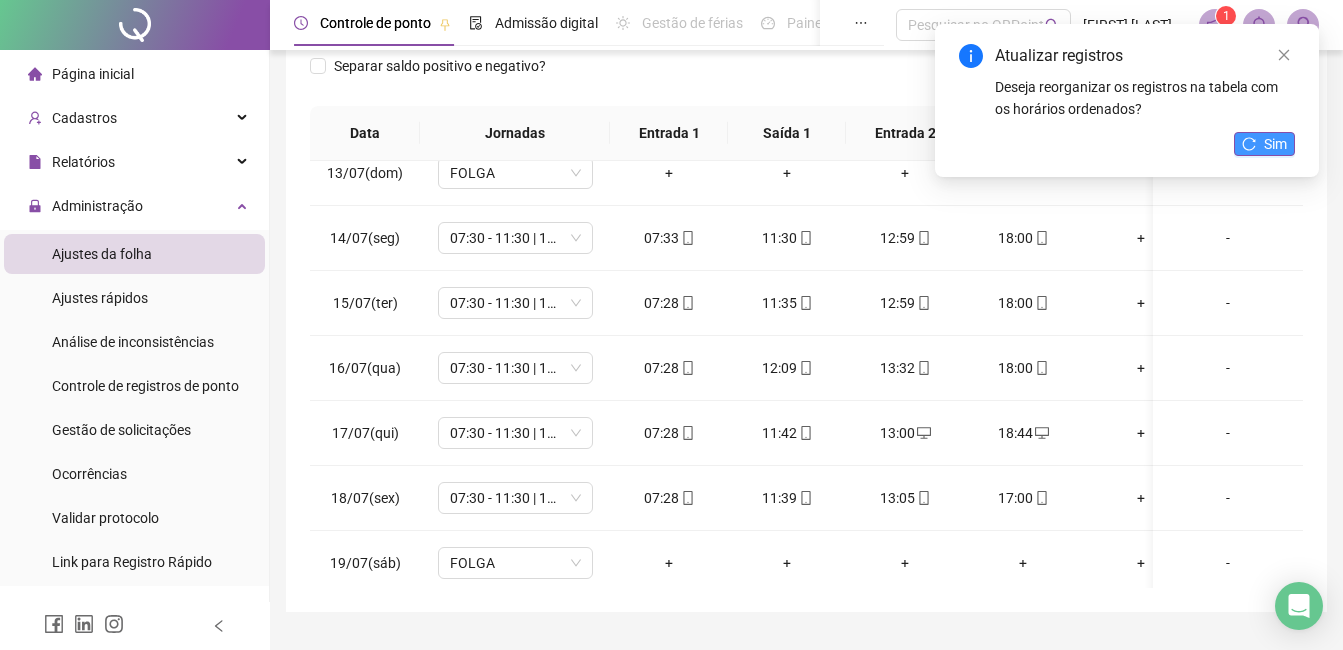 click on "Sim" at bounding box center [1264, 144] 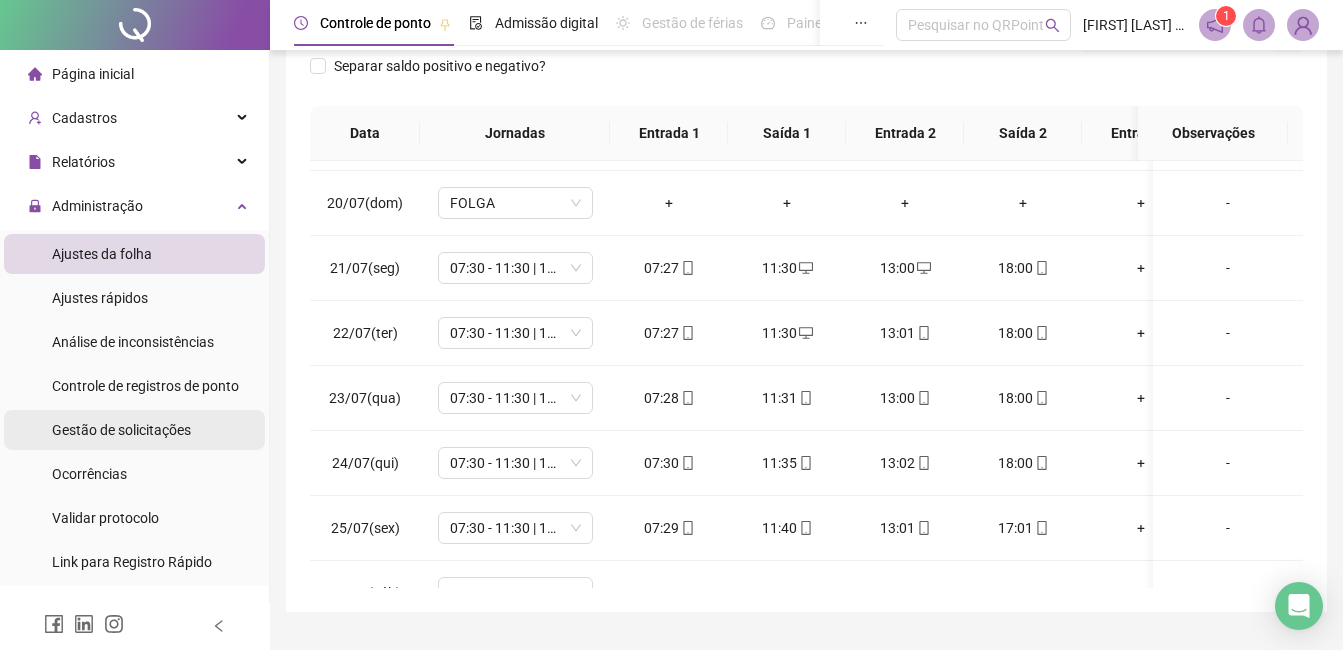 scroll, scrollTop: 1300, scrollLeft: 0, axis: vertical 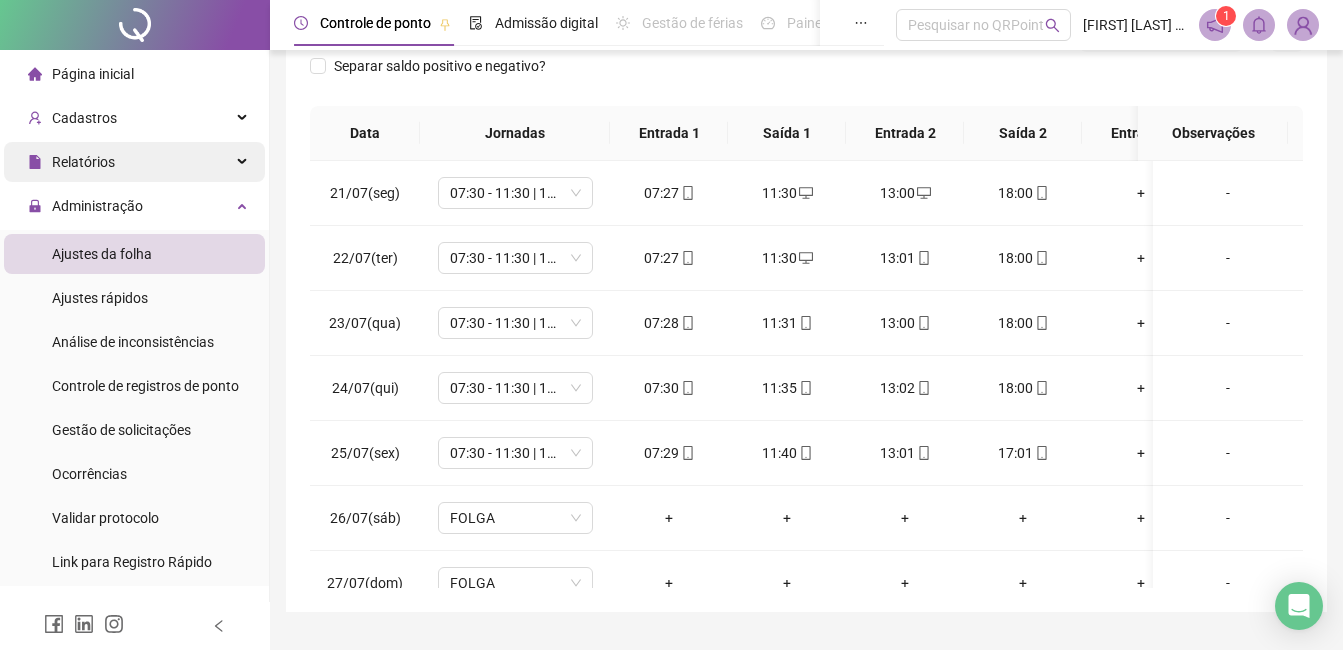 drag, startPoint x: 155, startPoint y: 256, endPoint x: 111, endPoint y: 154, distance: 111.085556 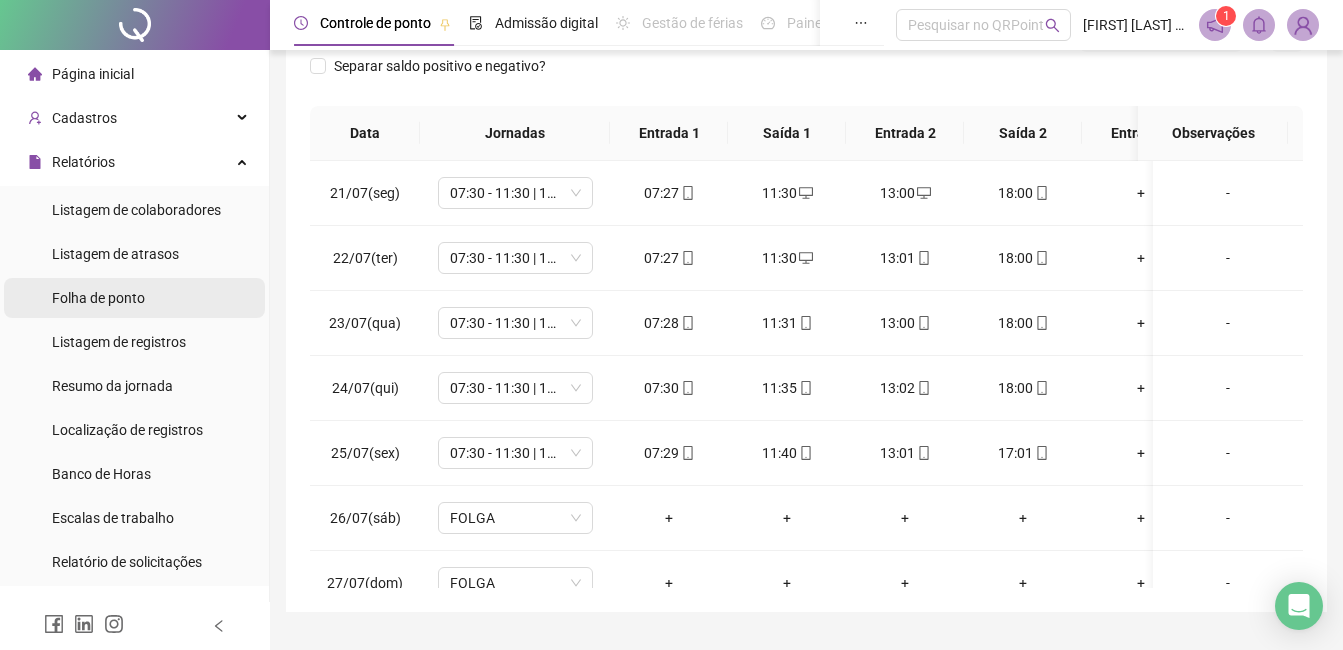 click on "Folha de ponto" at bounding box center (134, 298) 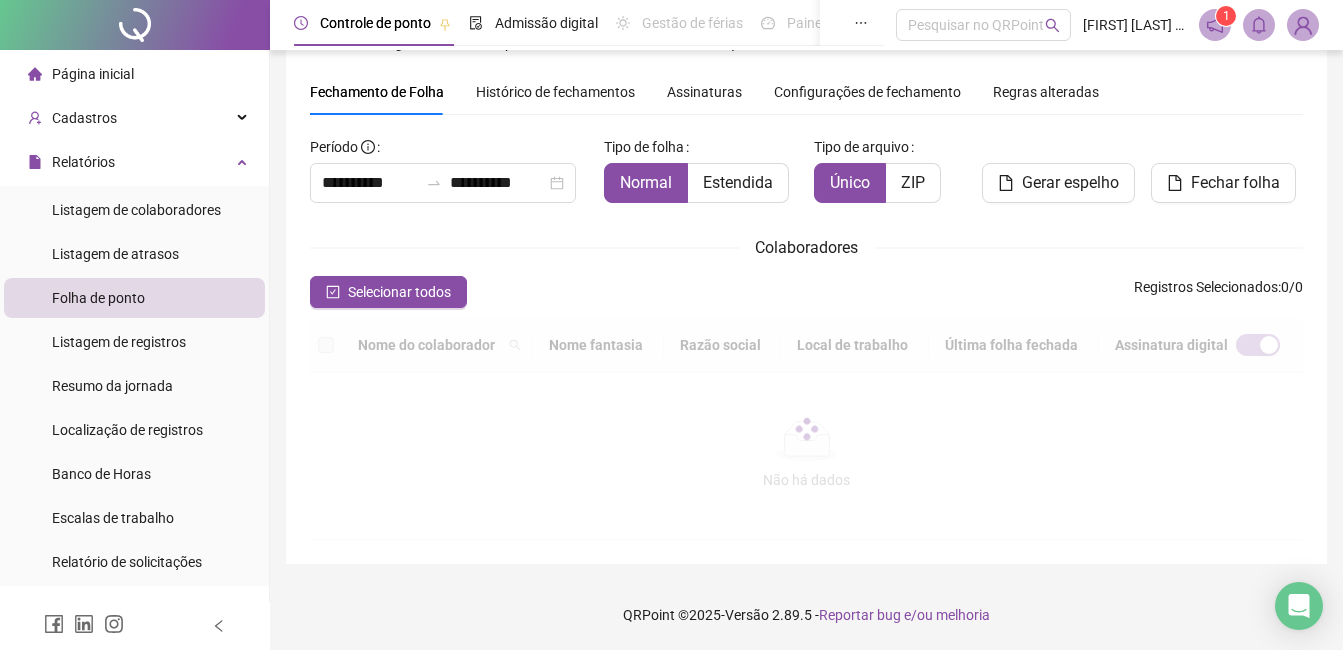 scroll, scrollTop: 85, scrollLeft: 0, axis: vertical 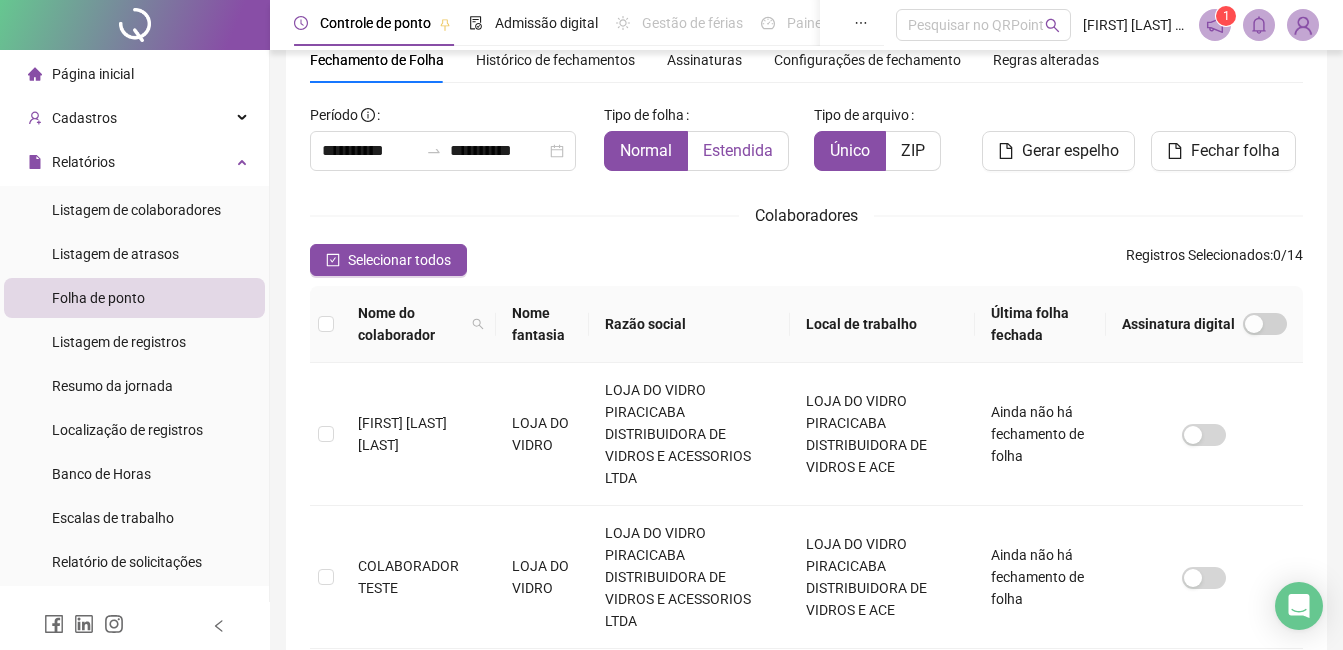 click on "Estendida" at bounding box center [738, 150] 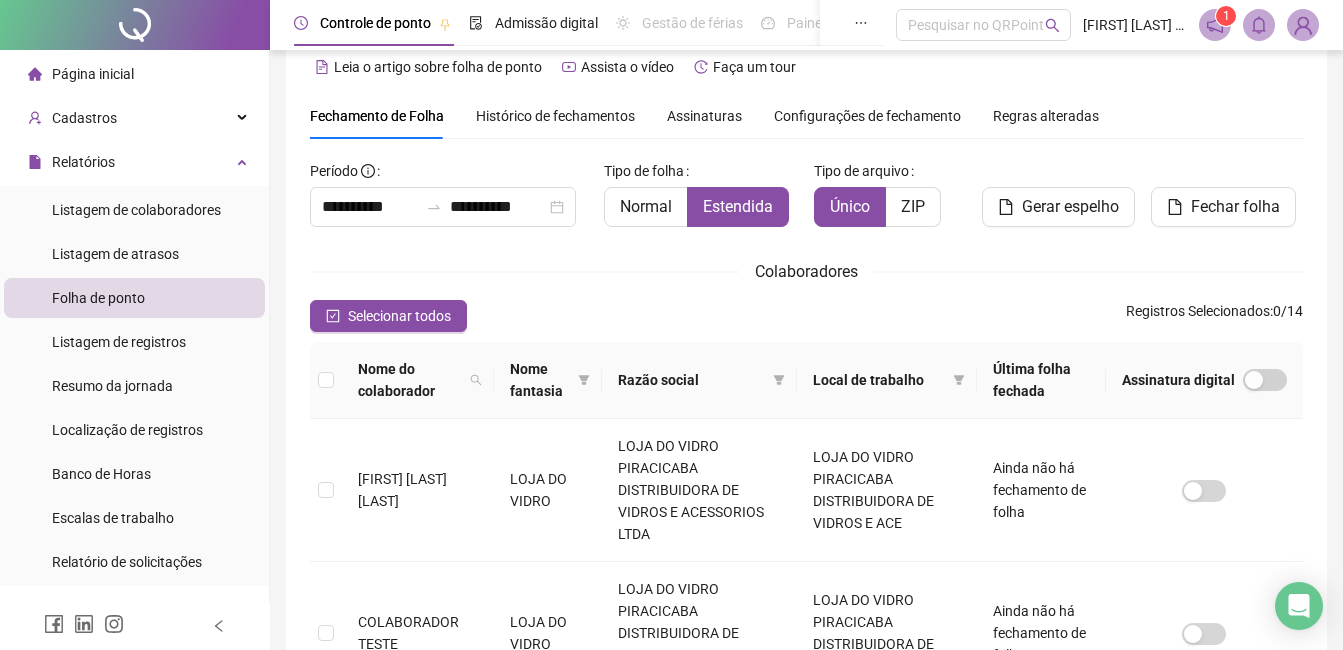 scroll, scrollTop: 66, scrollLeft: 0, axis: vertical 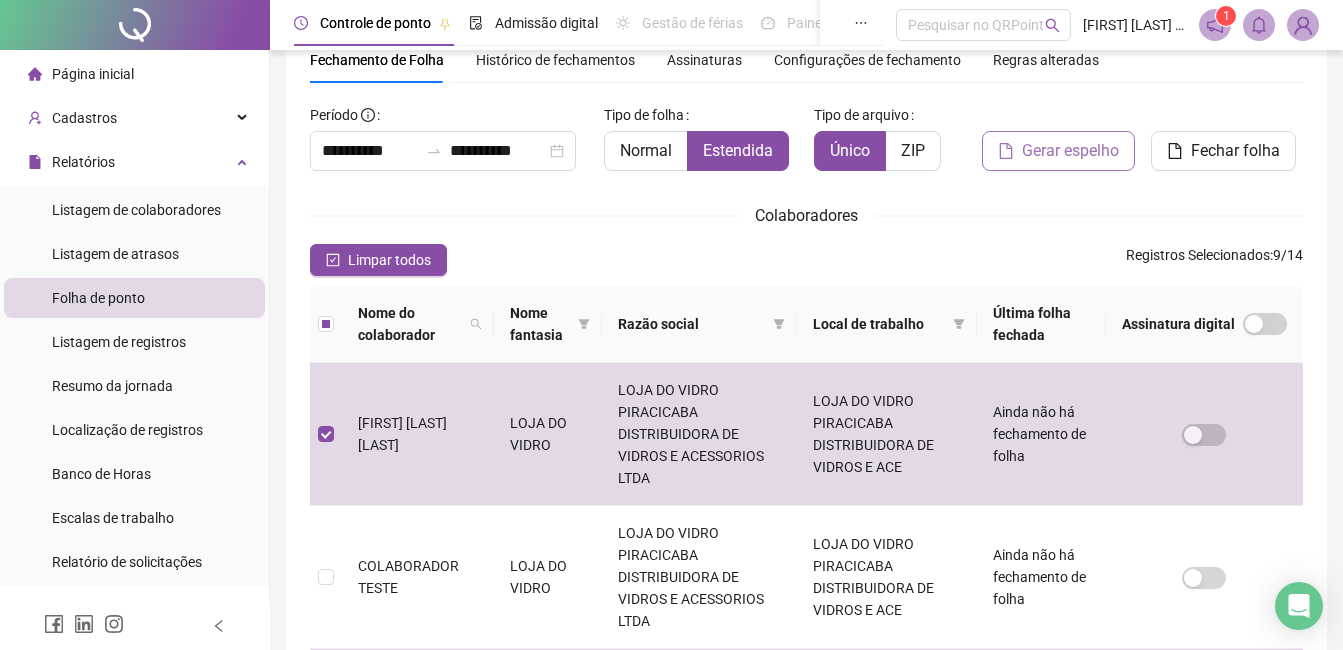 click on "Gerar espelho" at bounding box center (1070, 151) 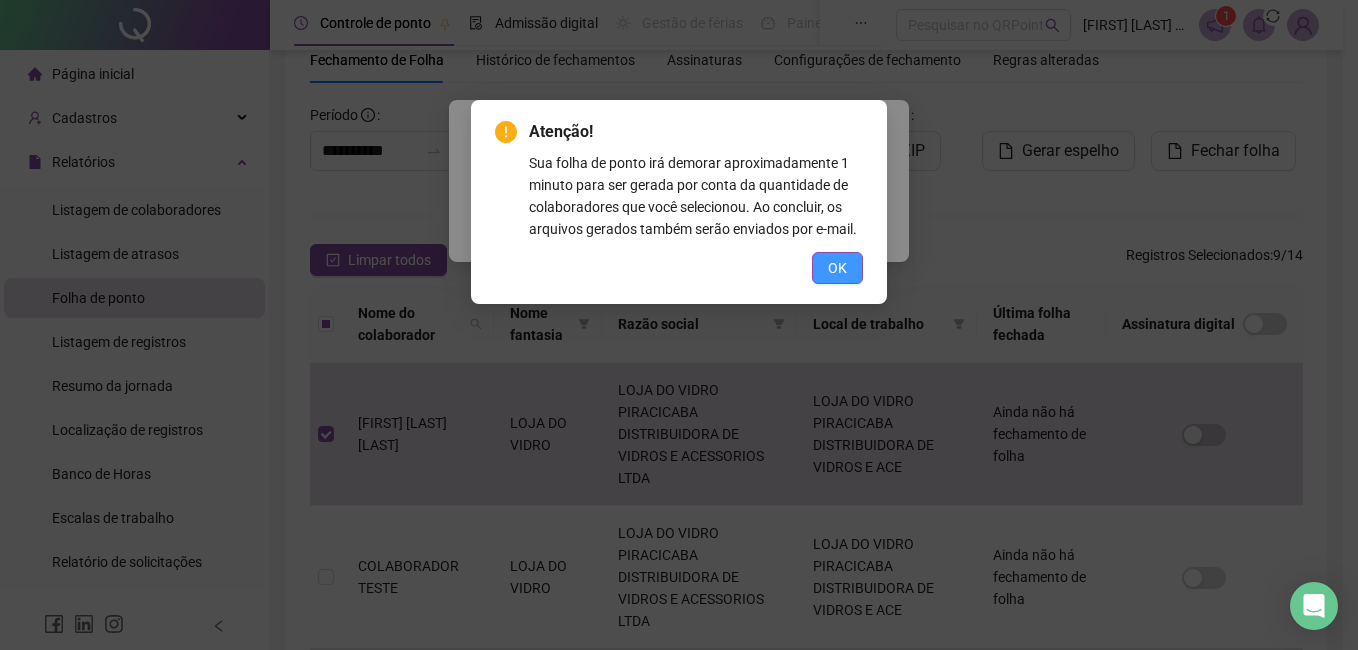click on "OK" at bounding box center [837, 268] 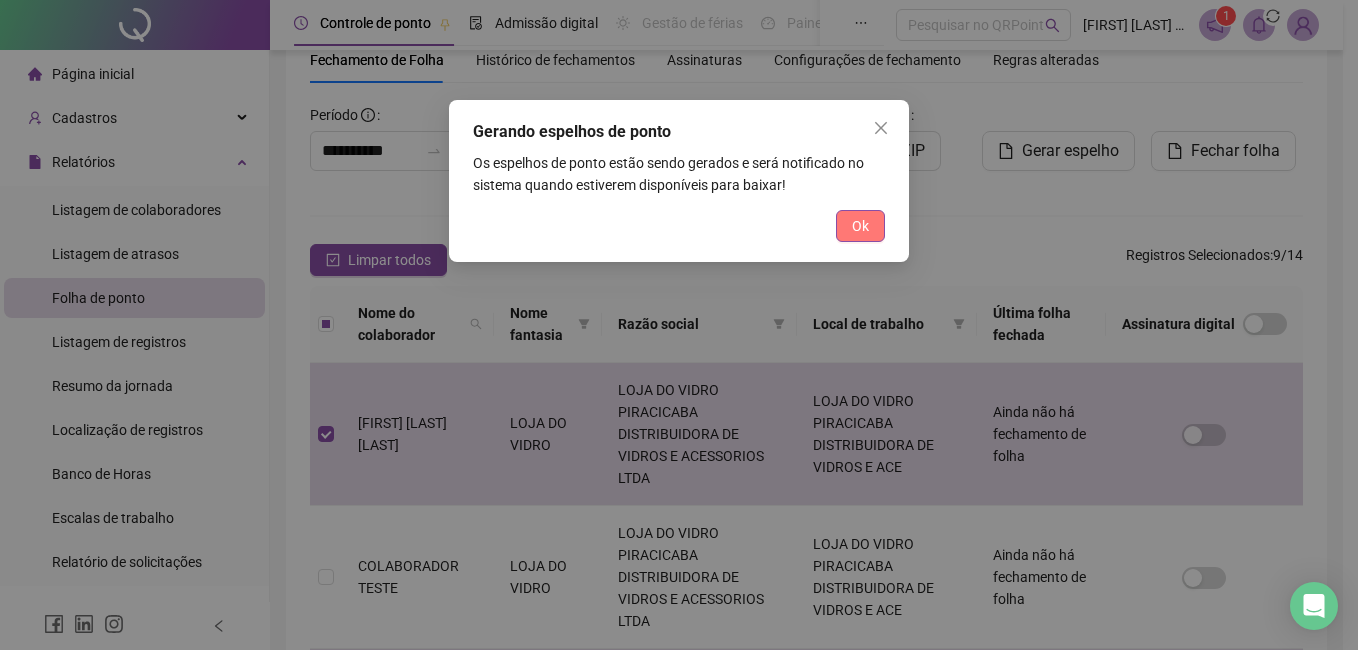 click on "Ok" at bounding box center (860, 226) 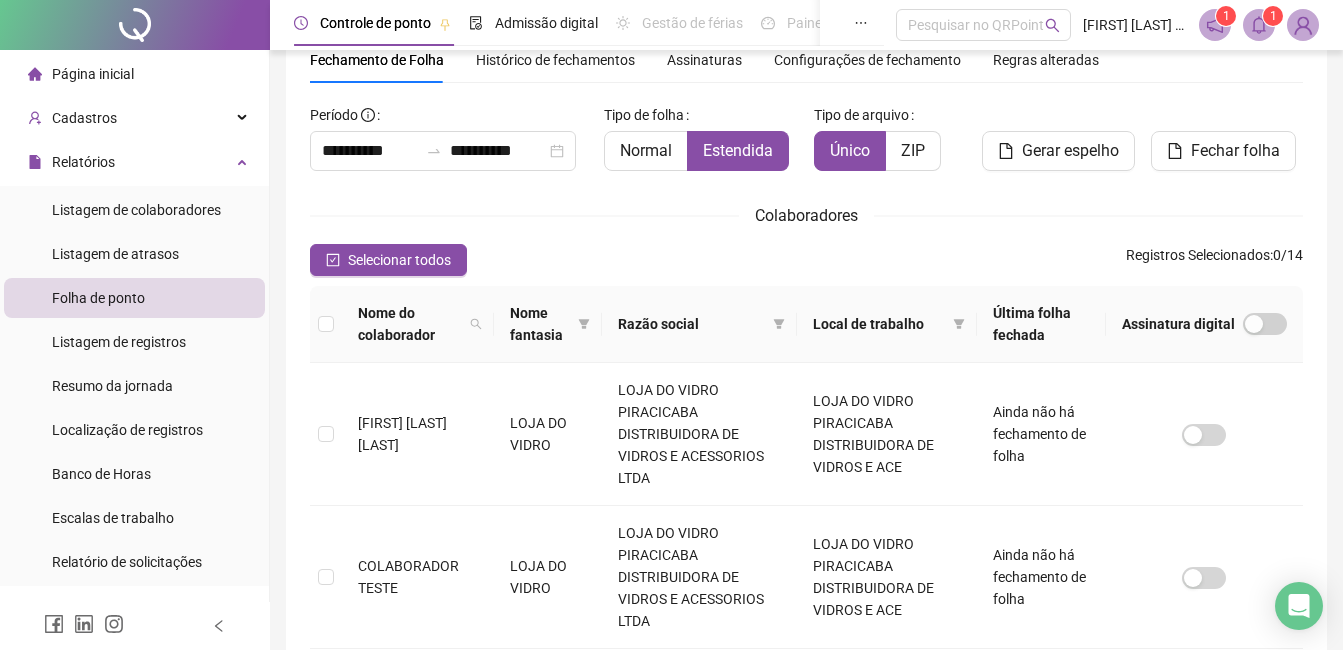 click 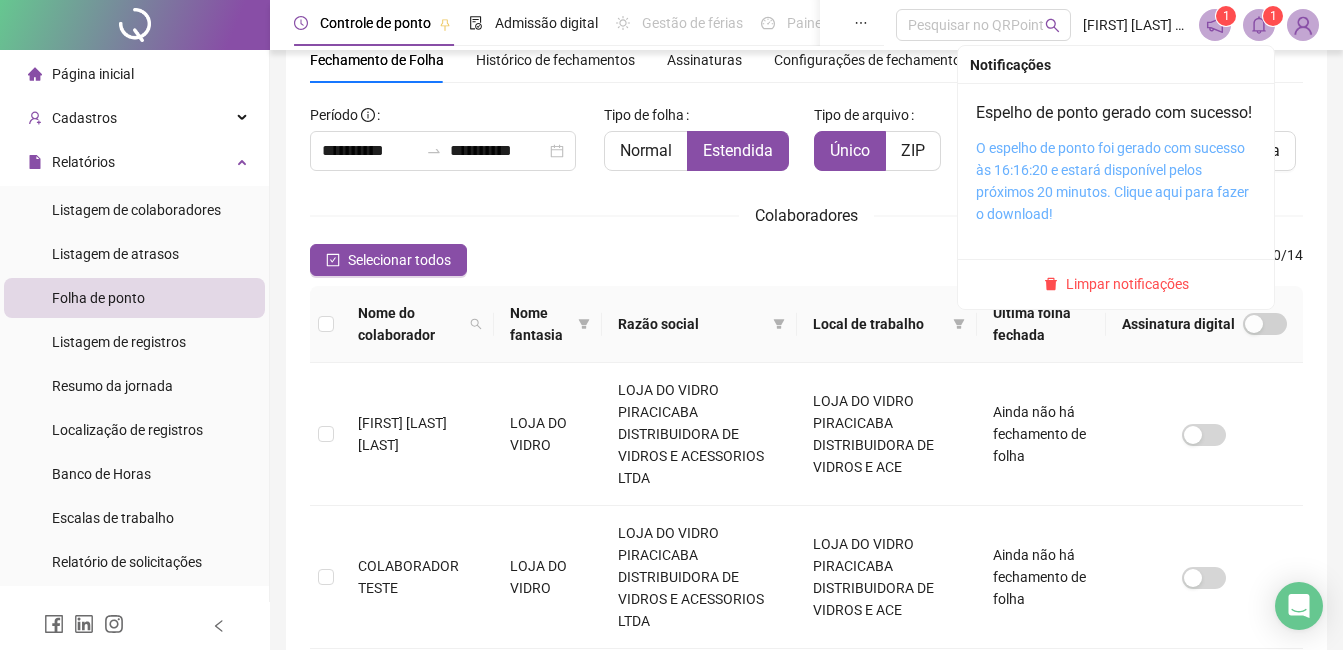 click on "O espelho de ponto foi gerado com sucesso às 16:16:20 e estará disponível pelos próximos 20 minutos.
Clique aqui para fazer o download!" at bounding box center (1112, 181) 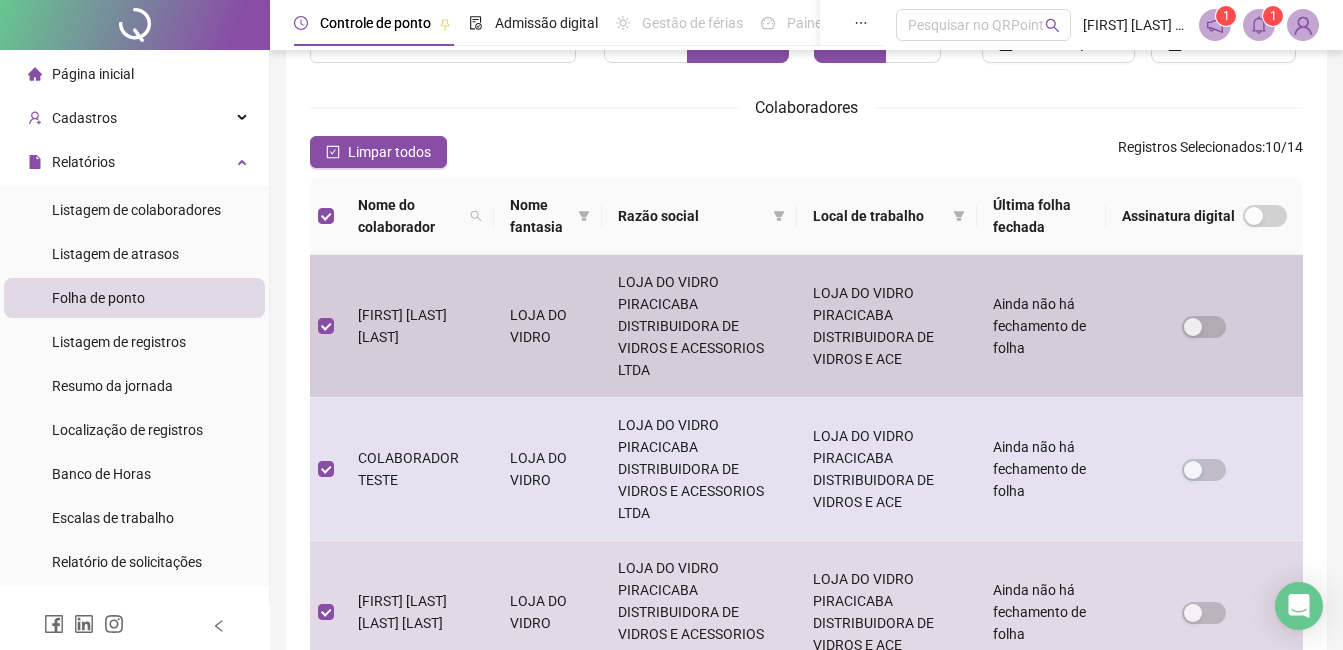scroll, scrollTop: 285, scrollLeft: 0, axis: vertical 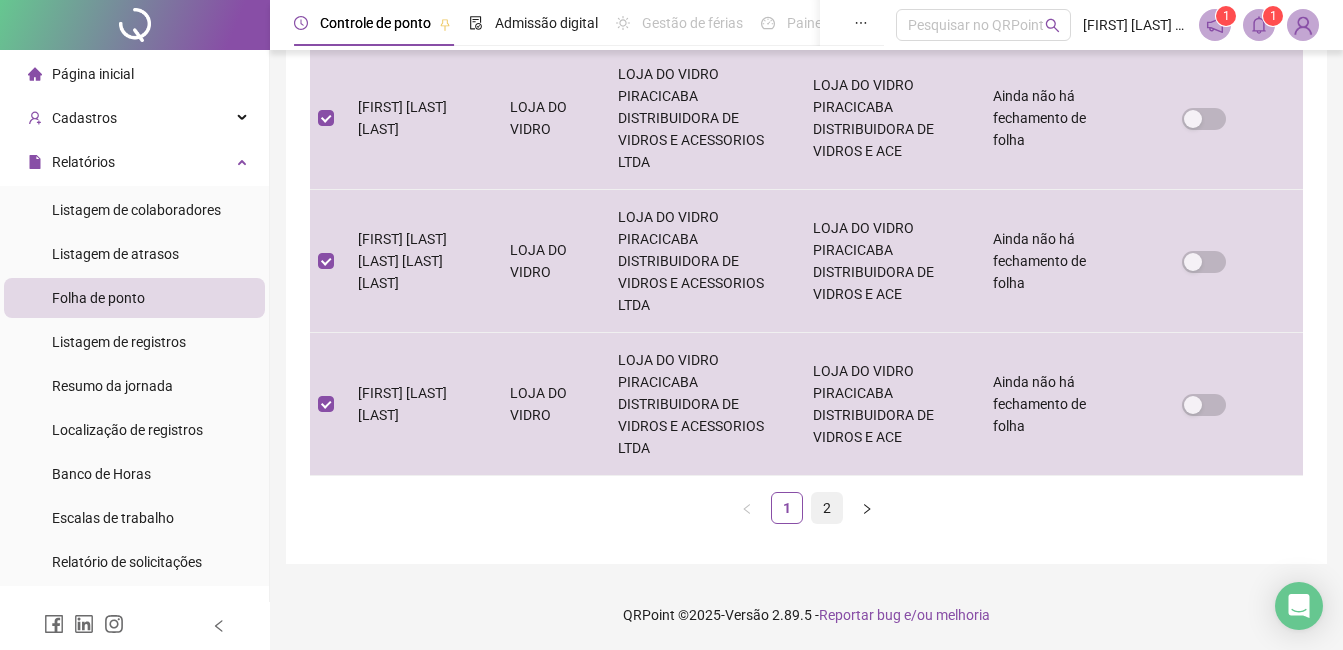click on "2" at bounding box center [827, 508] 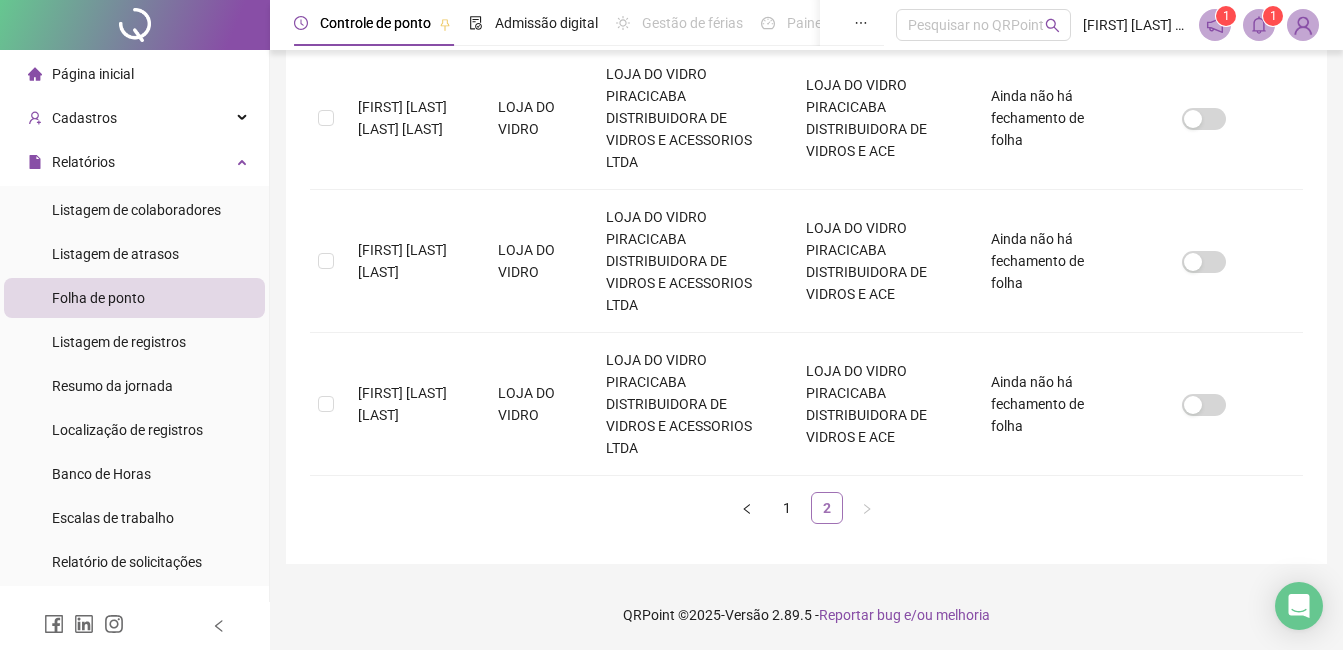 scroll, scrollTop: 85, scrollLeft: 0, axis: vertical 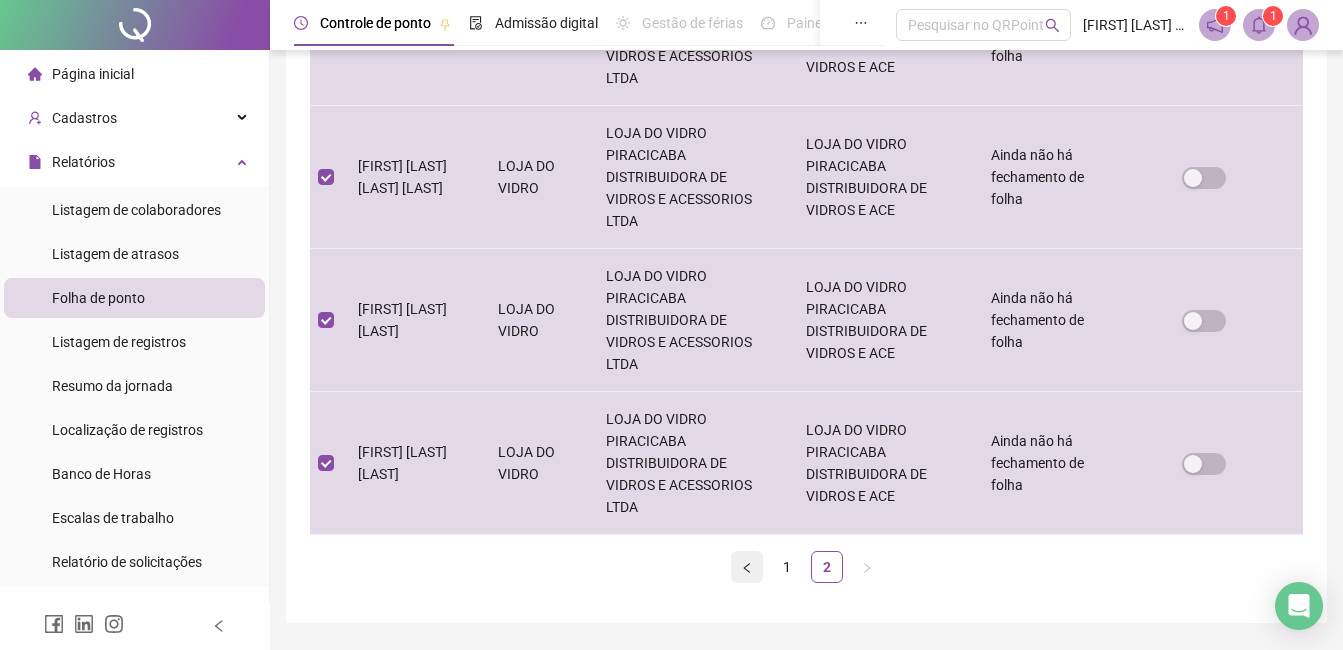 click 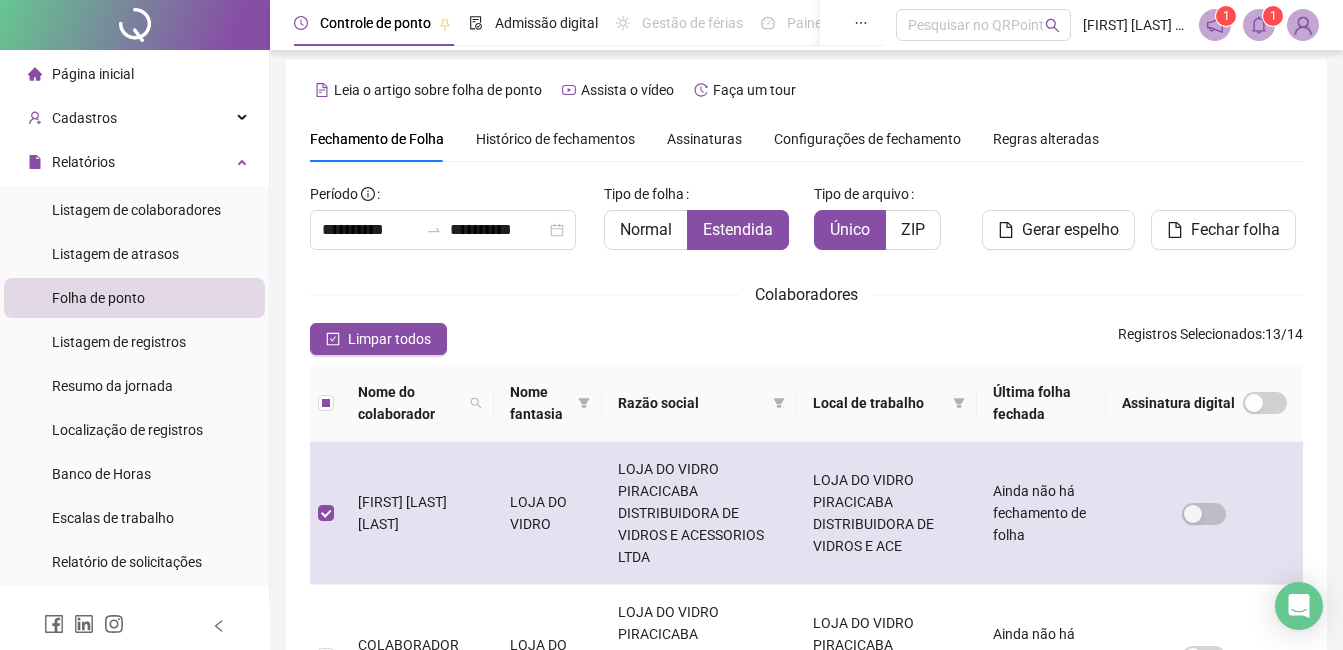 scroll, scrollTop: 0, scrollLeft: 0, axis: both 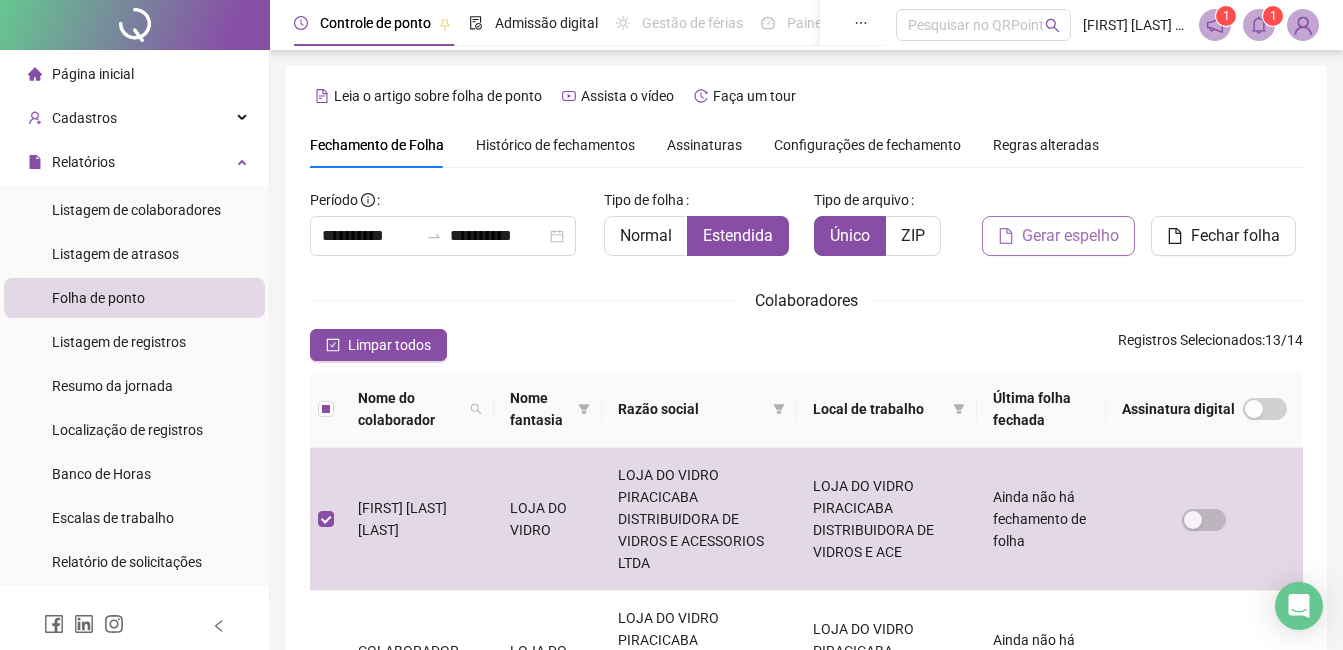 click on "Gerar espelho" at bounding box center (1070, 236) 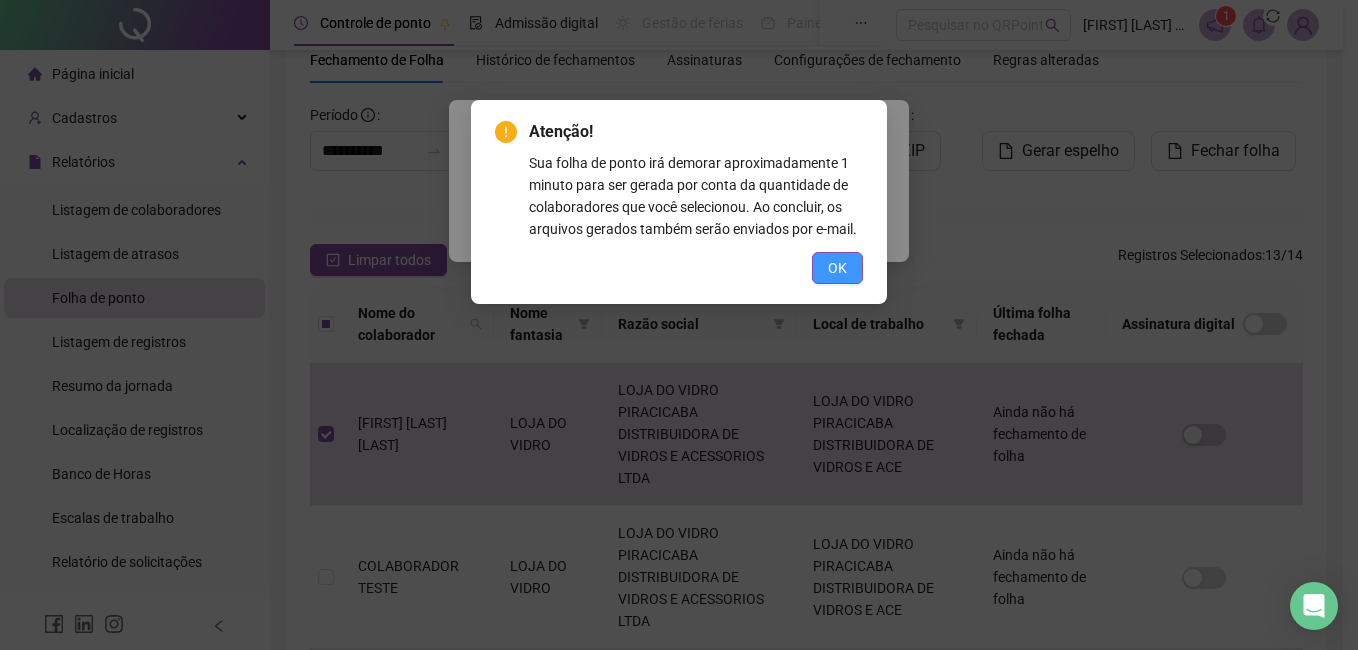 click on "OK" at bounding box center [837, 268] 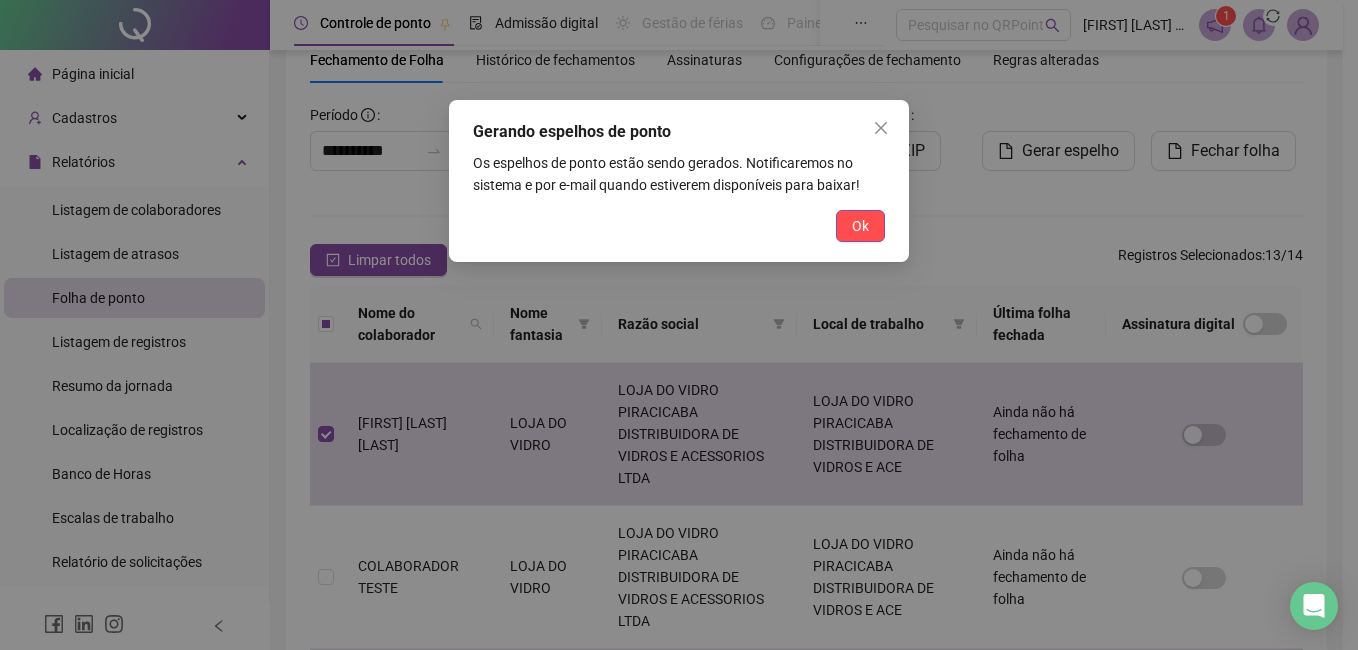 click on "Gerando espelhos de ponto Os espelhos de ponto estão sendo gerados. Notificaremos no
sistema e por e-mail quando estiverem disponíveis para baixar! Ok" at bounding box center [679, 181] 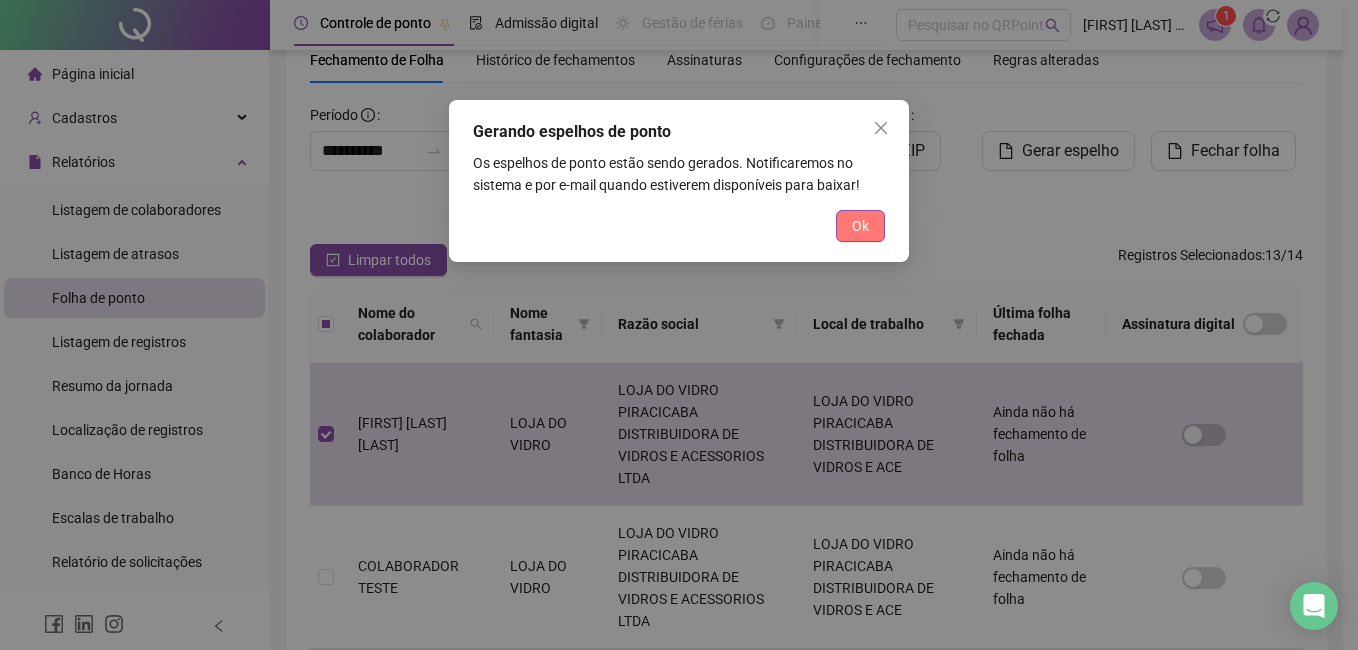 click on "Ok" at bounding box center [860, 226] 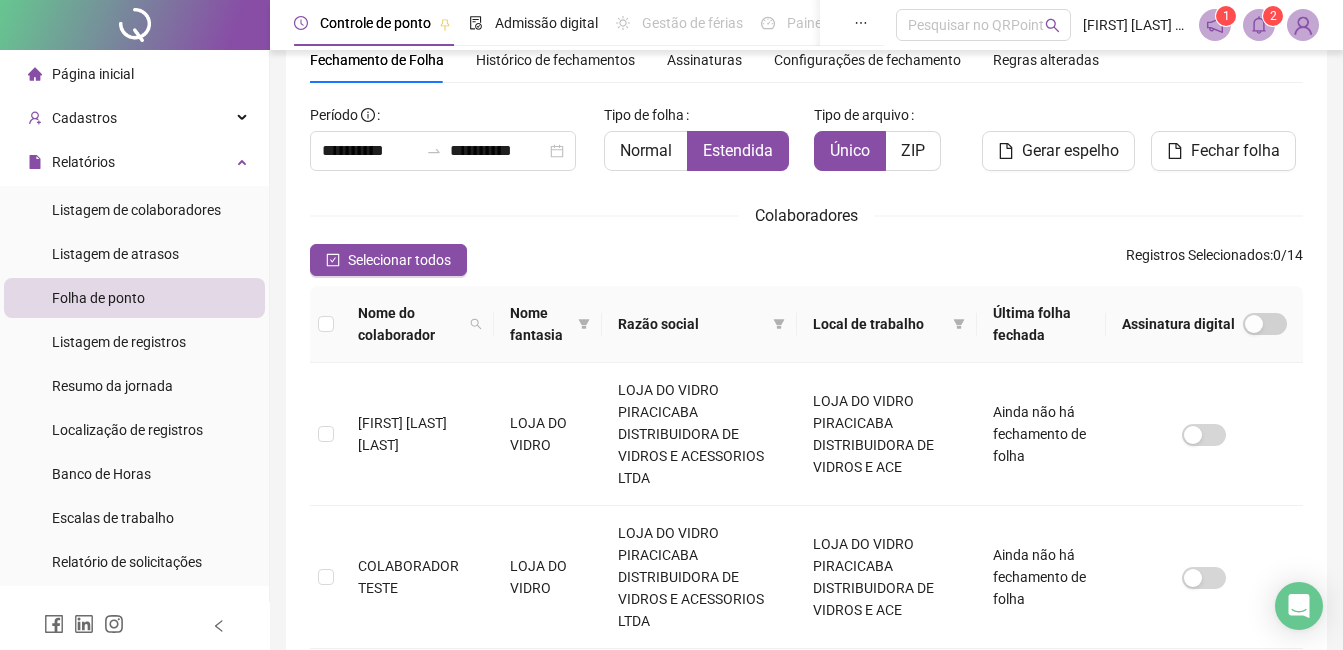 click 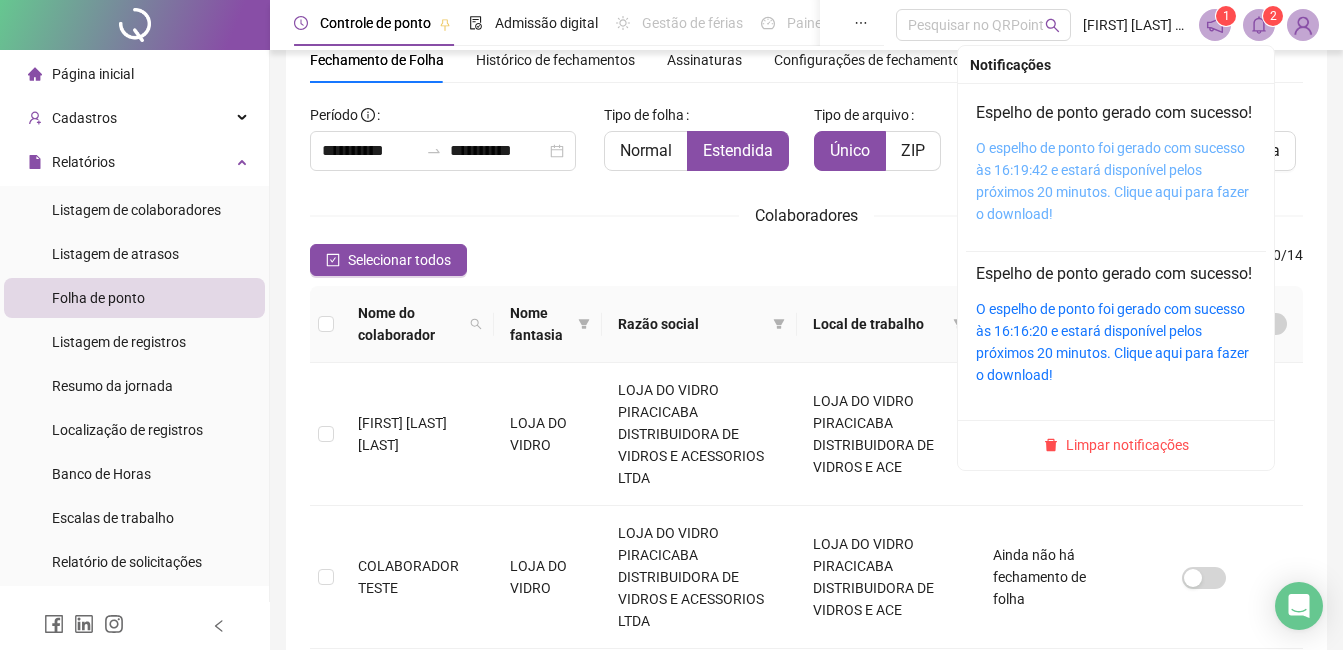 click on "O espelho de ponto foi gerado com sucesso às 16:19:42 e estará disponível pelos próximos 20 minutos.
Clique aqui para fazer o download!" at bounding box center [1112, 181] 